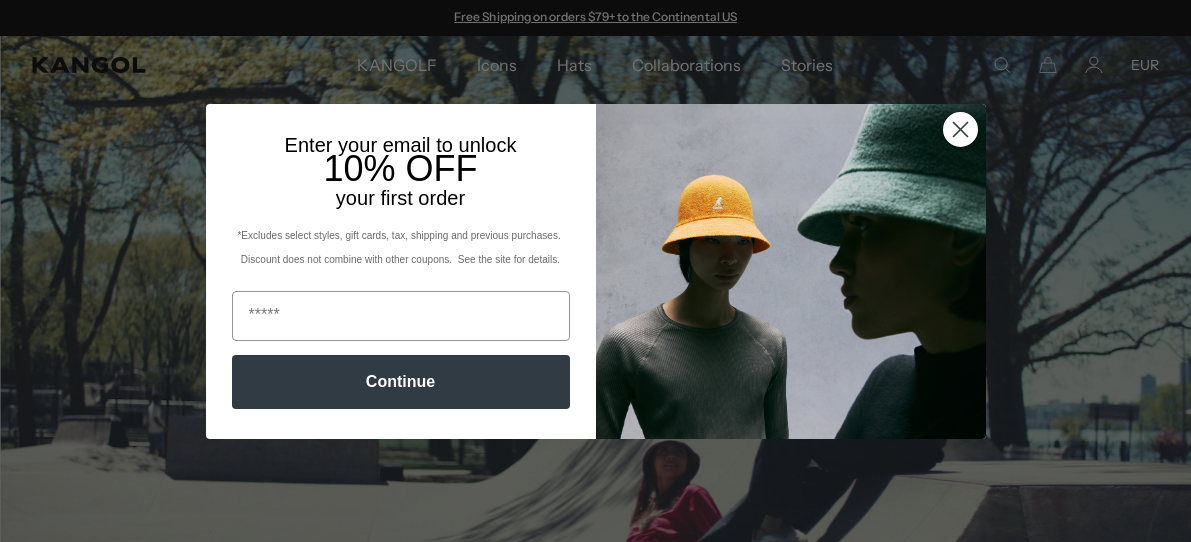 scroll, scrollTop: 0, scrollLeft: 0, axis: both 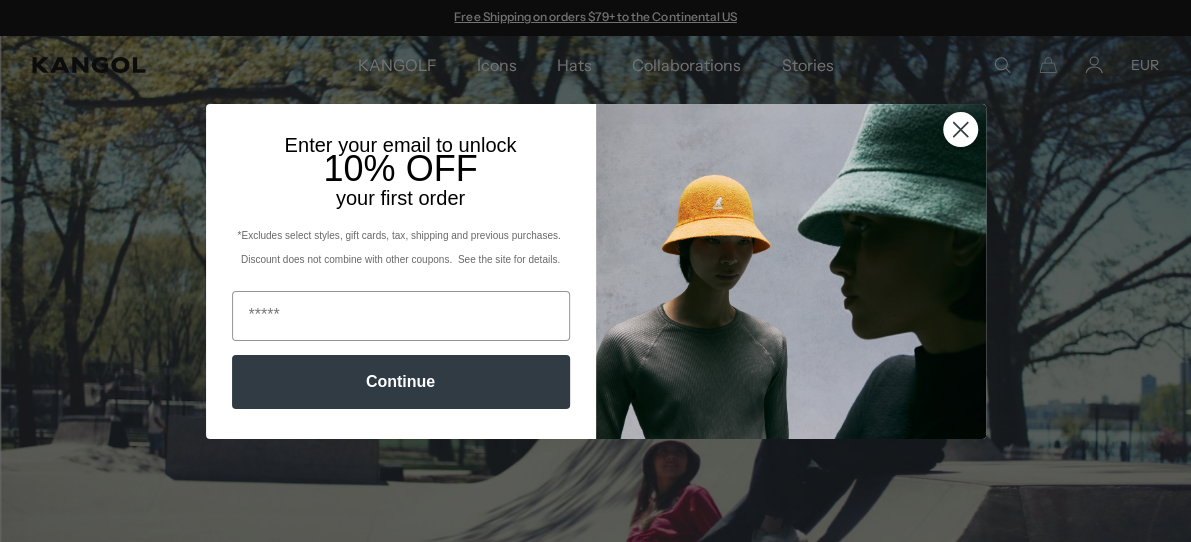 click 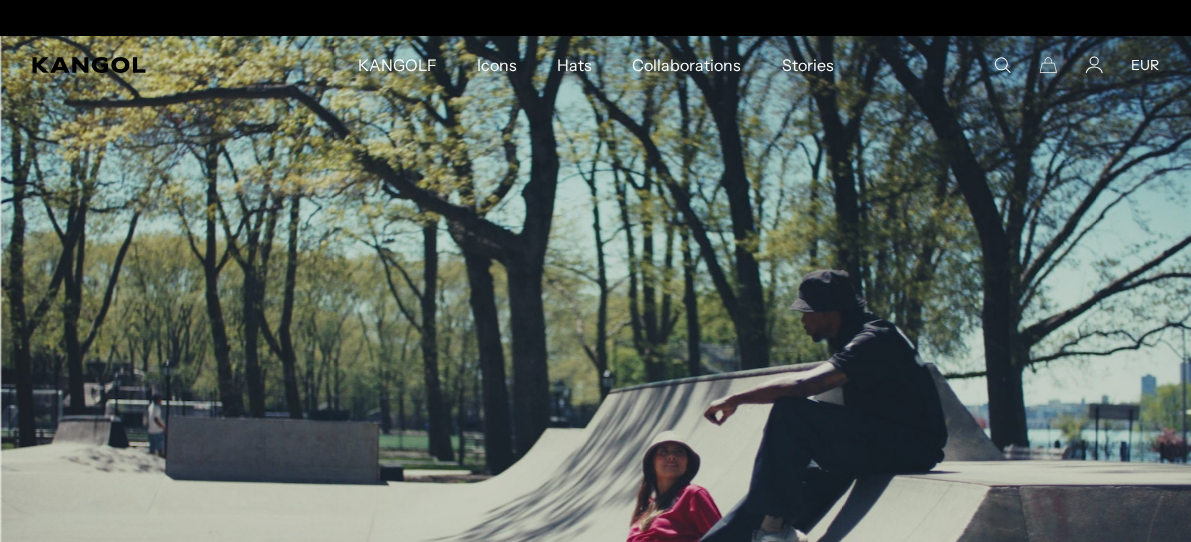 scroll, scrollTop: 0, scrollLeft: 412, axis: horizontal 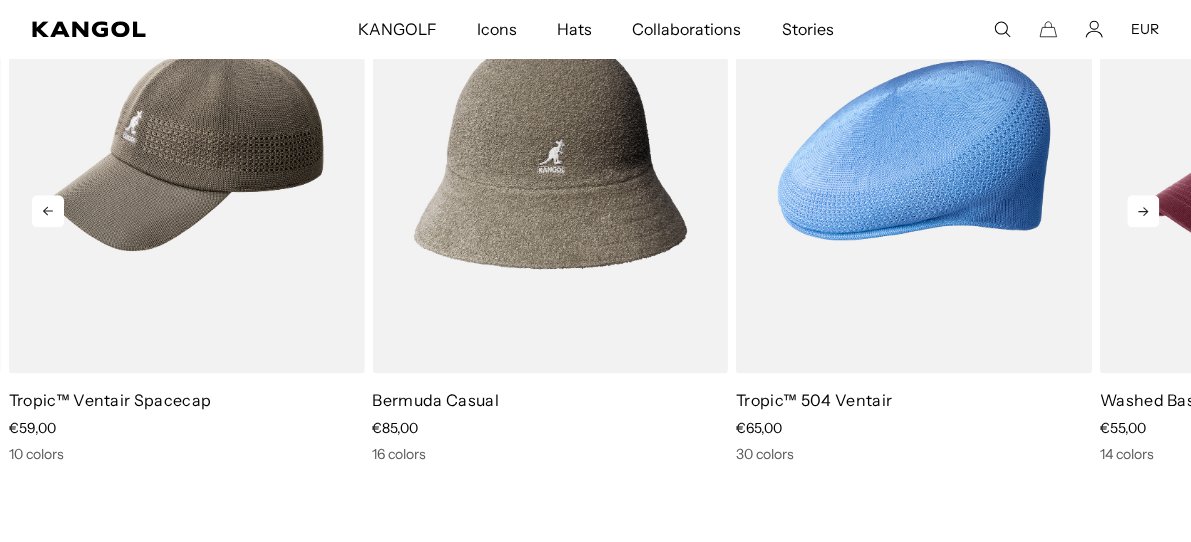 click 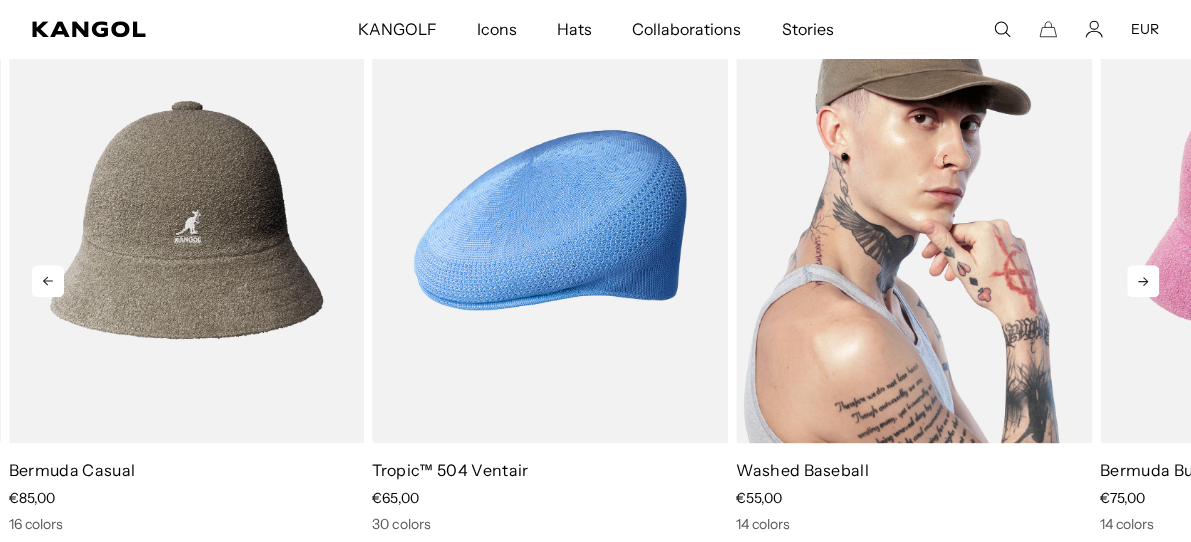 scroll, scrollTop: 800, scrollLeft: 0, axis: vertical 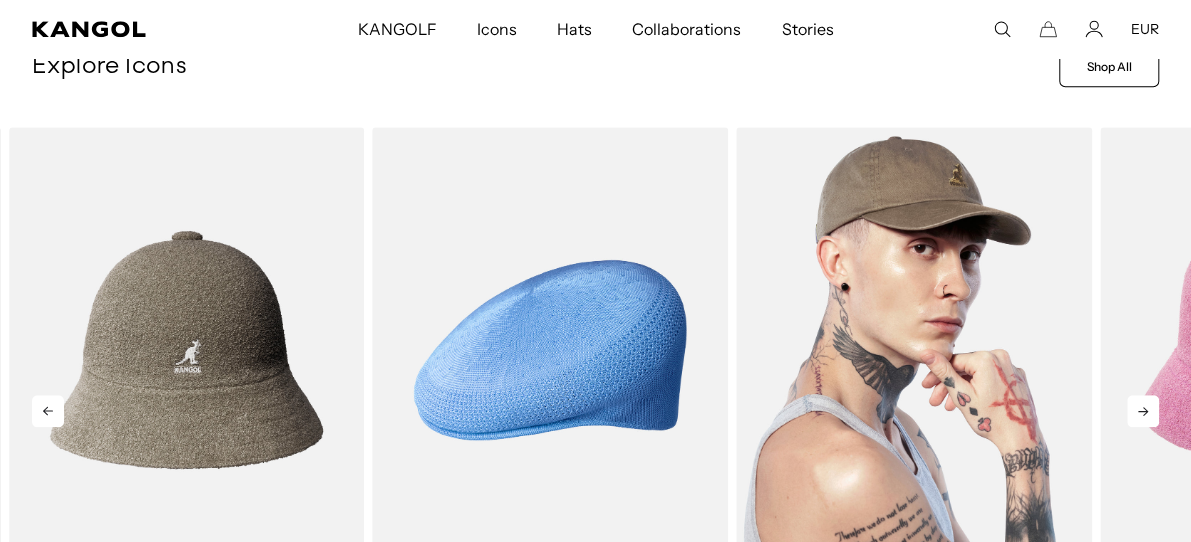 click at bounding box center [914, 350] 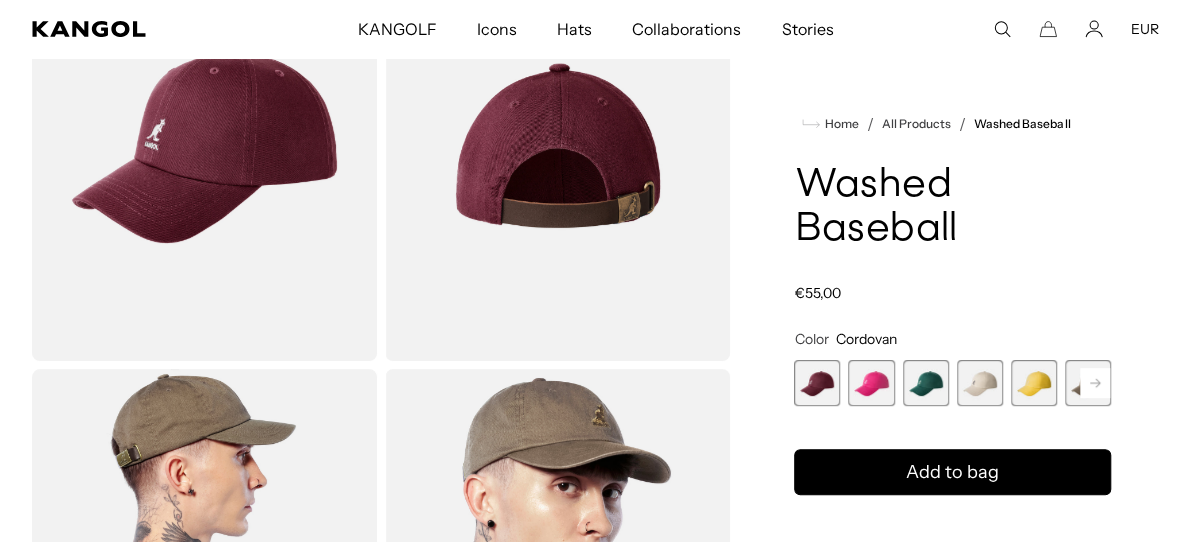 scroll, scrollTop: 0, scrollLeft: 0, axis: both 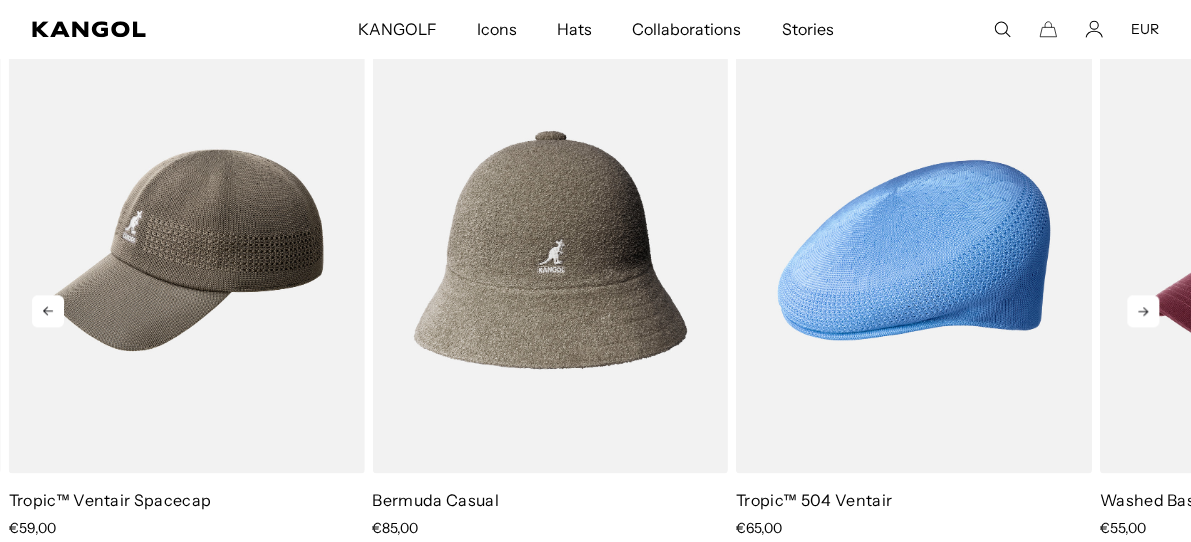click 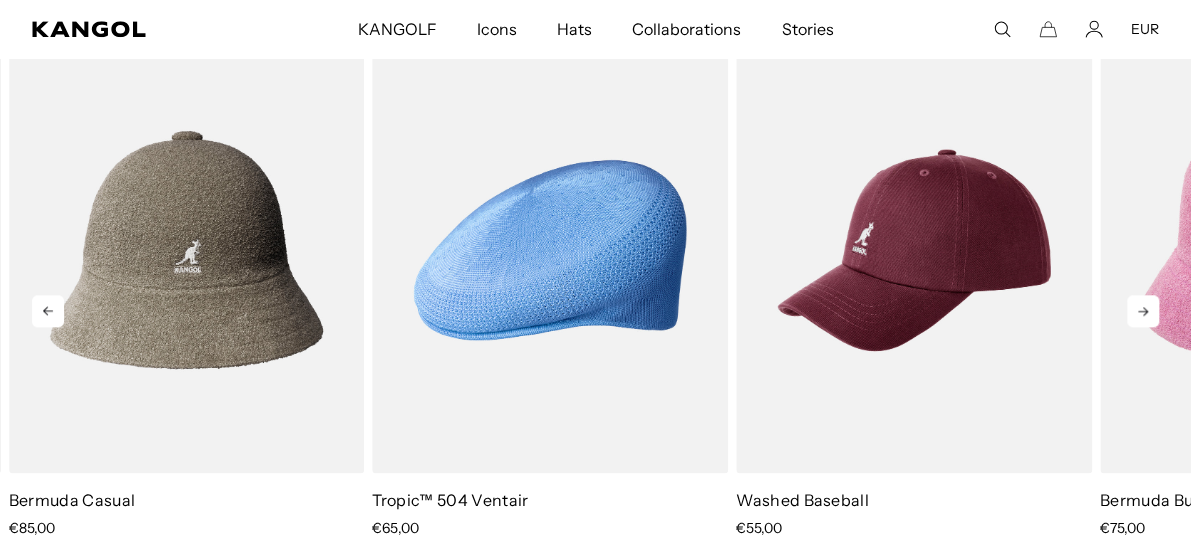 click 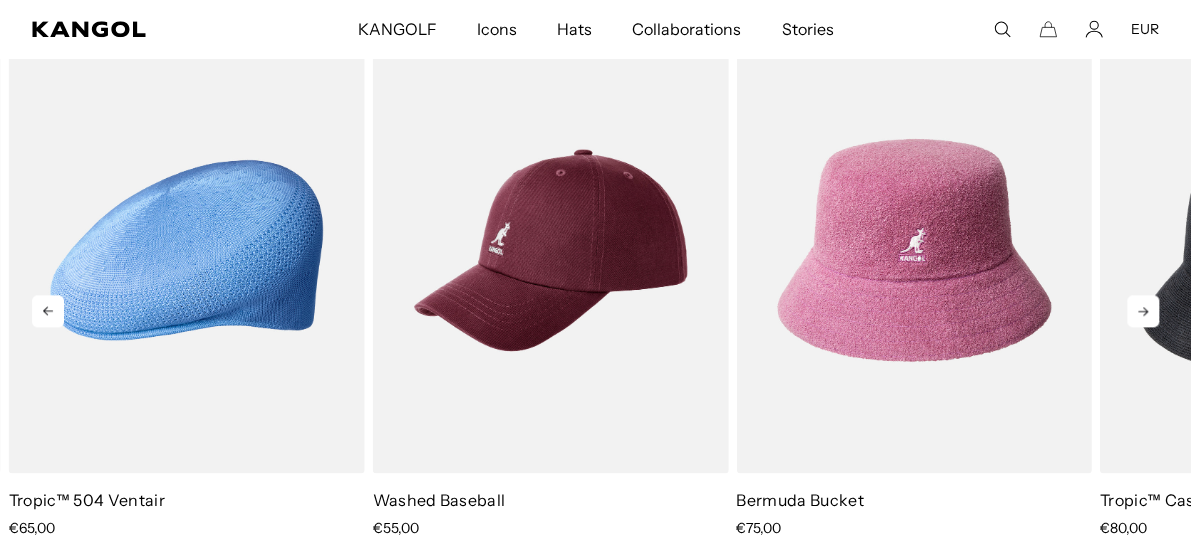 click 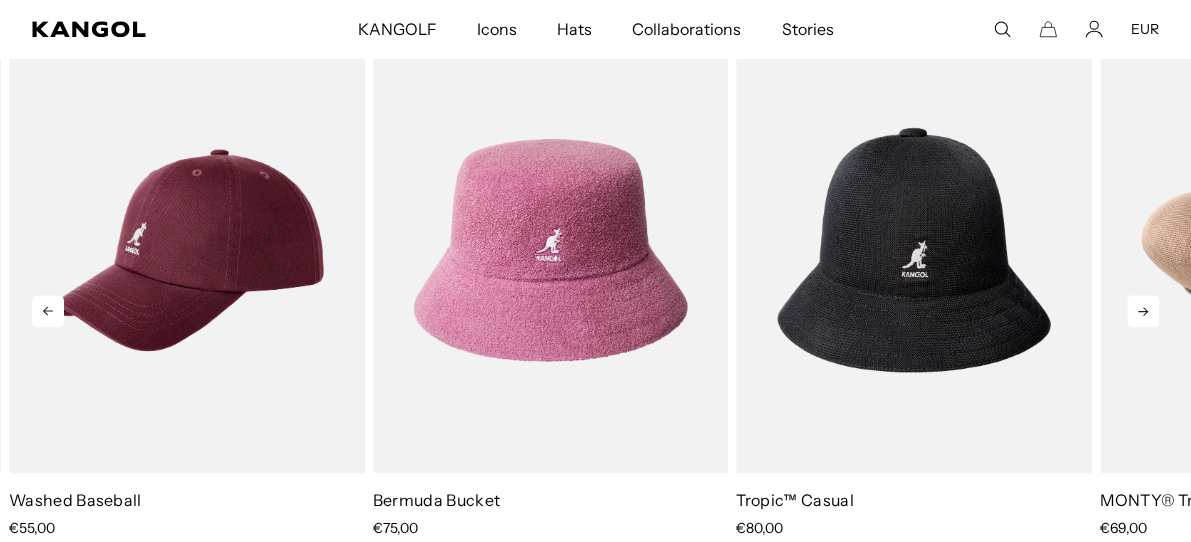 click 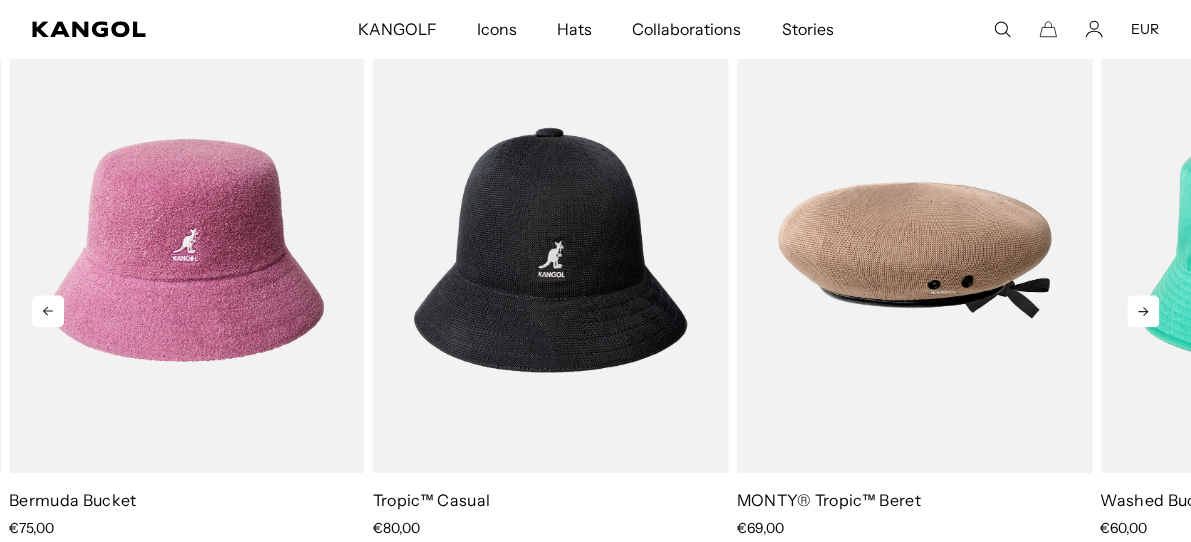 scroll, scrollTop: 0, scrollLeft: 0, axis: both 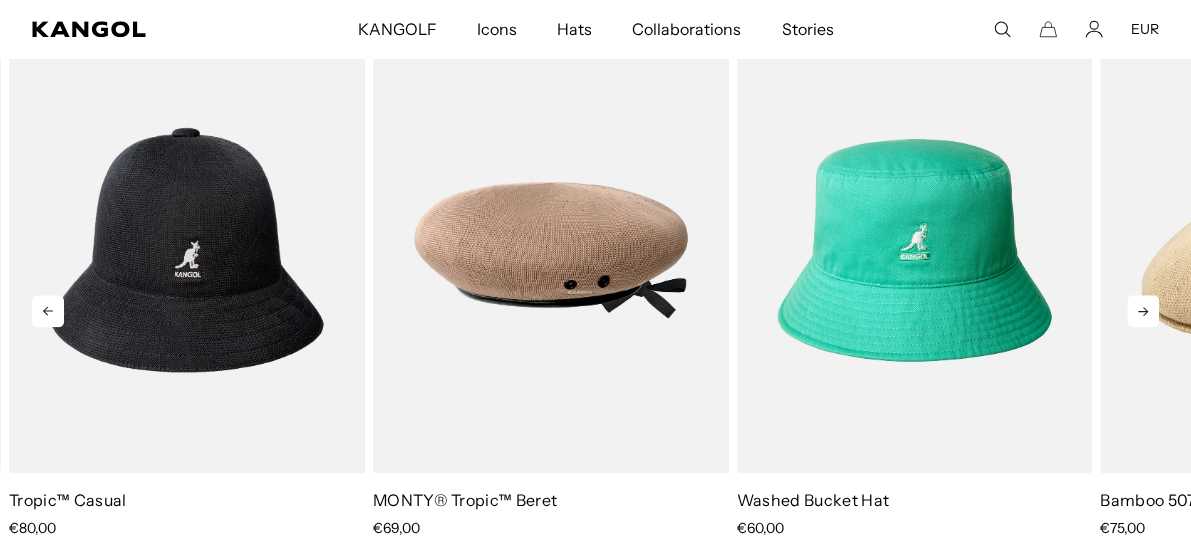 click 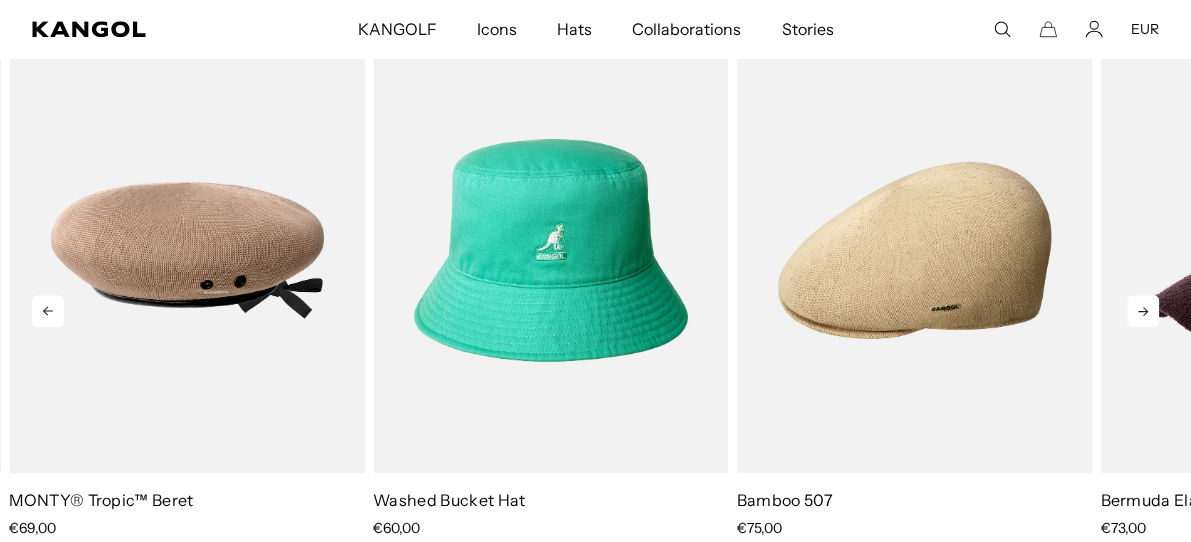 click 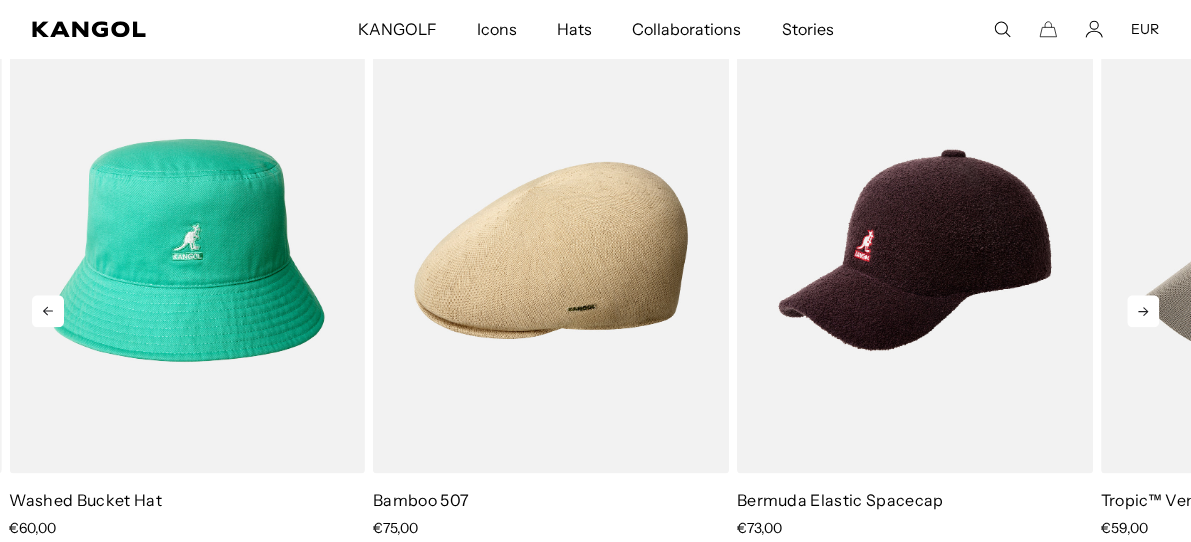 click 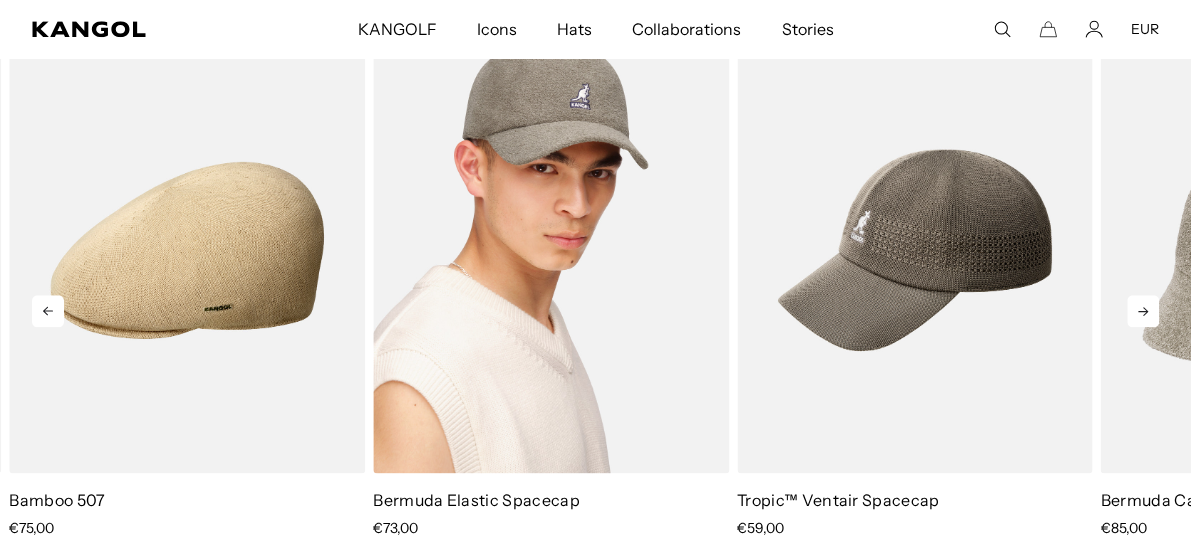 scroll, scrollTop: 0, scrollLeft: 412, axis: horizontal 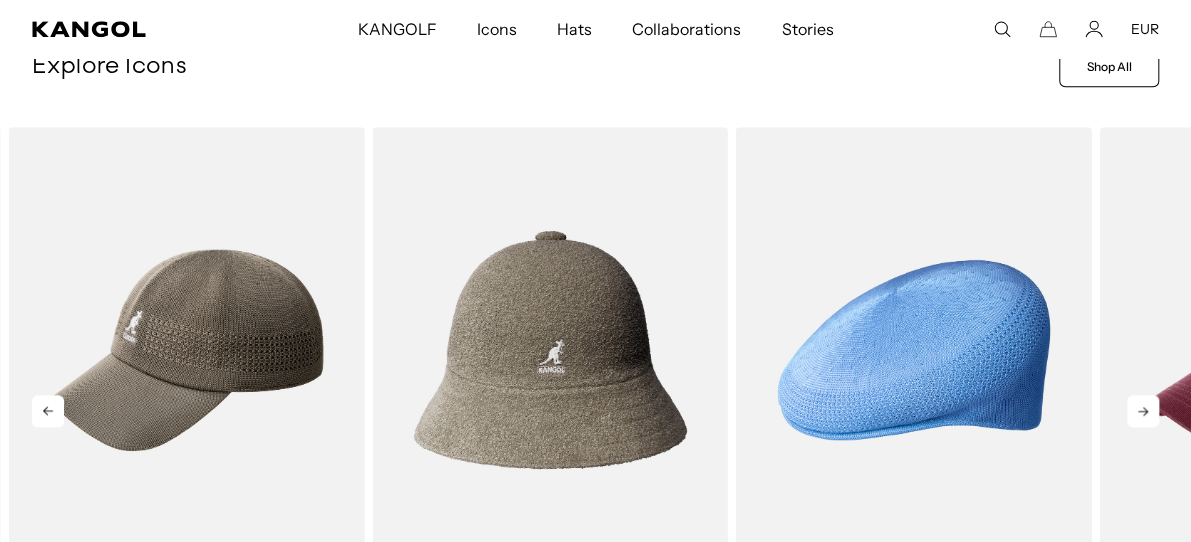 click 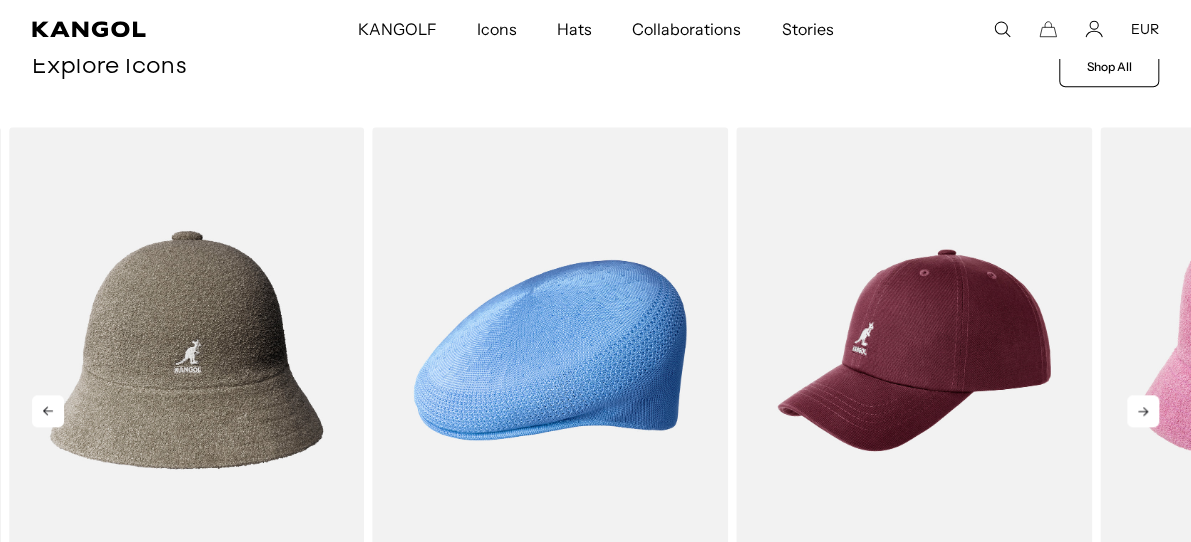 click 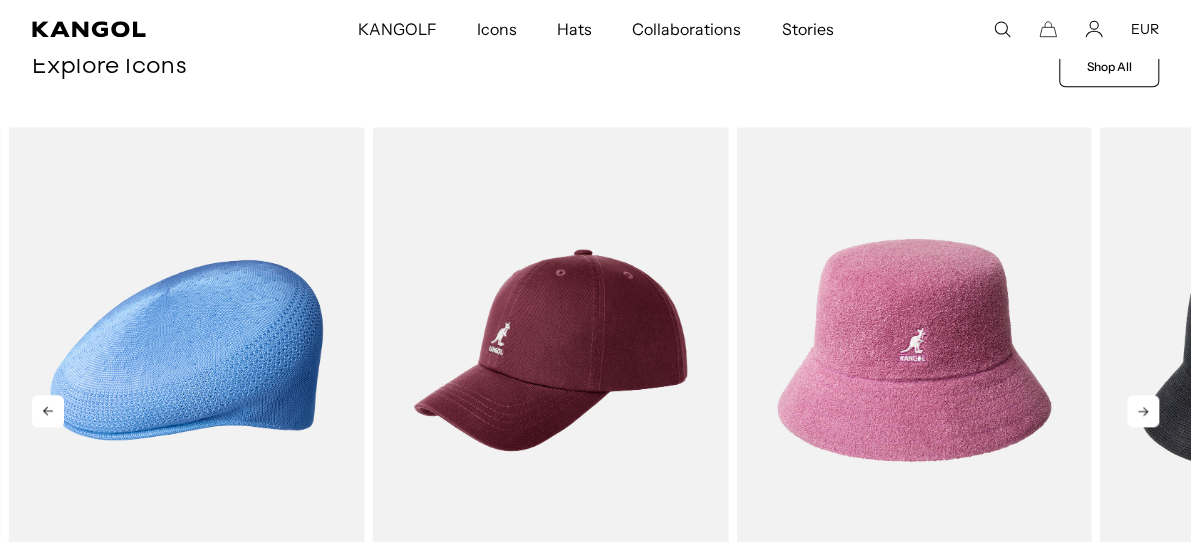 click 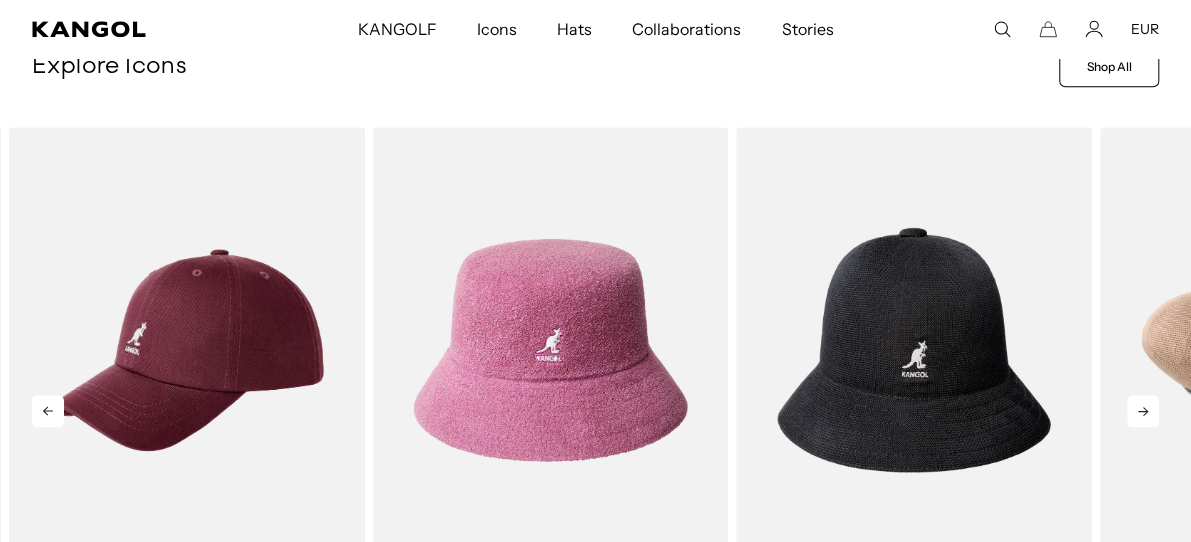 click 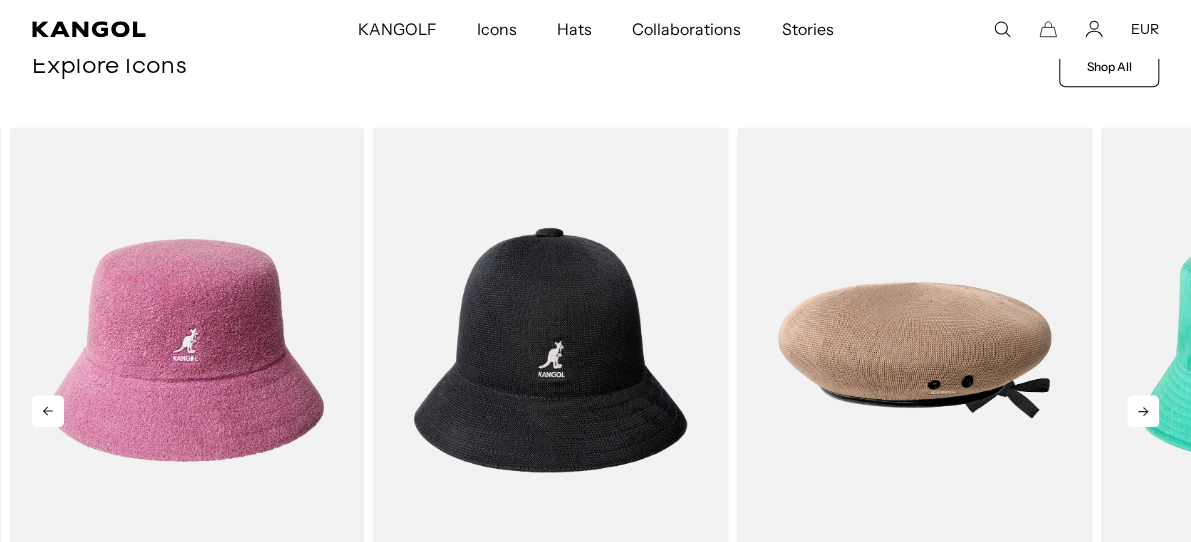 click 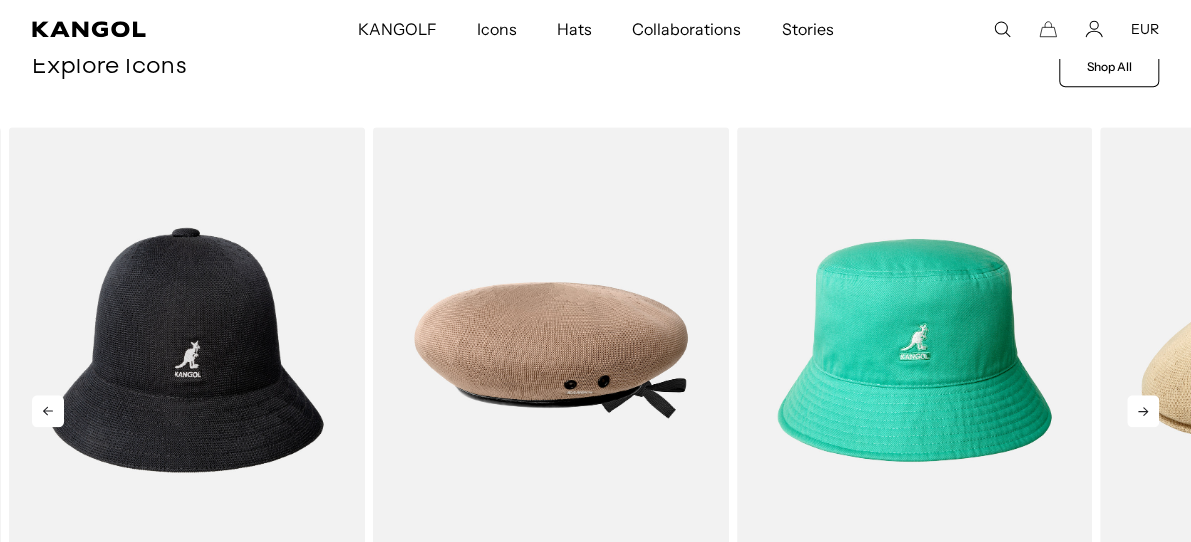 scroll, scrollTop: 0, scrollLeft: 0, axis: both 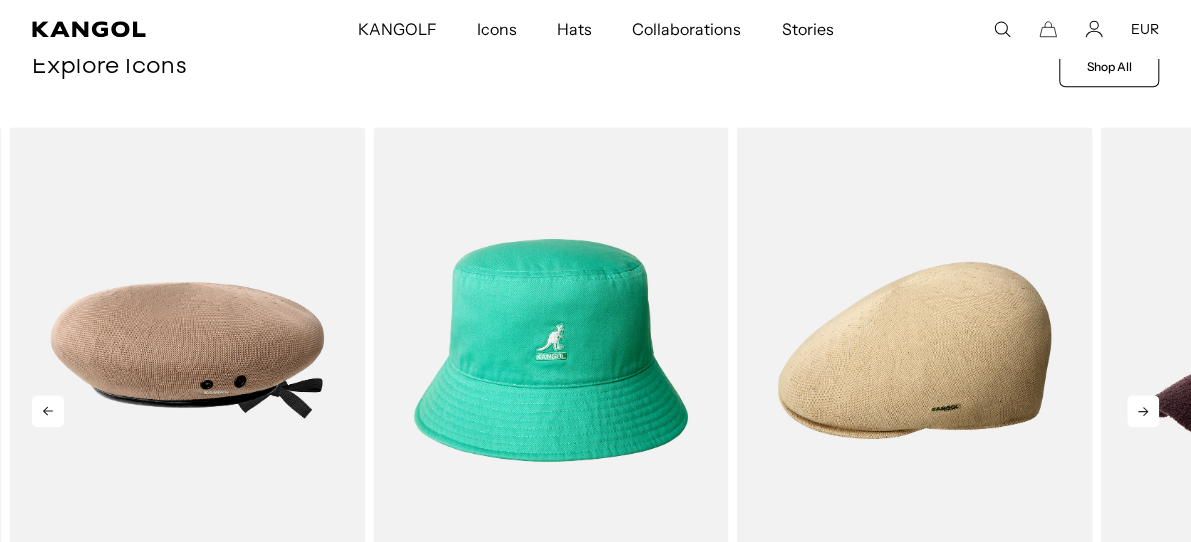 click 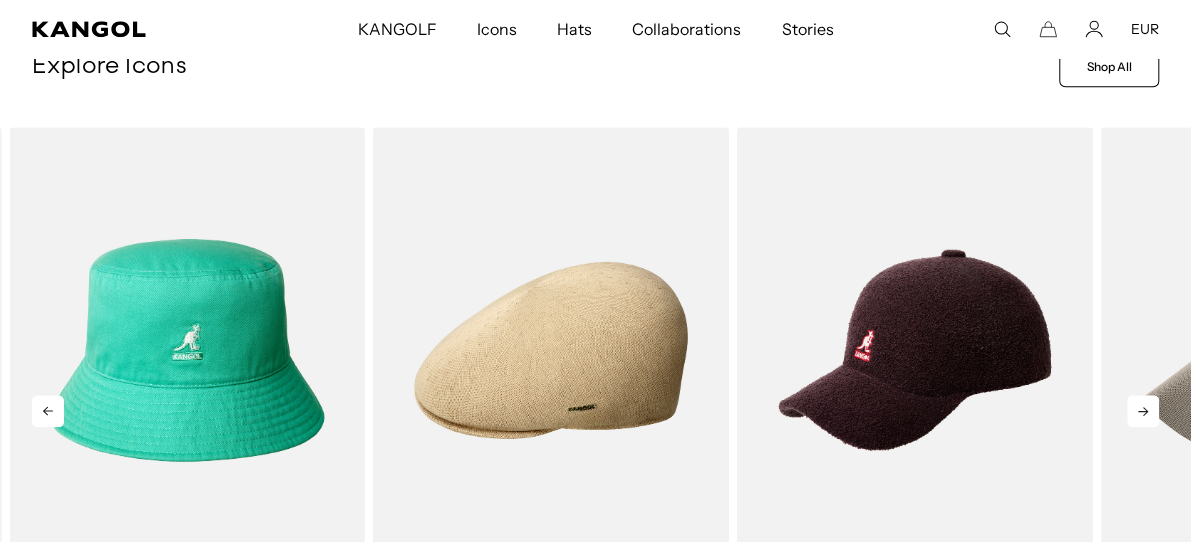 click 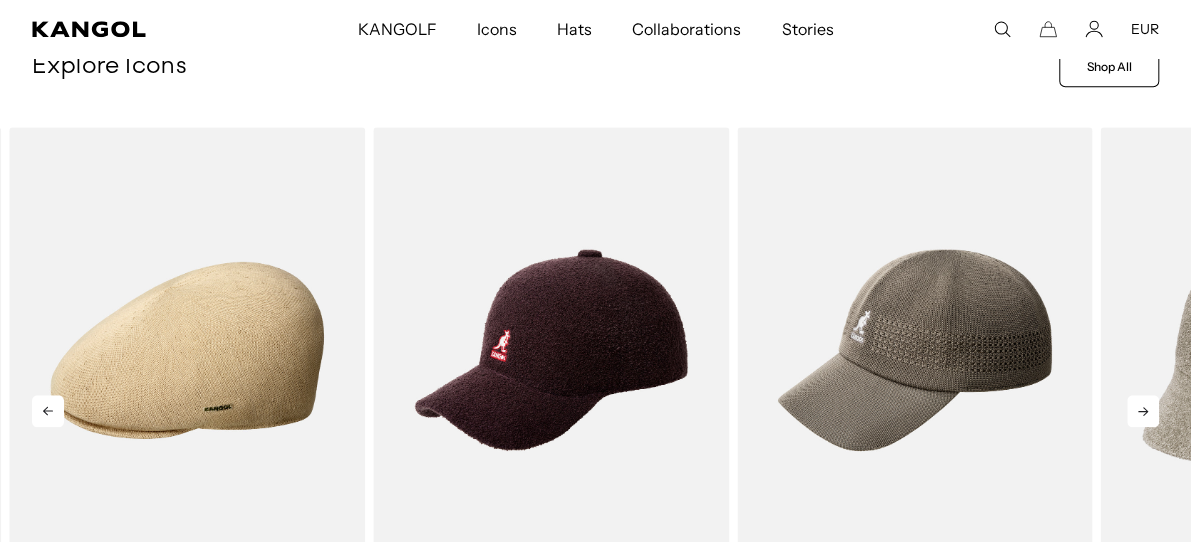 click 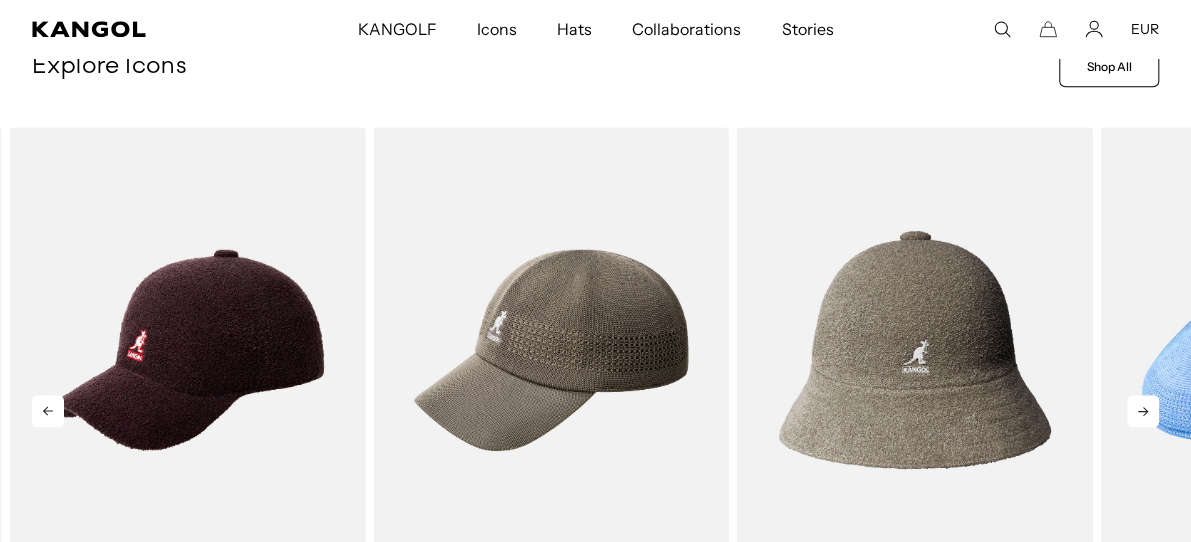scroll, scrollTop: 0, scrollLeft: 412, axis: horizontal 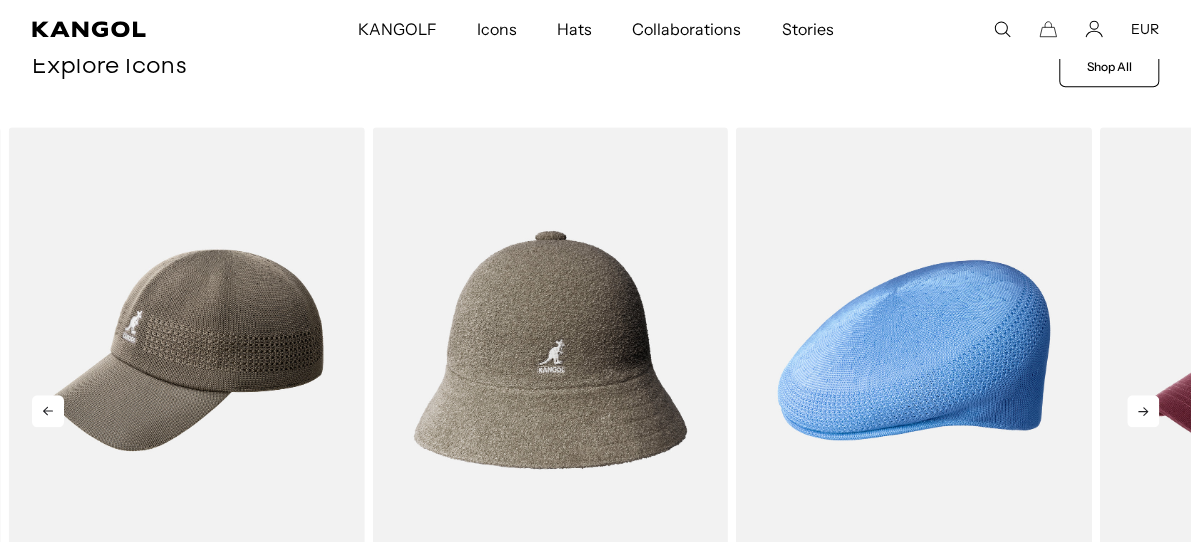 click 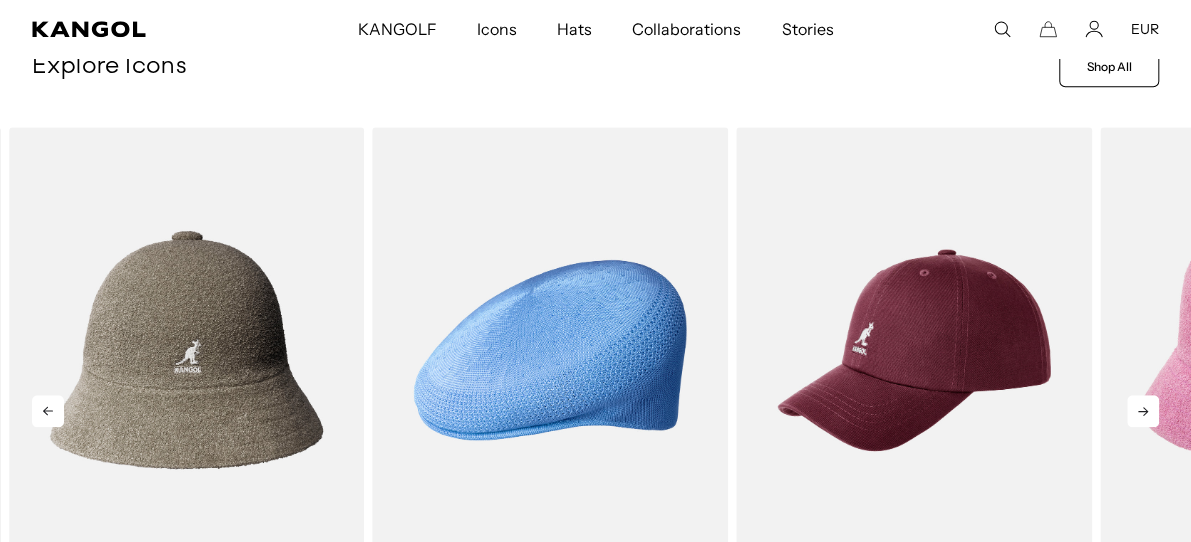 click 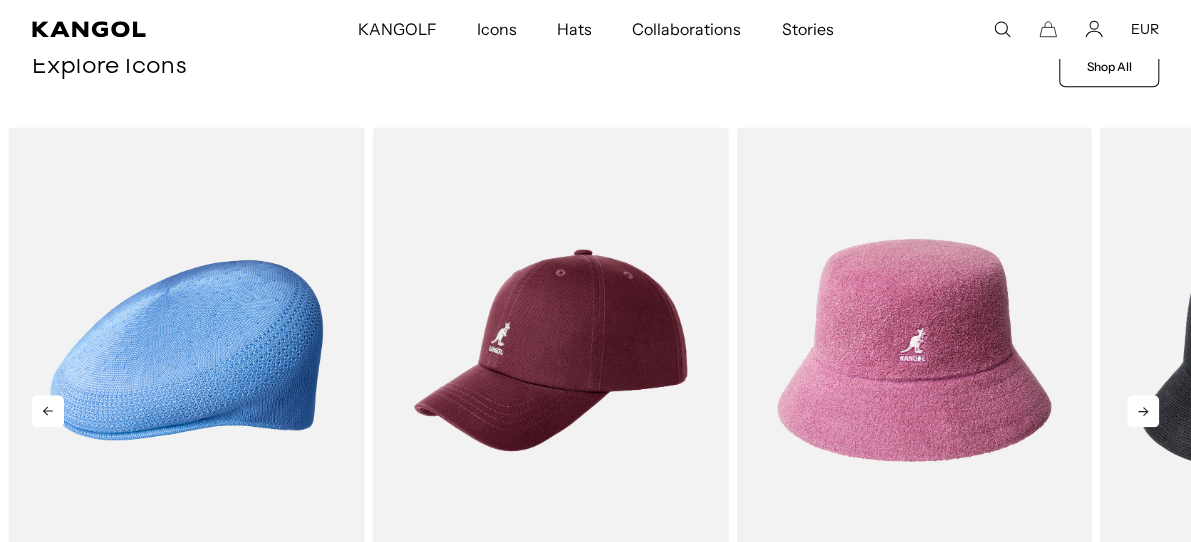 click 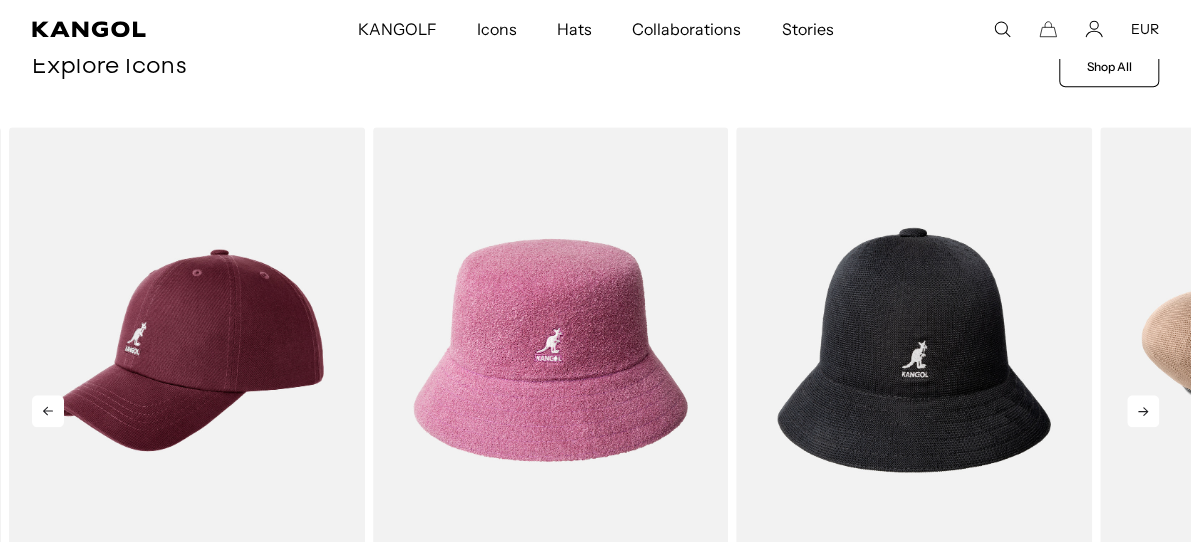 click 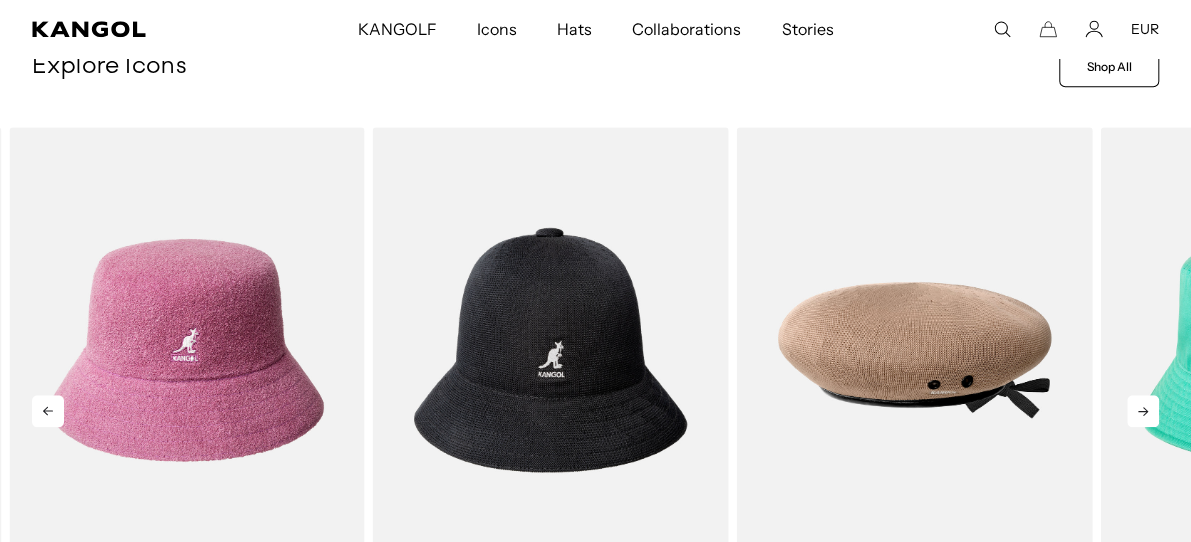 click 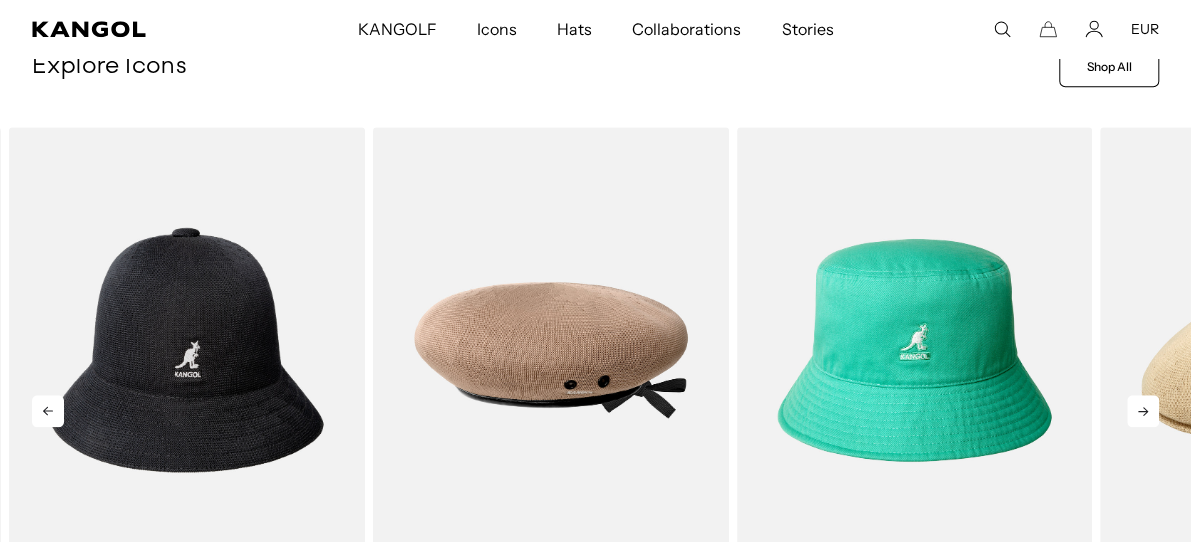 click 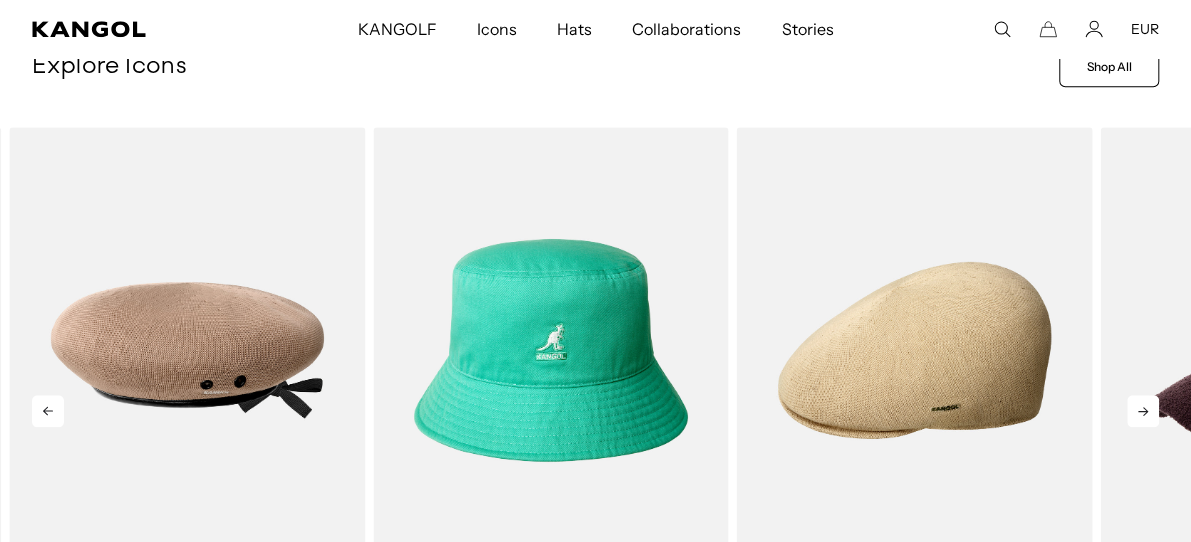 click 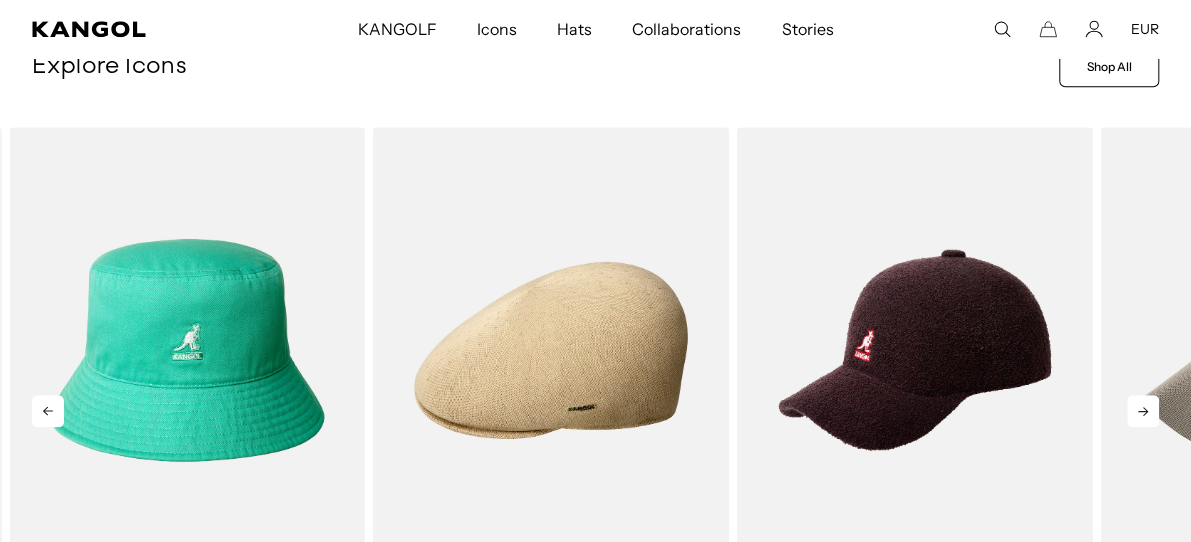click 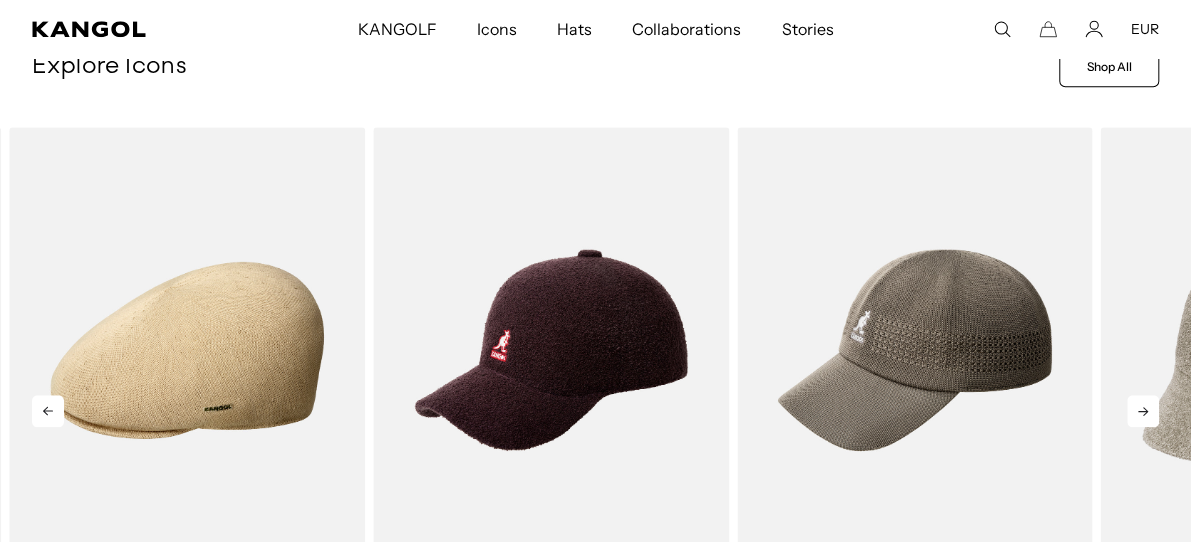 click 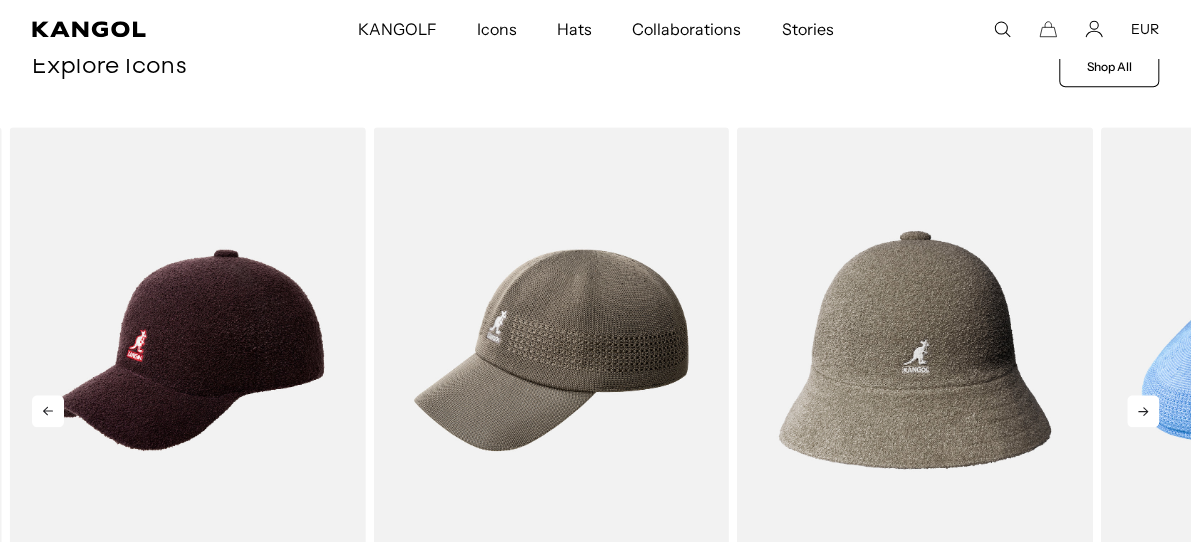 scroll, scrollTop: 0, scrollLeft: 412, axis: horizontal 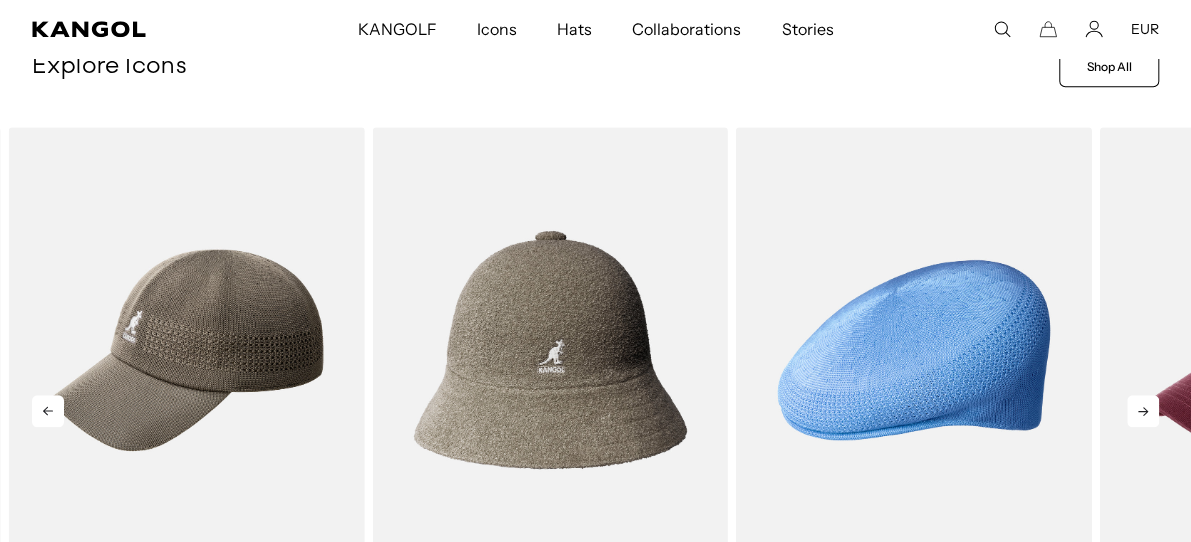 click 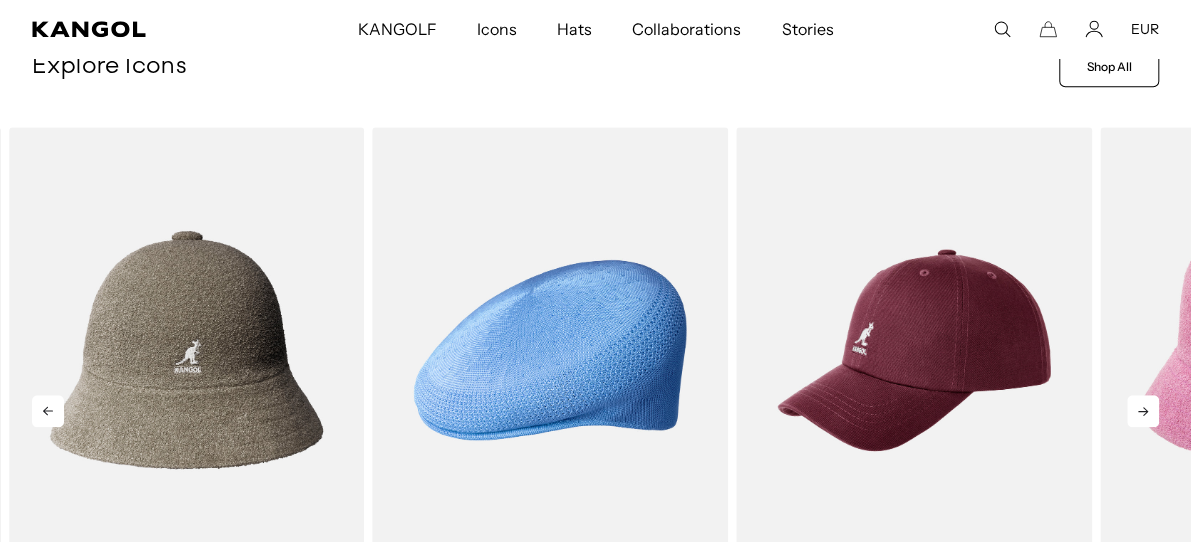 click 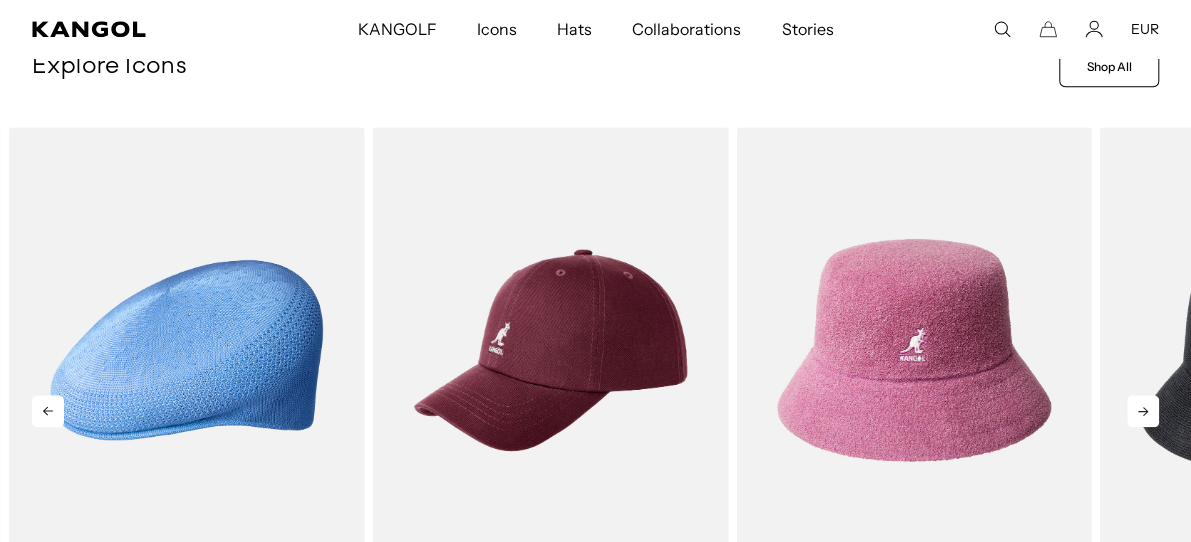 click 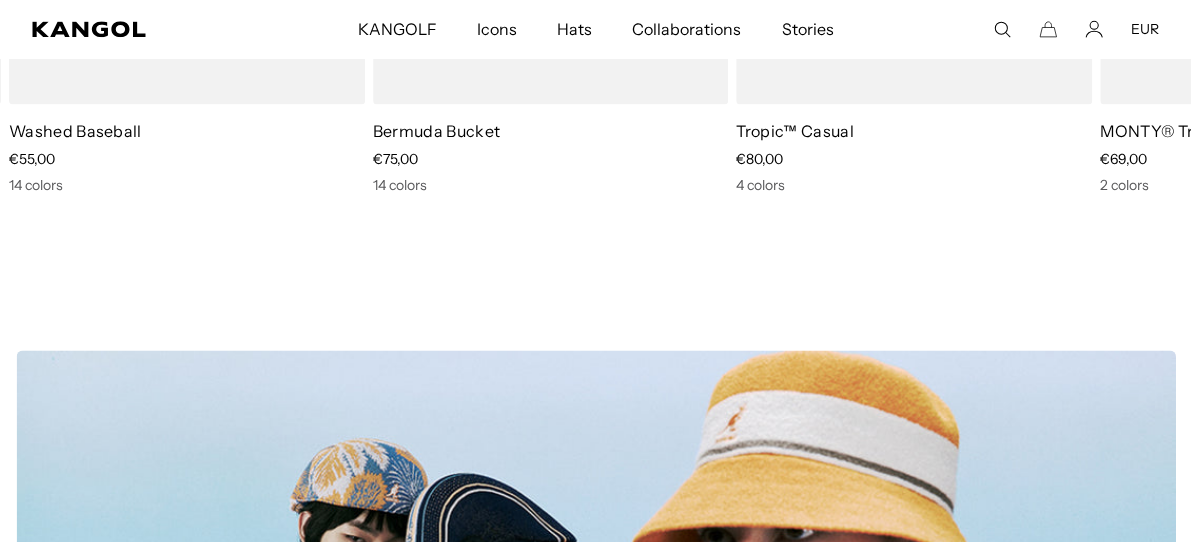 scroll, scrollTop: 1388, scrollLeft: 0, axis: vertical 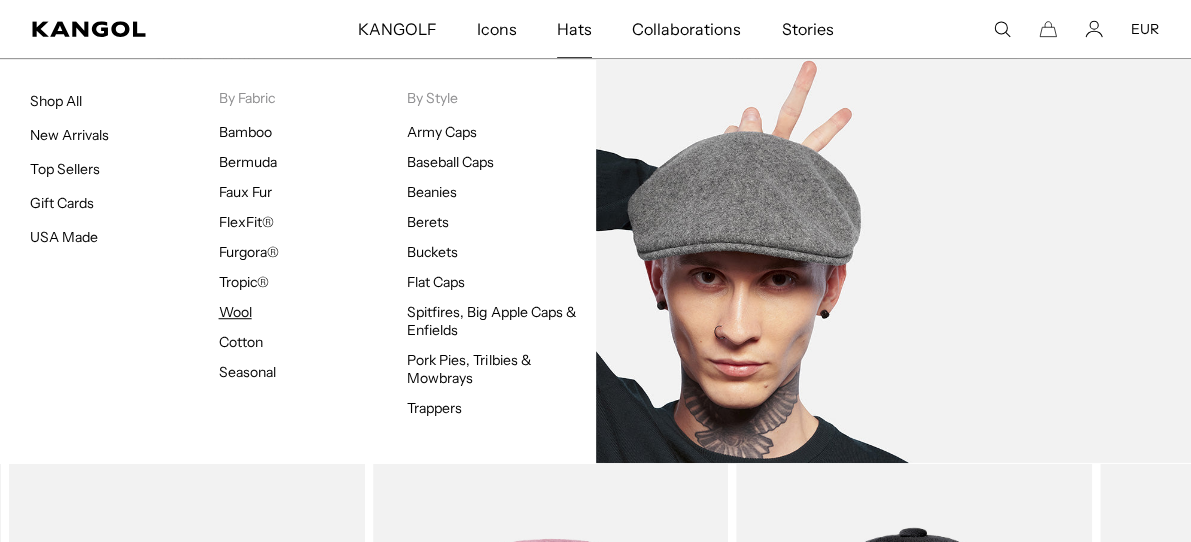 click on "Wool" at bounding box center (235, 312) 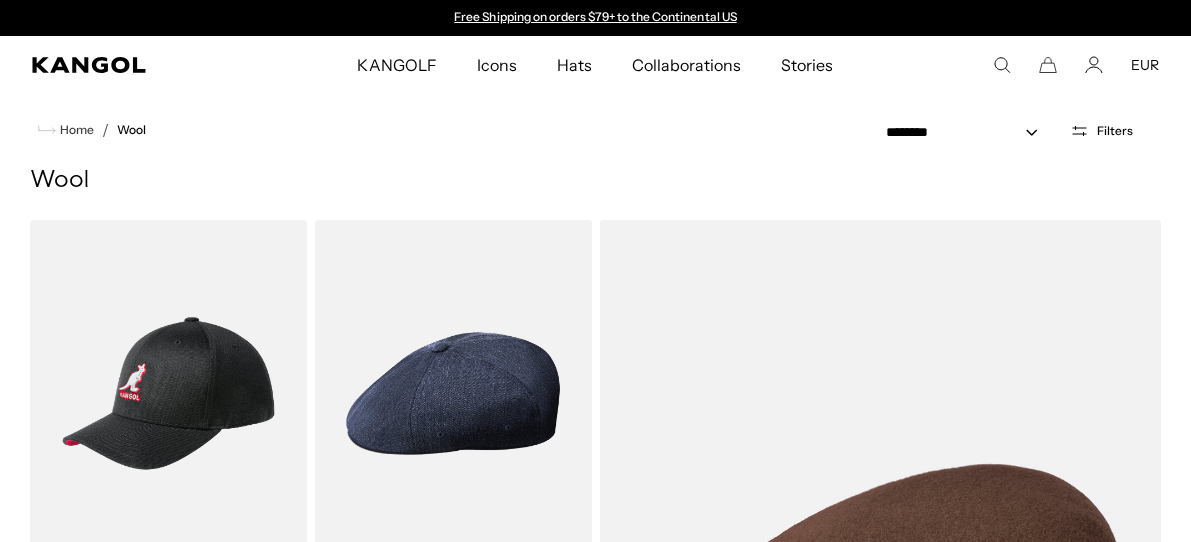 scroll, scrollTop: 200, scrollLeft: 0, axis: vertical 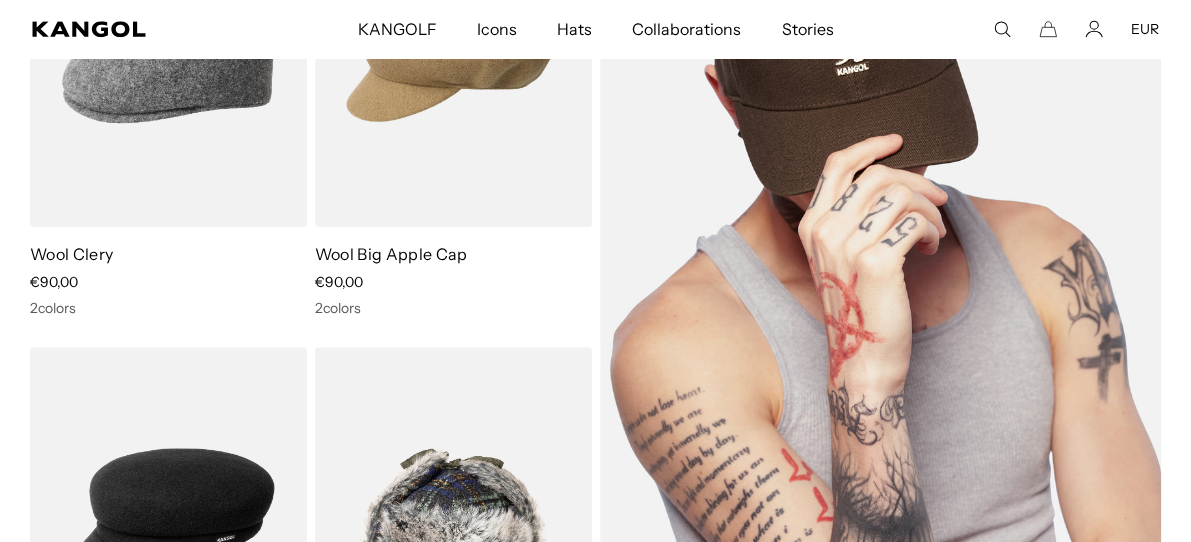 click at bounding box center [881, 287] 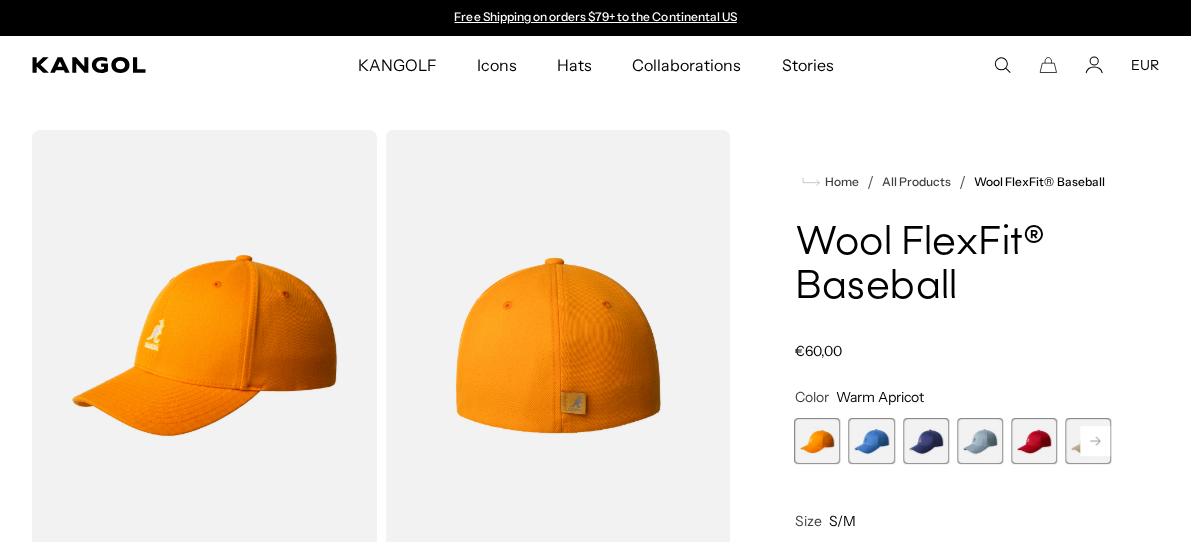 scroll, scrollTop: 100, scrollLeft: 0, axis: vertical 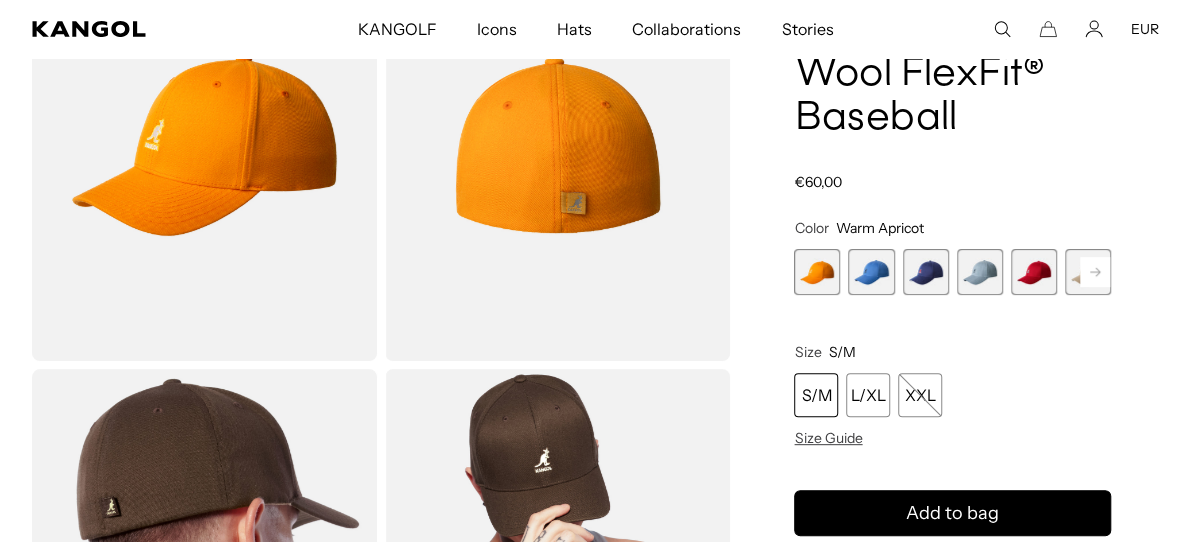 click at bounding box center [871, 272] 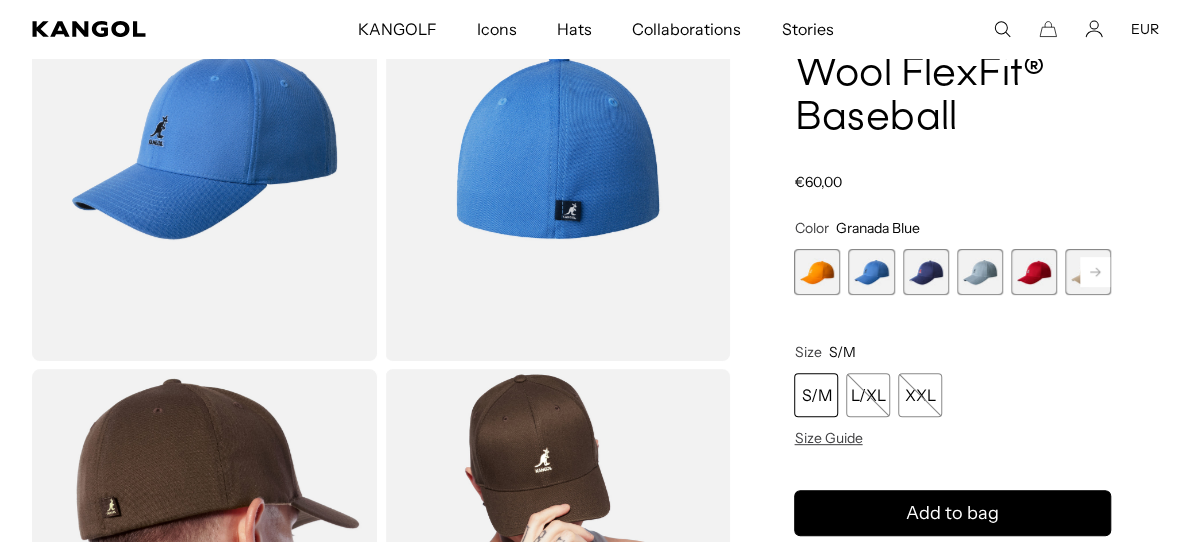 scroll, scrollTop: 0, scrollLeft: 0, axis: both 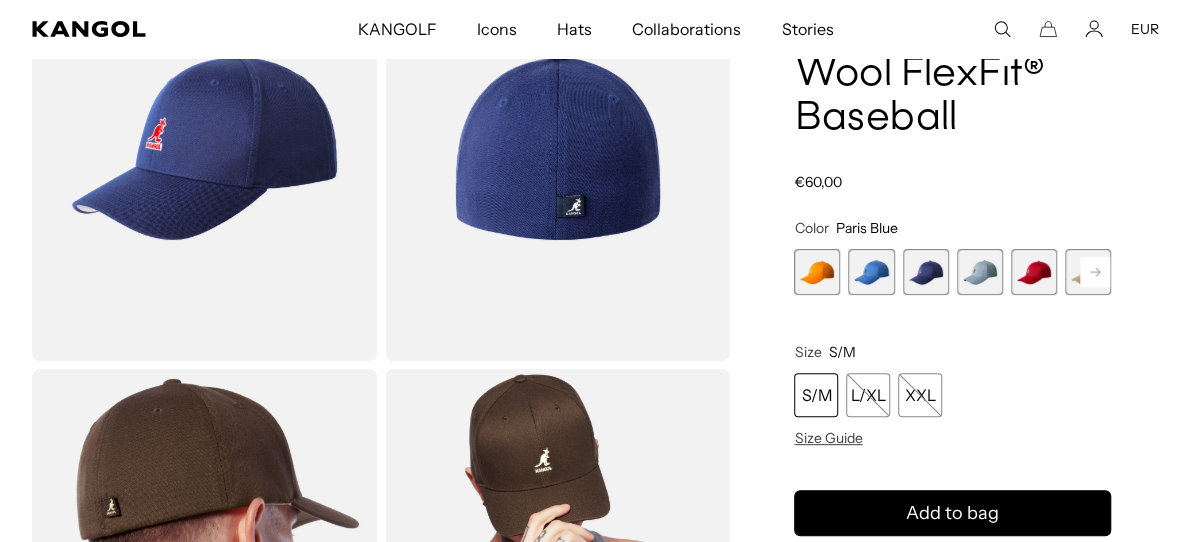 click at bounding box center (980, 272) 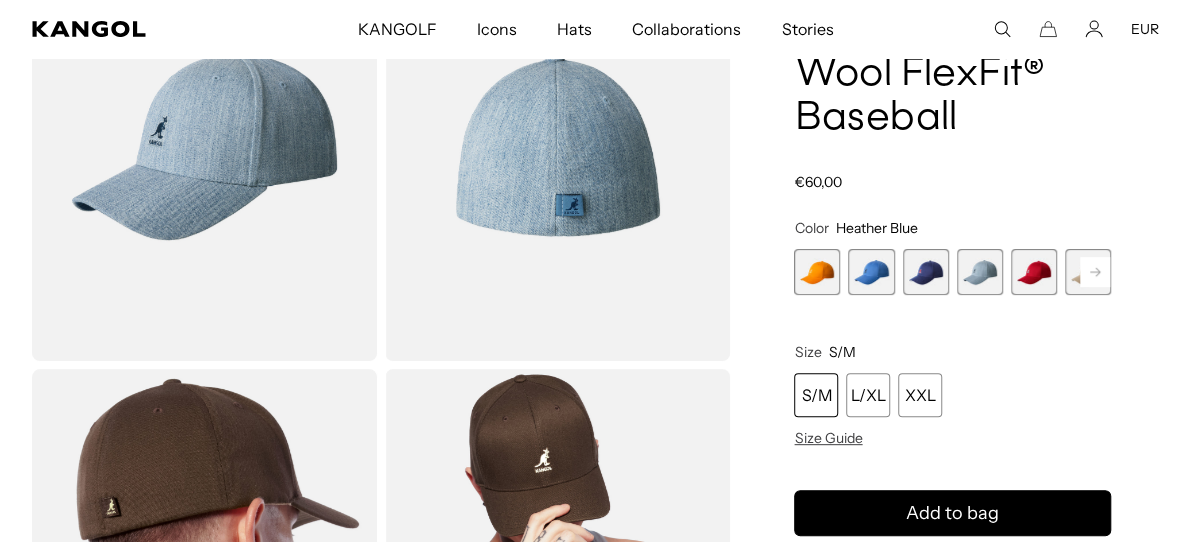 scroll, scrollTop: 0, scrollLeft: 412, axis: horizontal 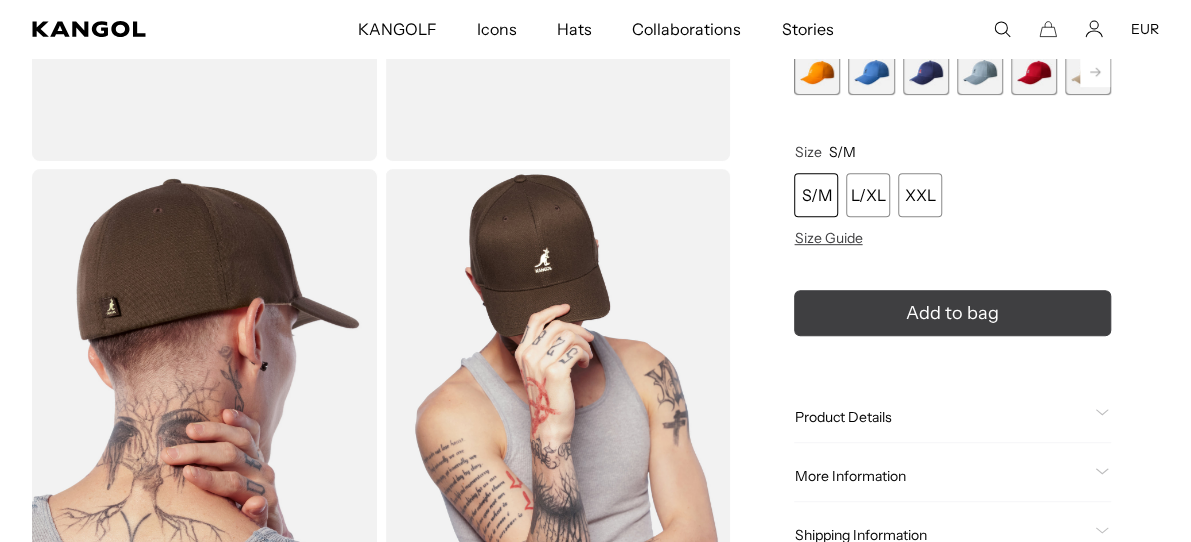 click 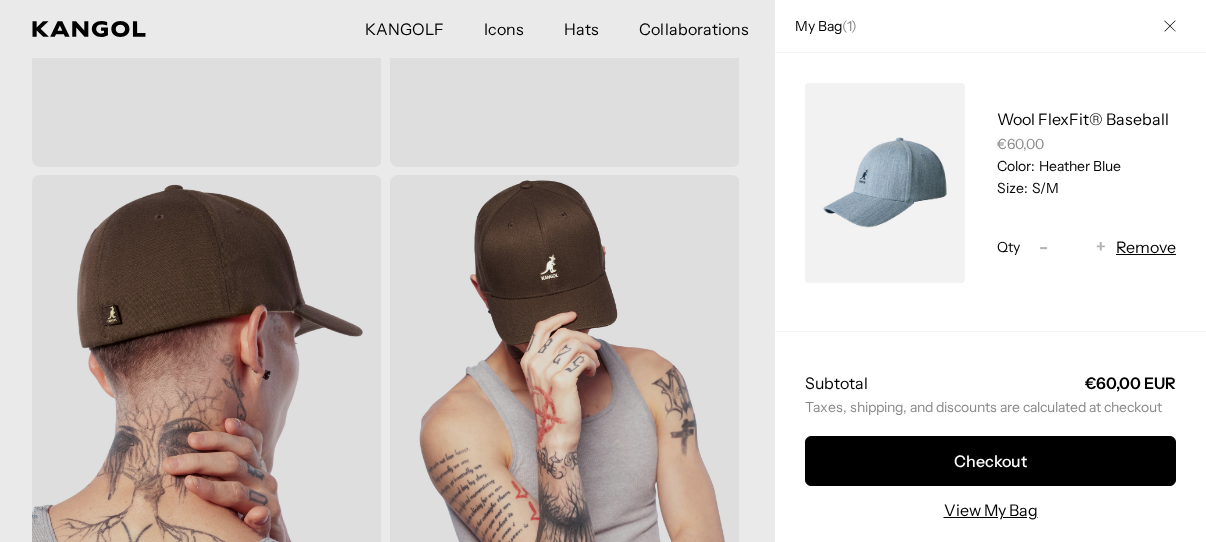 scroll, scrollTop: 0, scrollLeft: 412, axis: horizontal 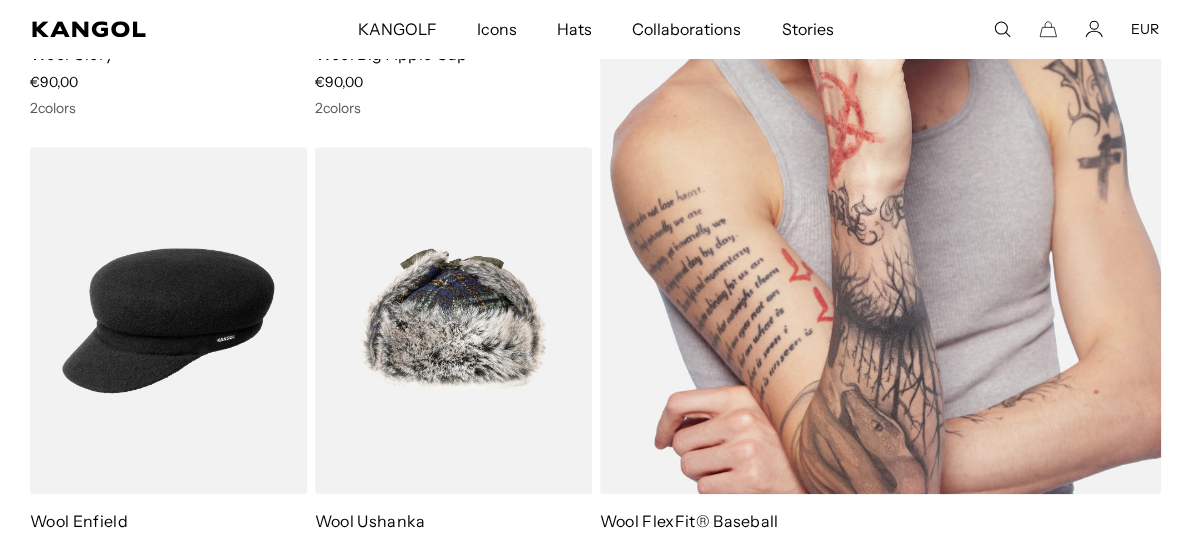 click at bounding box center [881, 87] 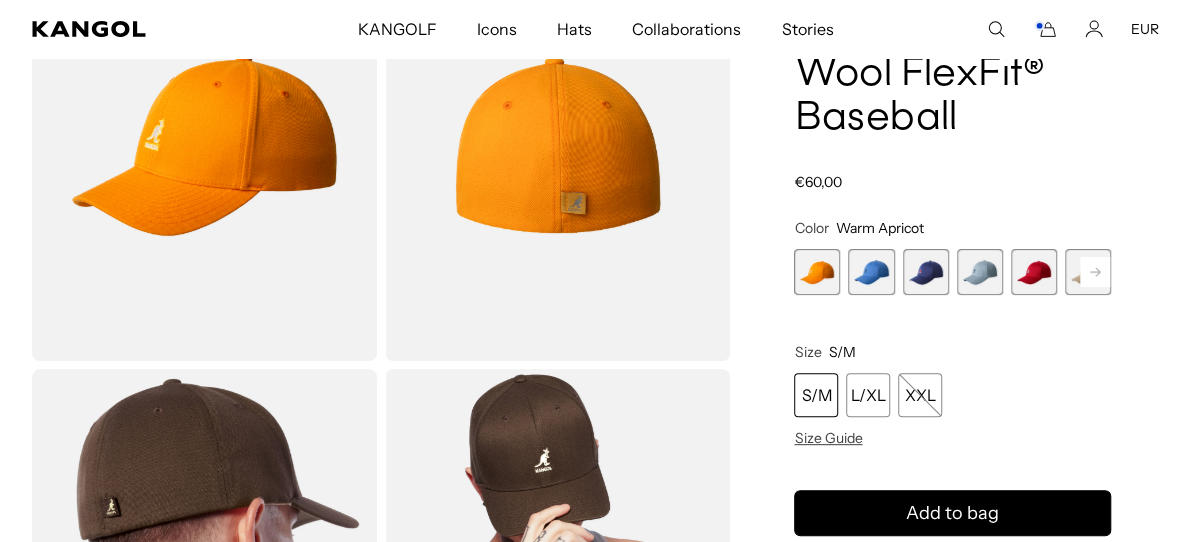 scroll, scrollTop: 0, scrollLeft: 0, axis: both 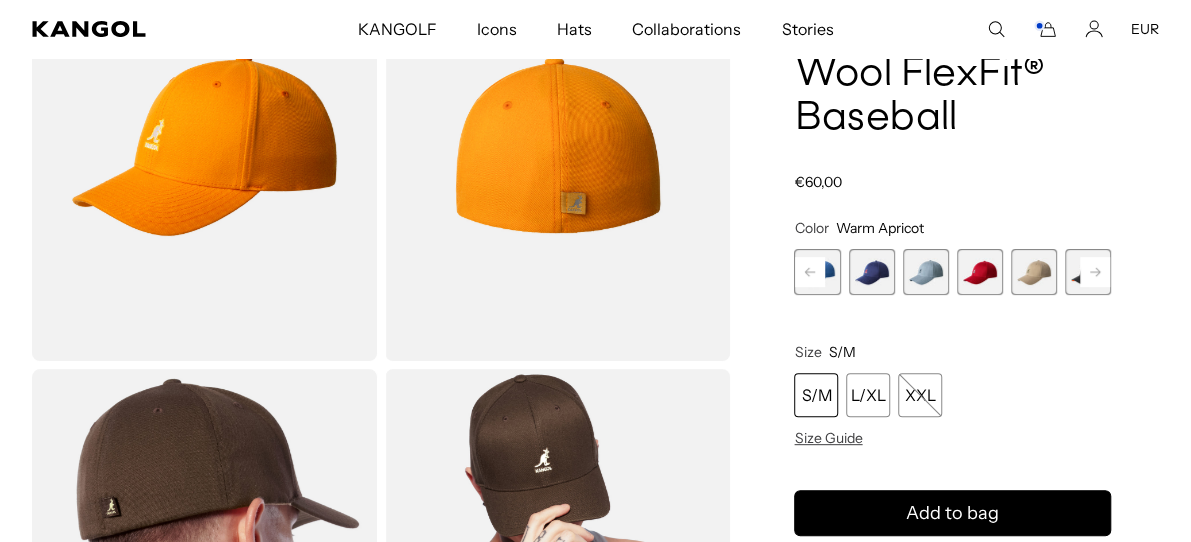 click at bounding box center [1034, 272] 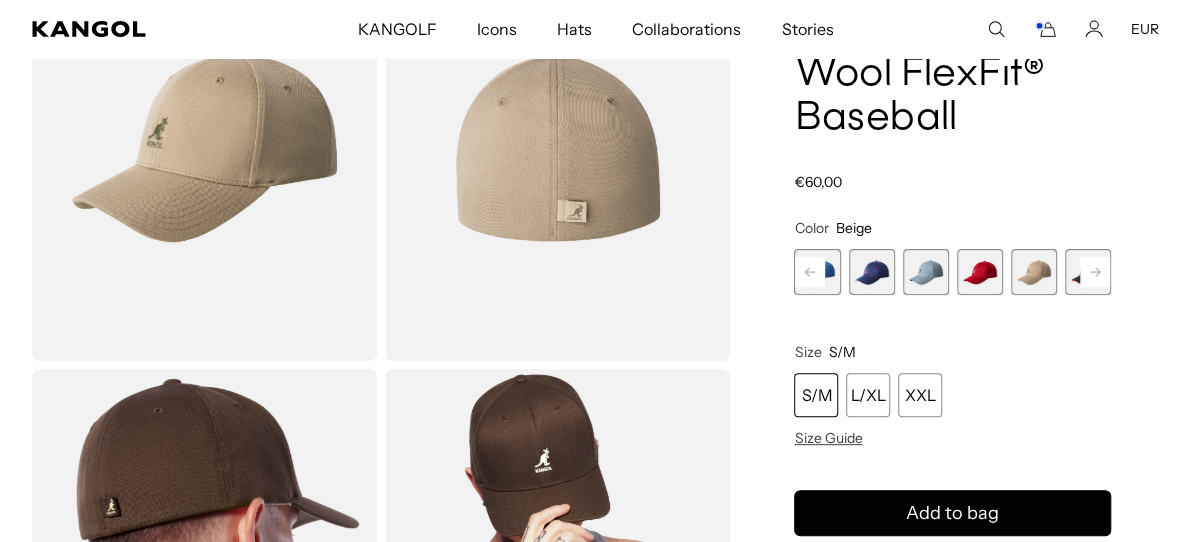 click 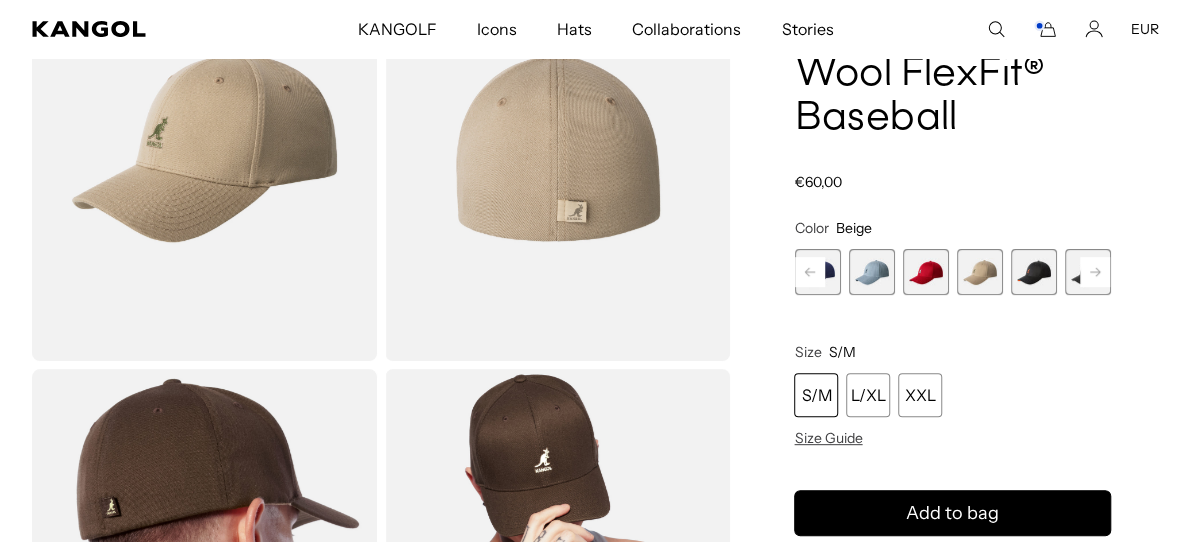 scroll, scrollTop: 0, scrollLeft: 412, axis: horizontal 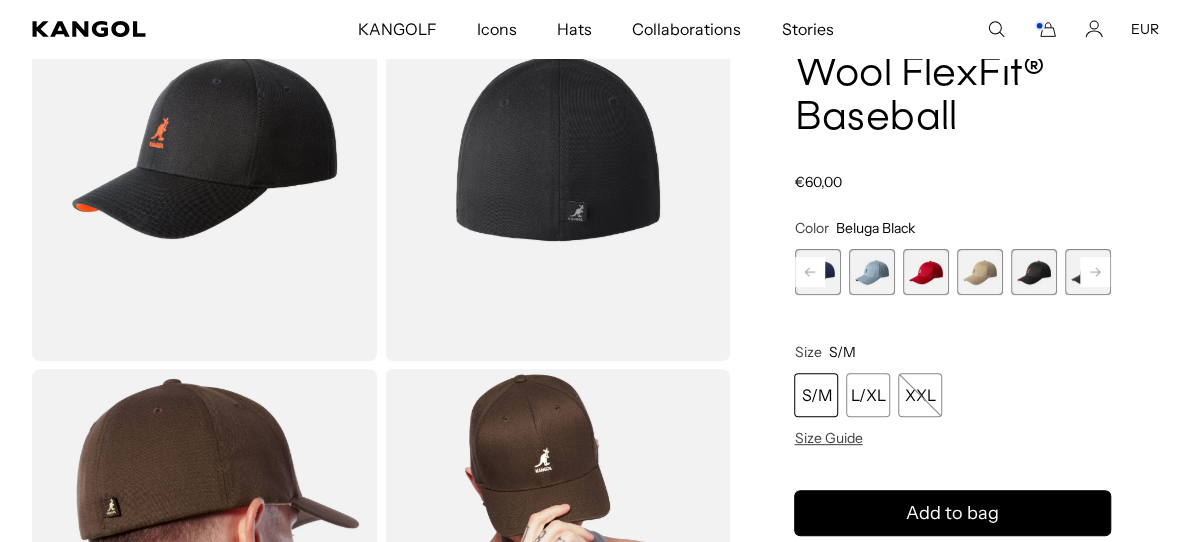 click 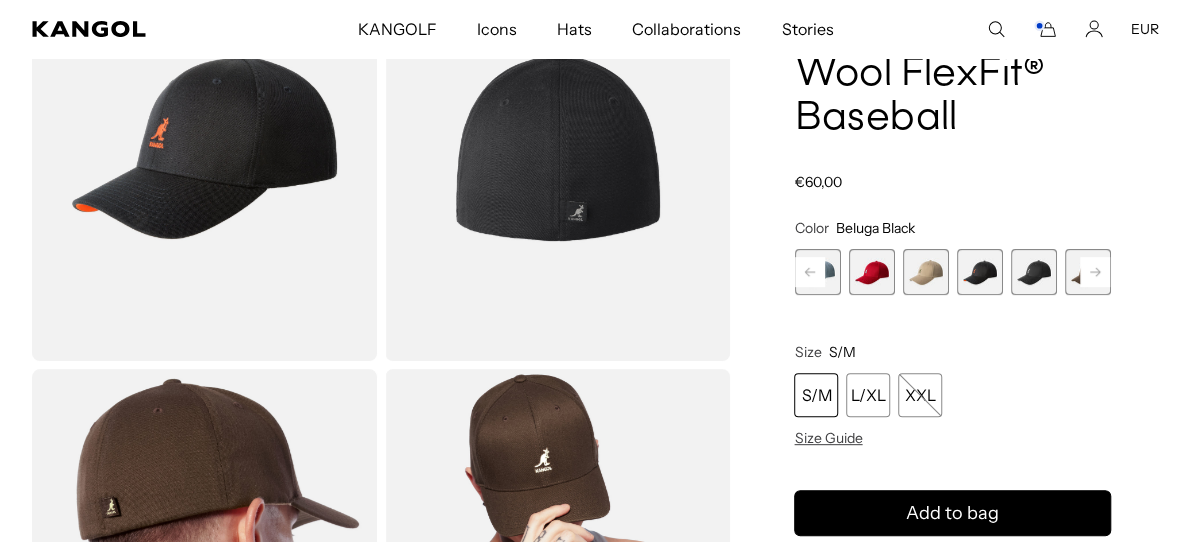 scroll, scrollTop: 0, scrollLeft: 412, axis: horizontal 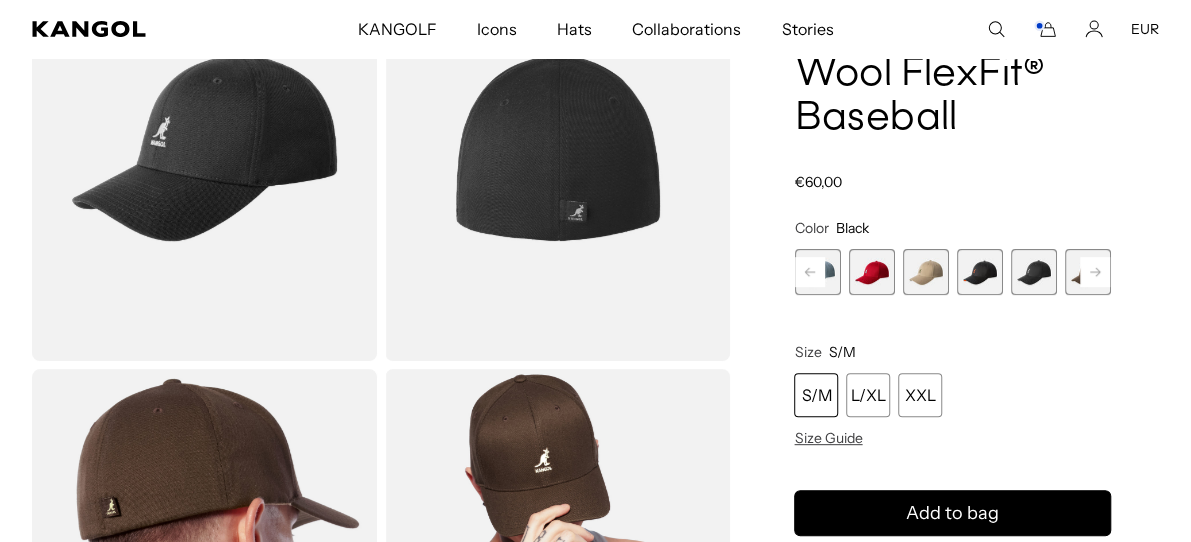 click on "S/M" at bounding box center [816, 395] 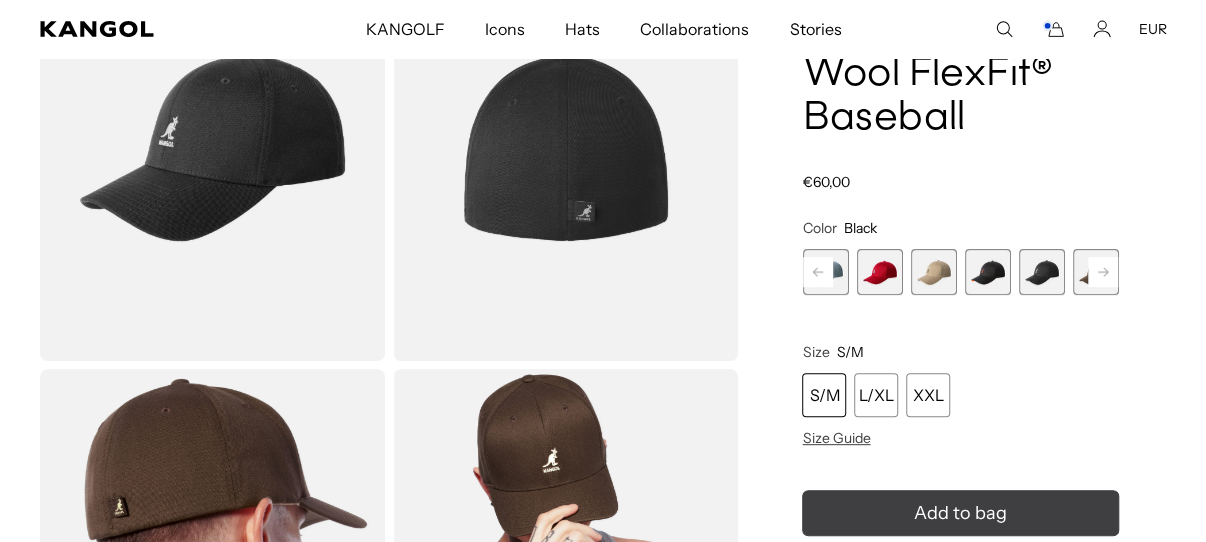 scroll, scrollTop: 0, scrollLeft: 412, axis: horizontal 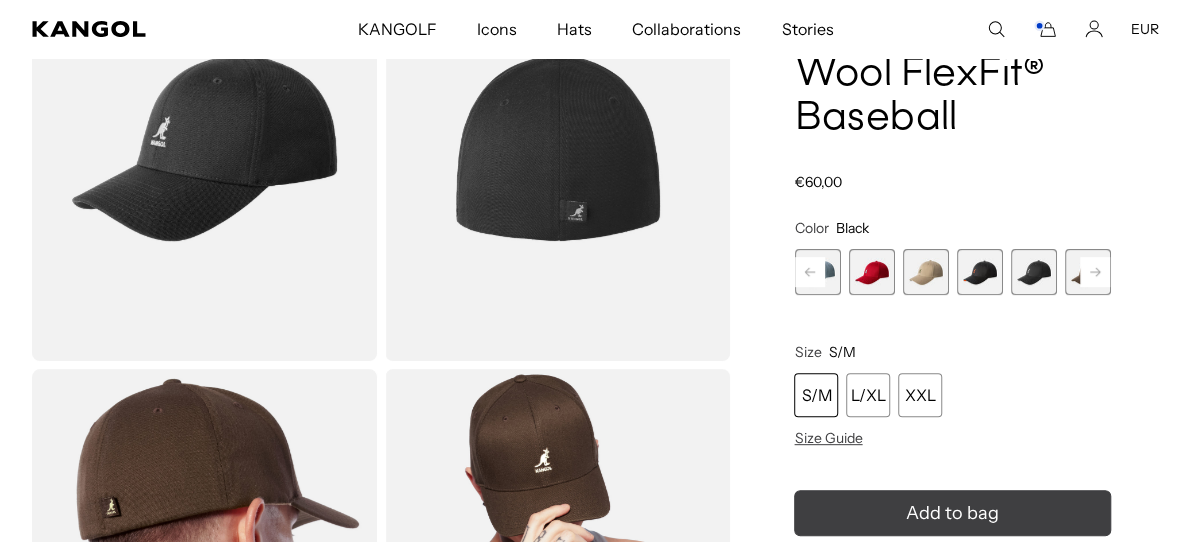 click on "Add to bag" at bounding box center [952, 512] 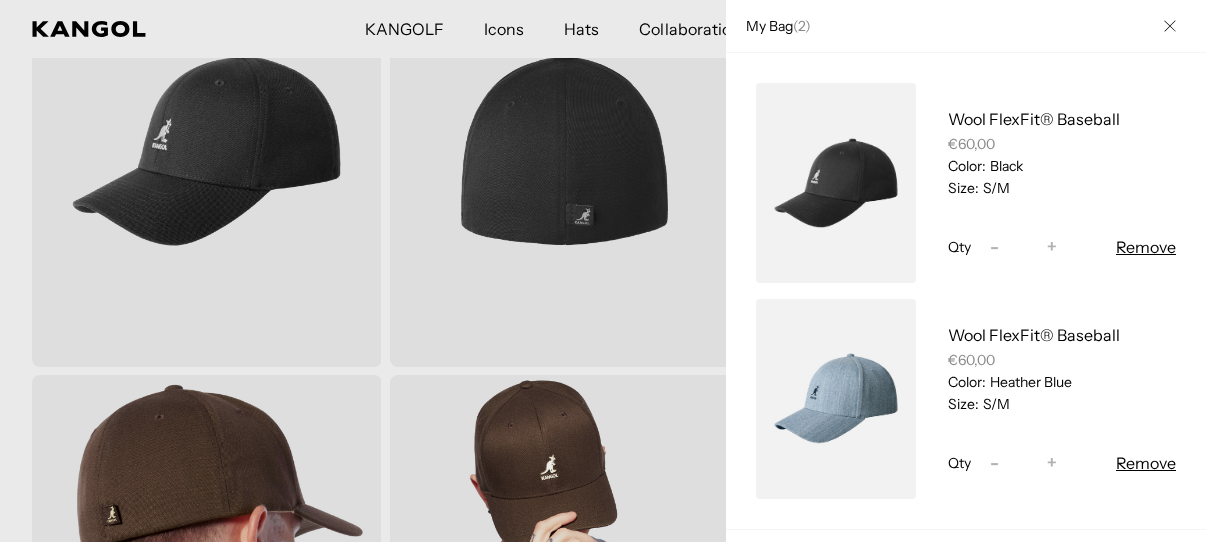 scroll, scrollTop: 0, scrollLeft: 0, axis: both 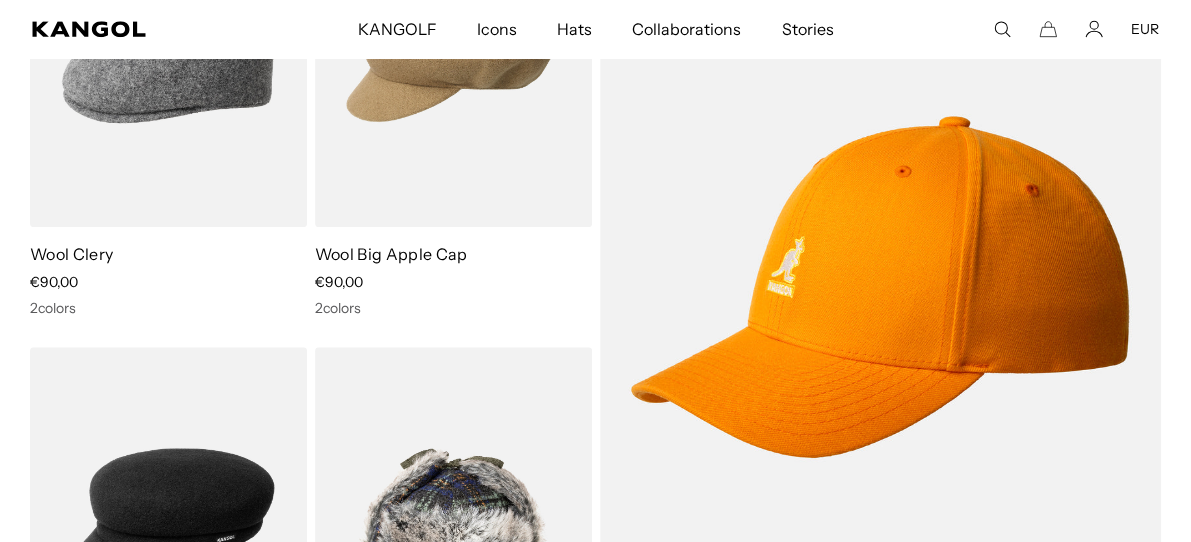 click at bounding box center (0, 0) 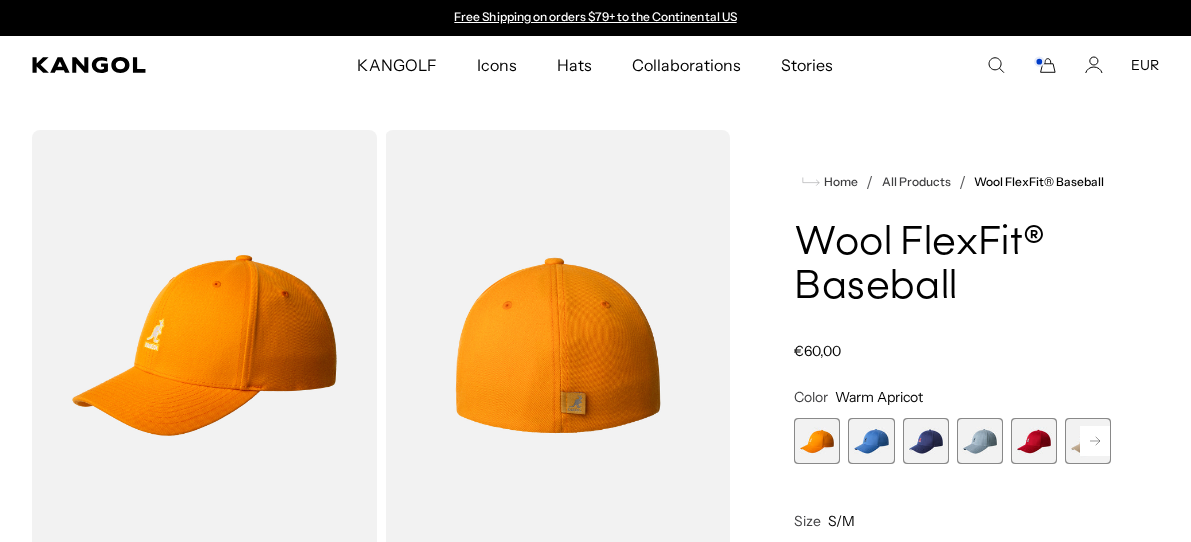 scroll, scrollTop: 0, scrollLeft: 0, axis: both 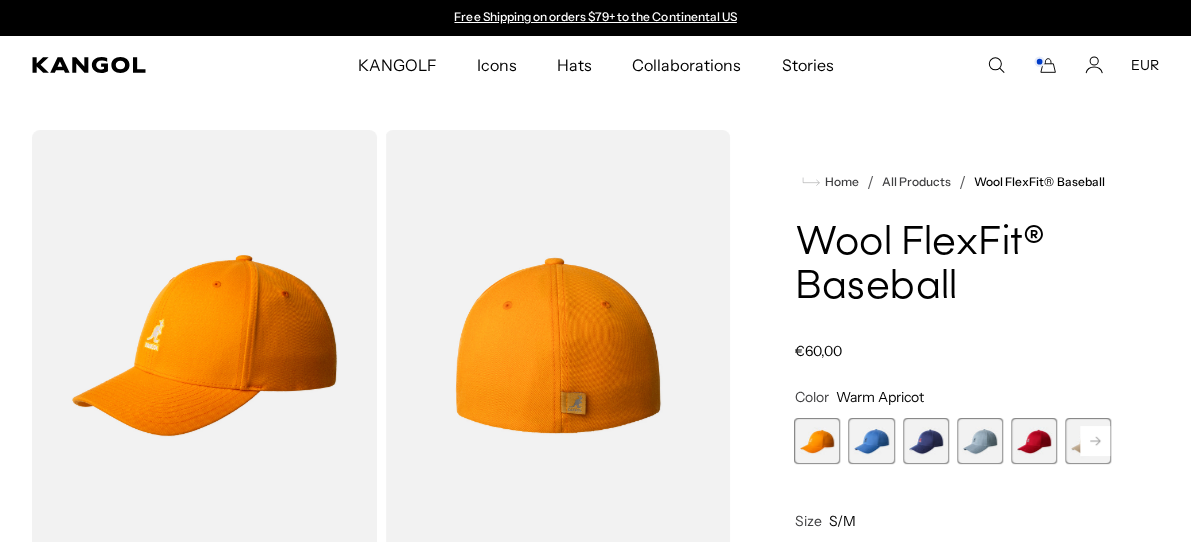click 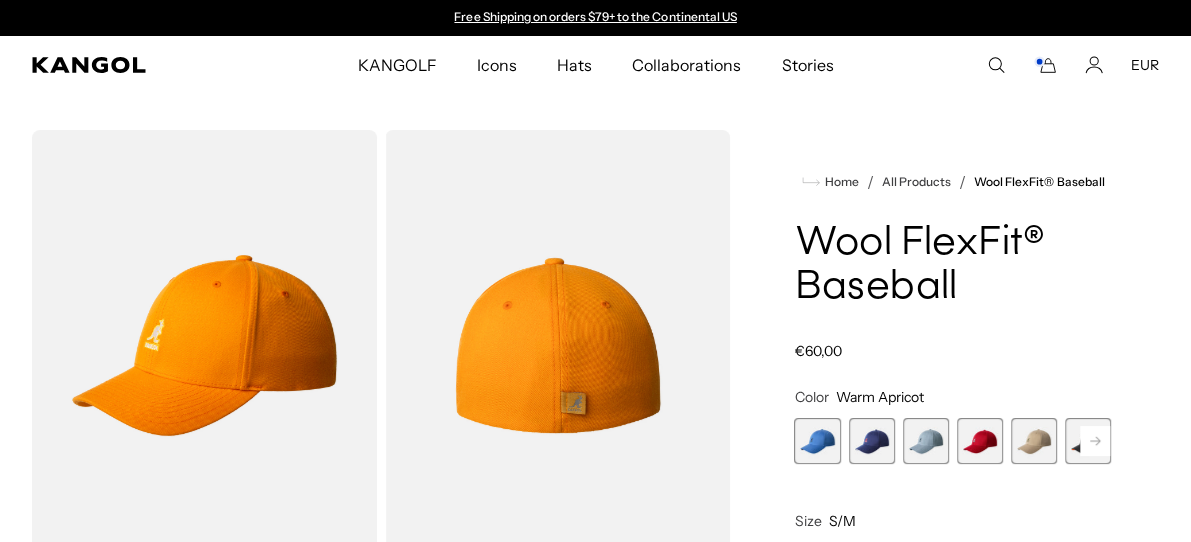 scroll, scrollTop: 0, scrollLeft: 0, axis: both 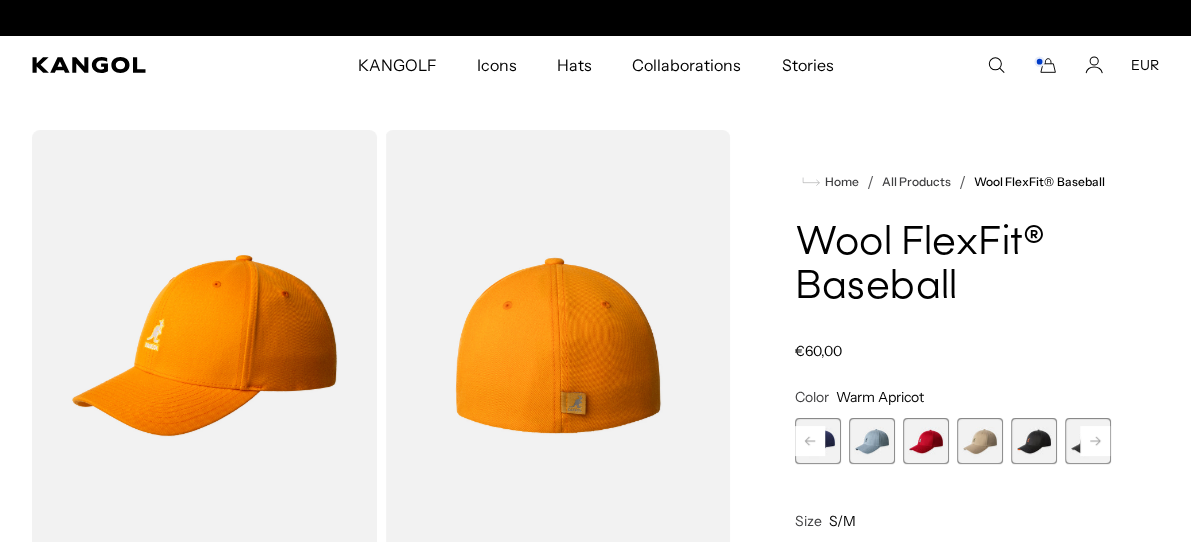 click 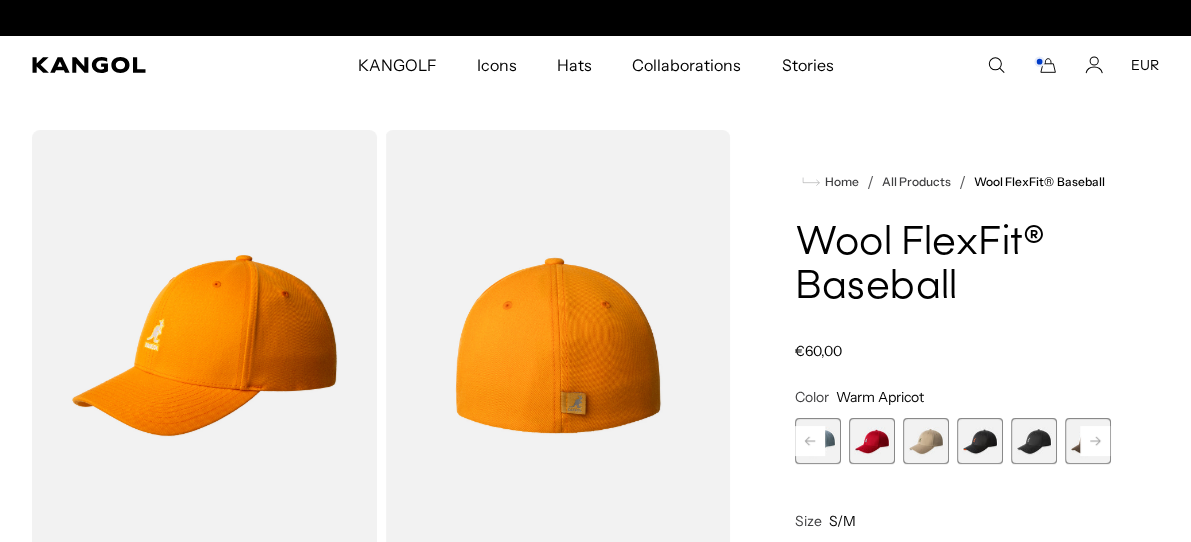 scroll, scrollTop: 0, scrollLeft: 412, axis: horizontal 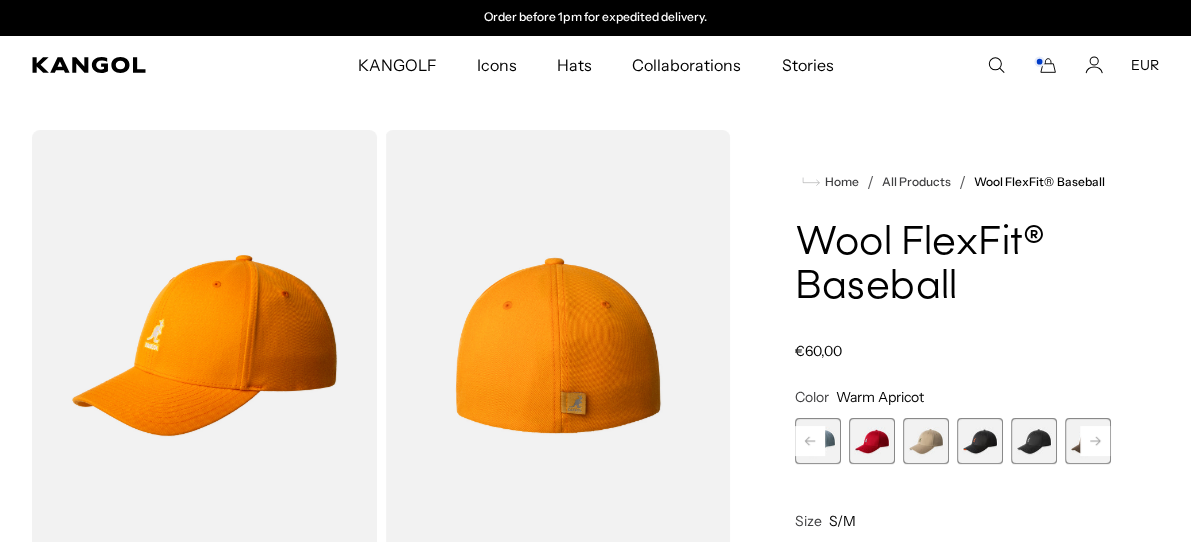 click 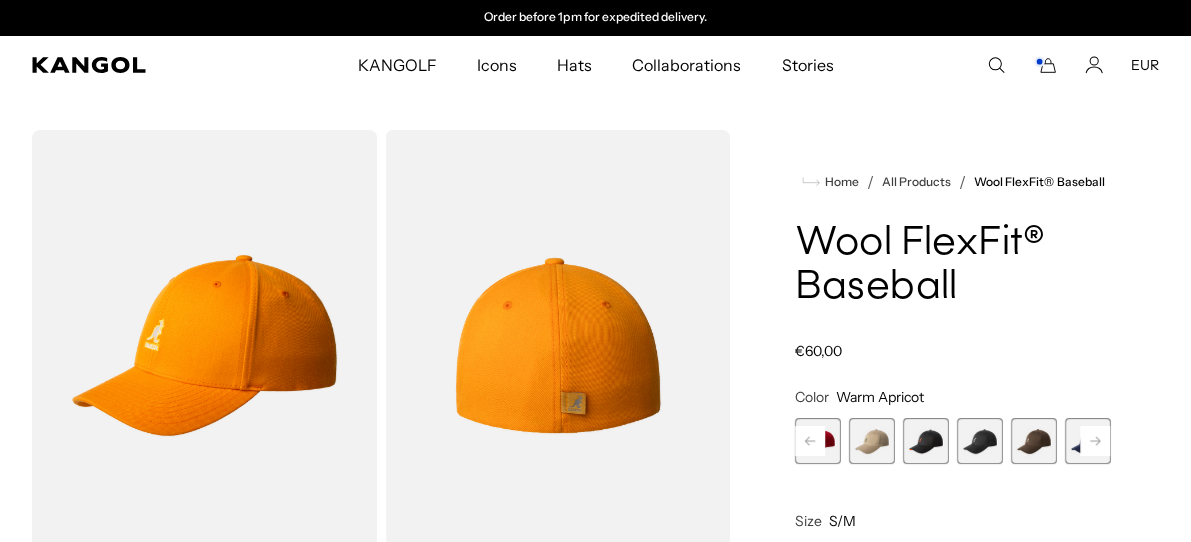 click 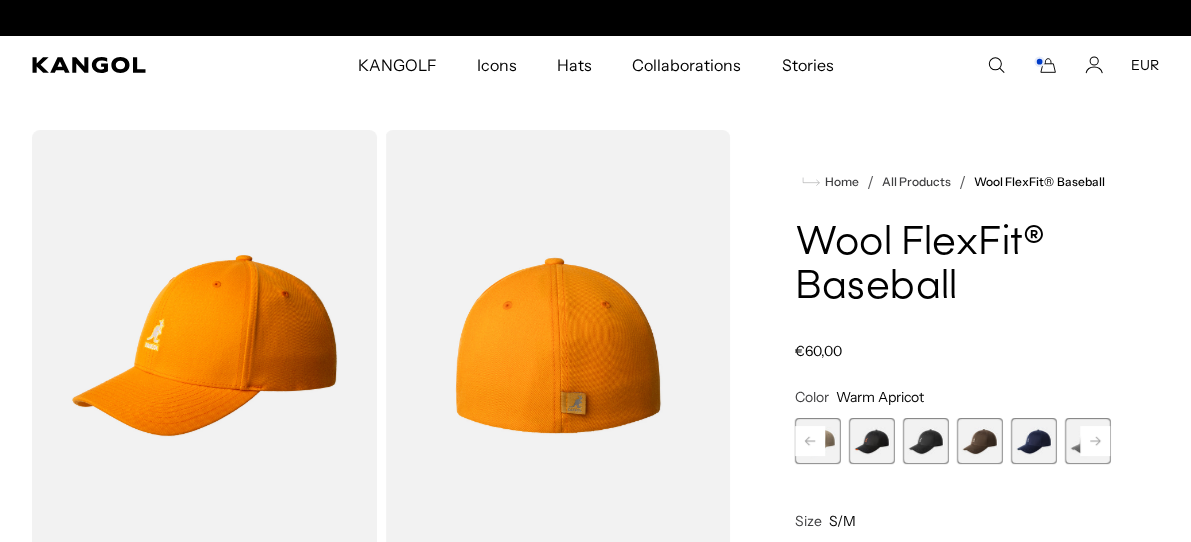 scroll, scrollTop: 0, scrollLeft: 0, axis: both 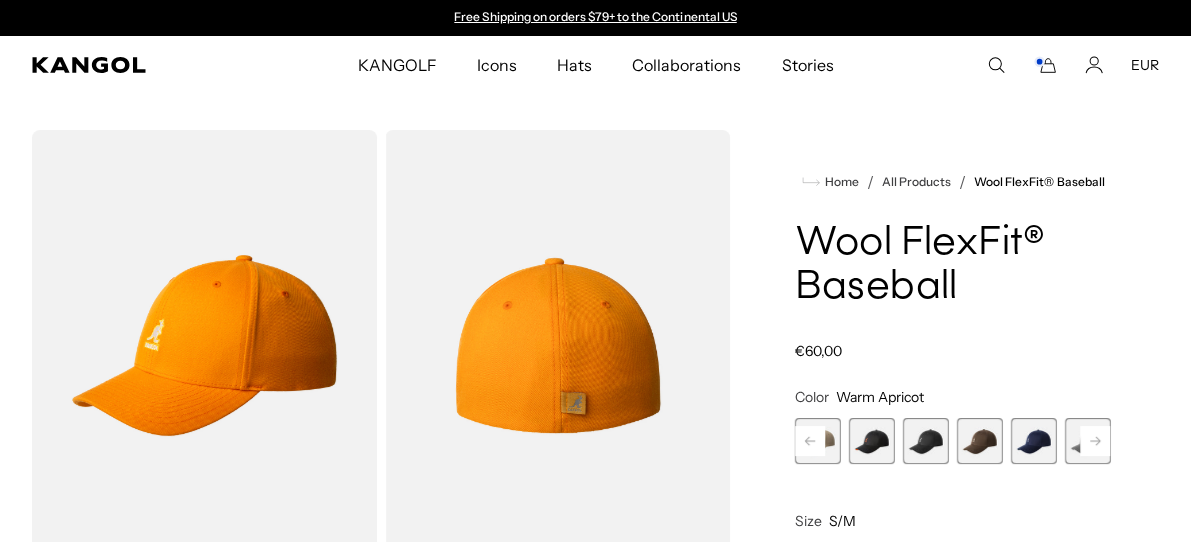 click at bounding box center (980, 441) 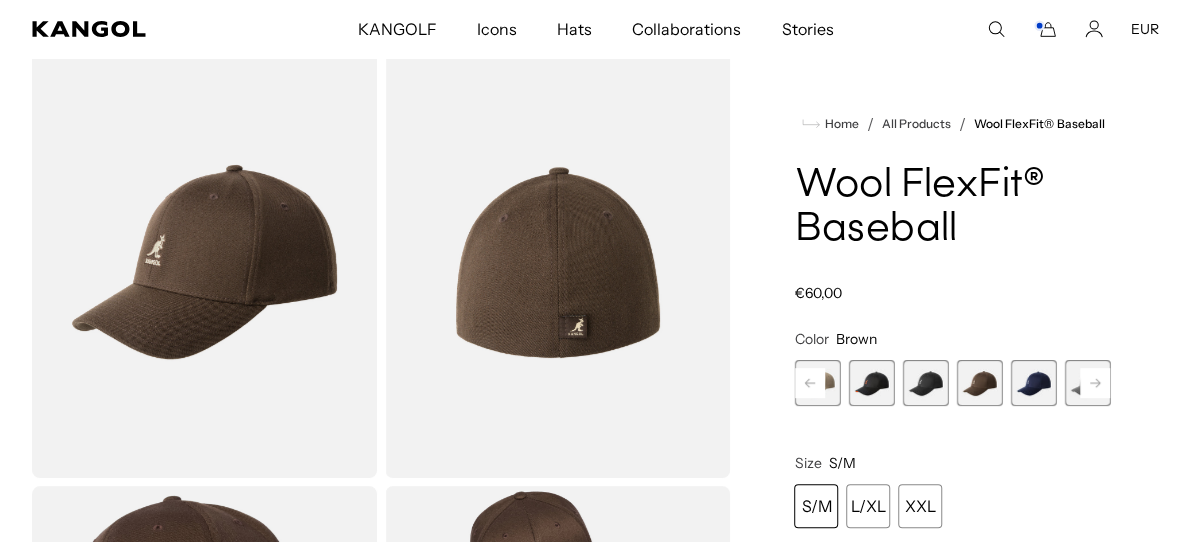 scroll, scrollTop: 200, scrollLeft: 0, axis: vertical 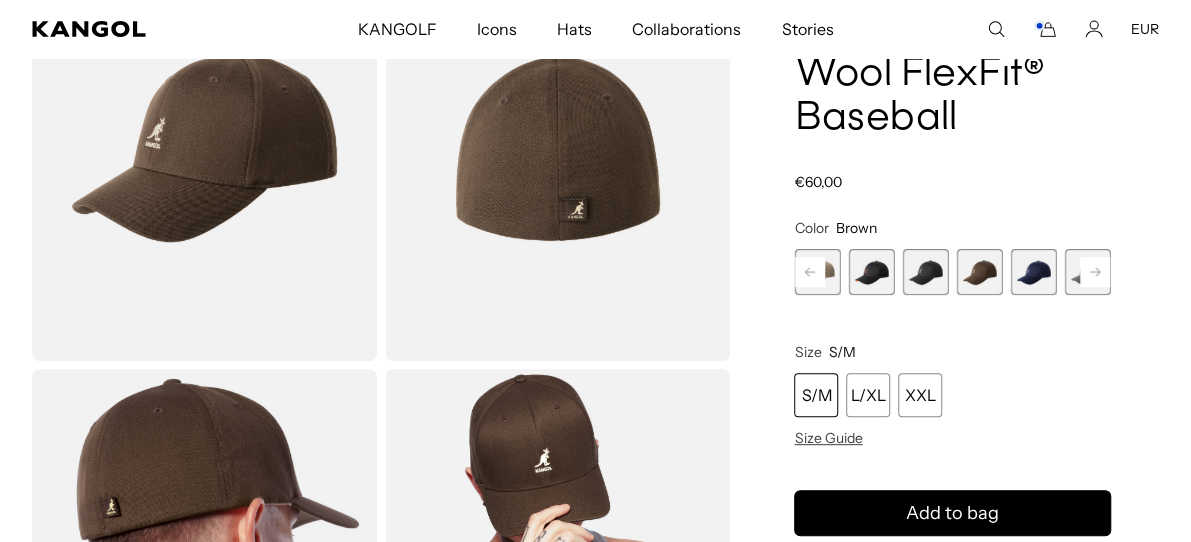 click on "S/M" at bounding box center (816, 395) 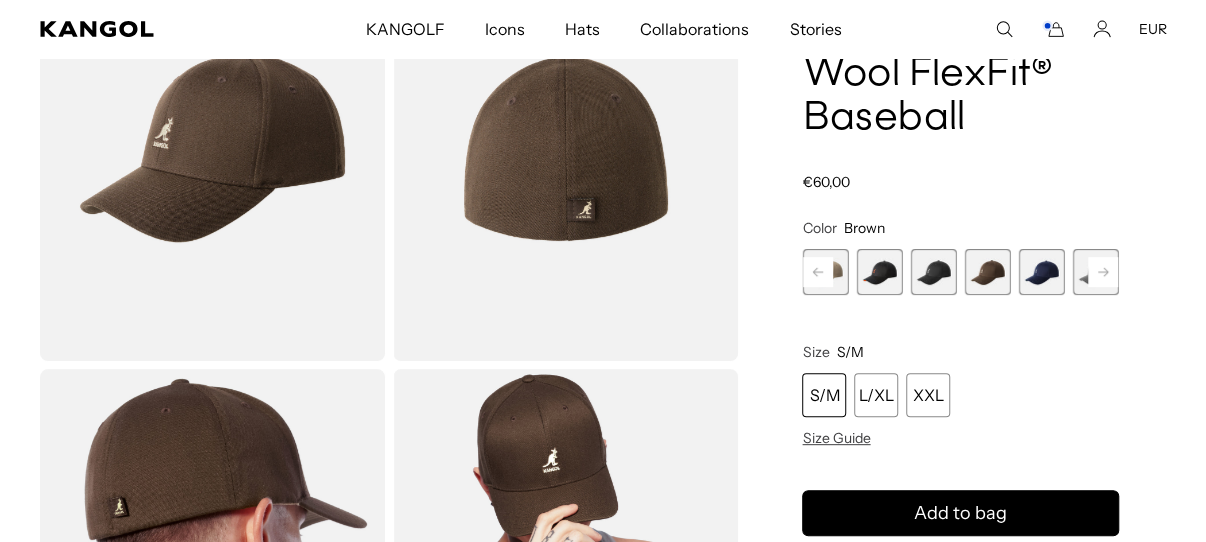 scroll, scrollTop: 0, scrollLeft: 412, axis: horizontal 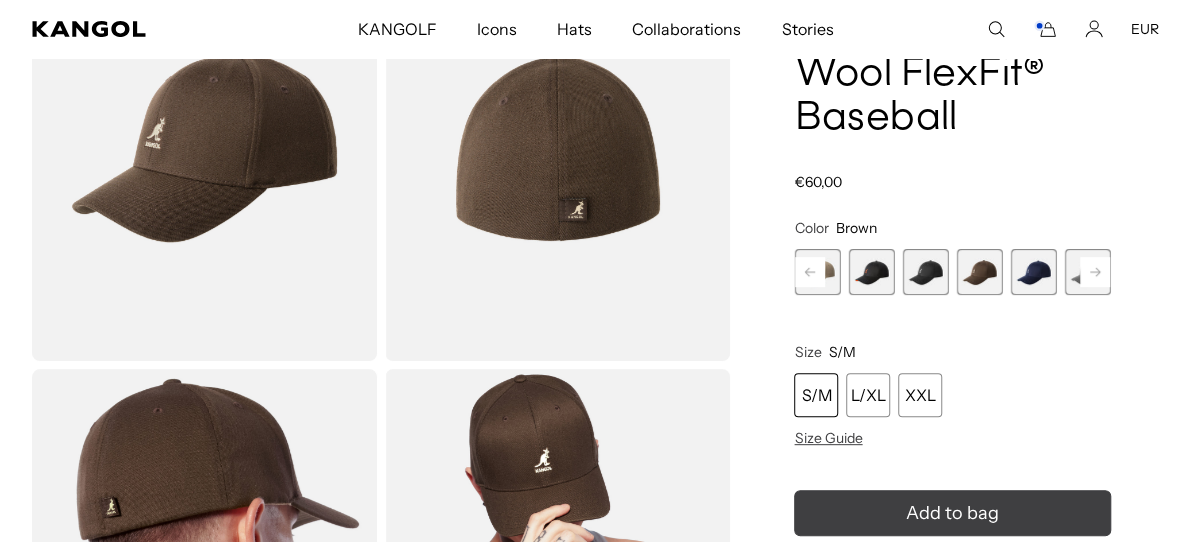 click 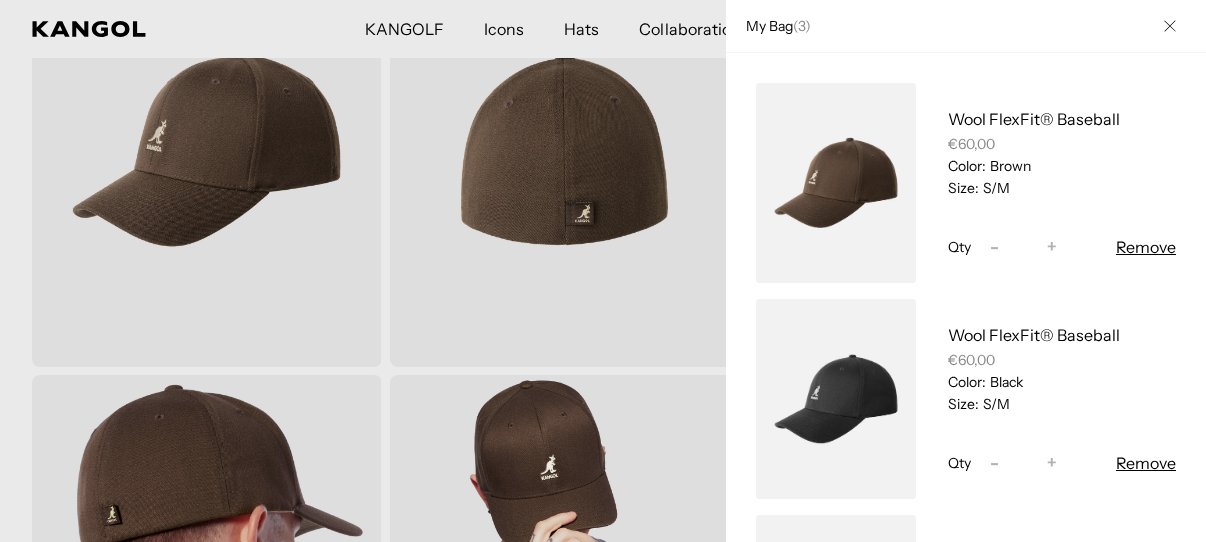 scroll, scrollTop: 0, scrollLeft: 0, axis: both 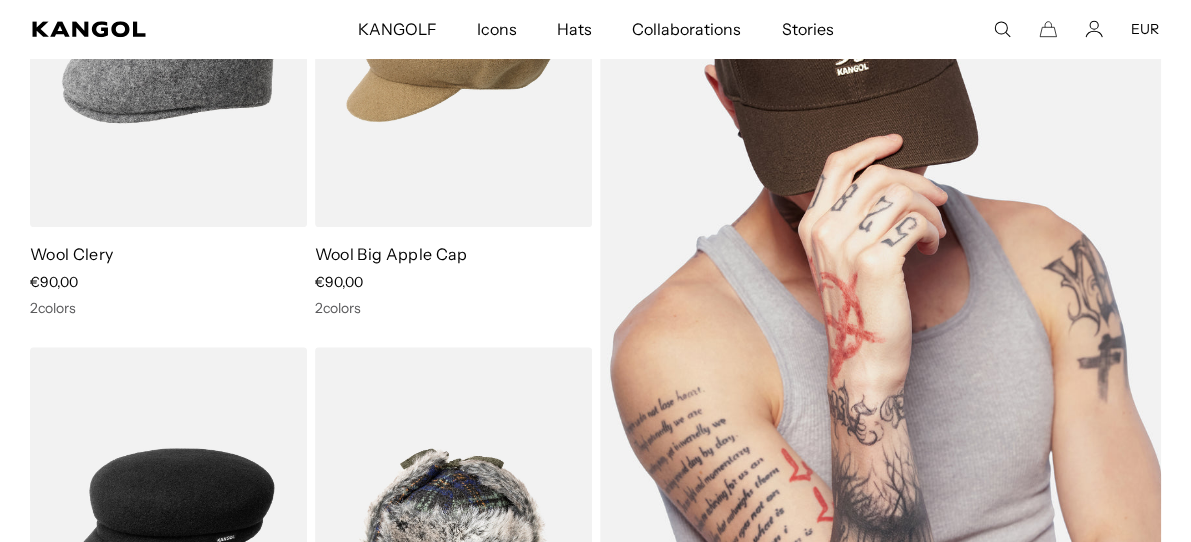 click at bounding box center (881, 287) 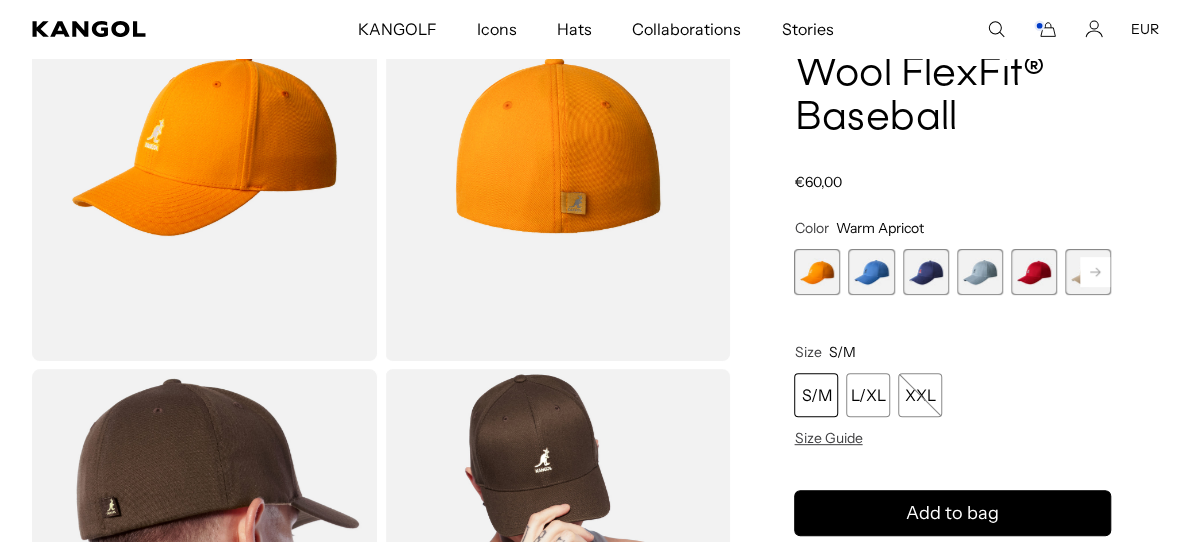 scroll, scrollTop: 200, scrollLeft: 0, axis: vertical 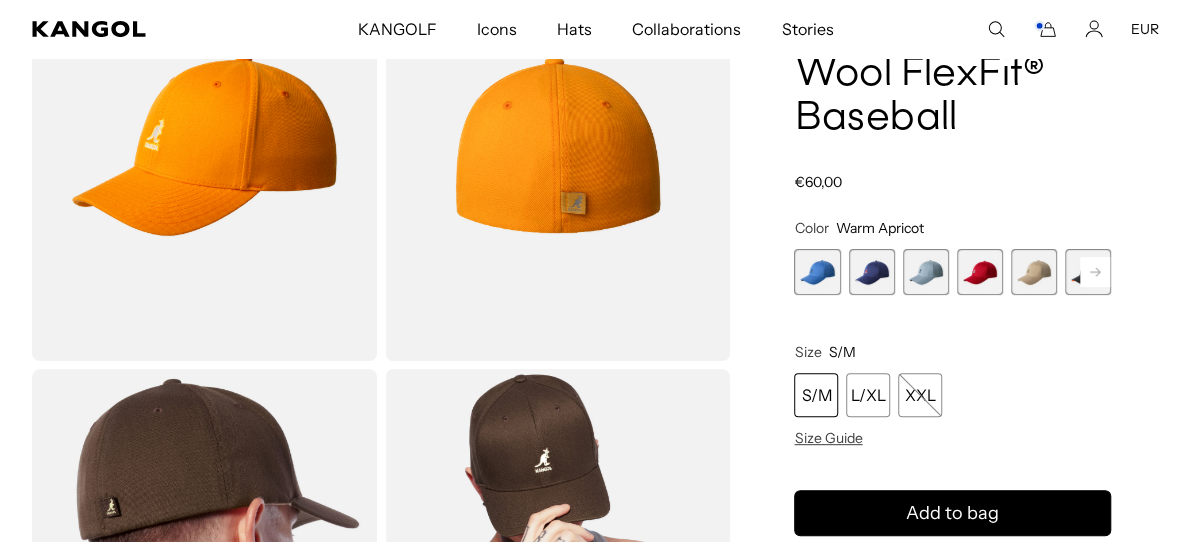 click 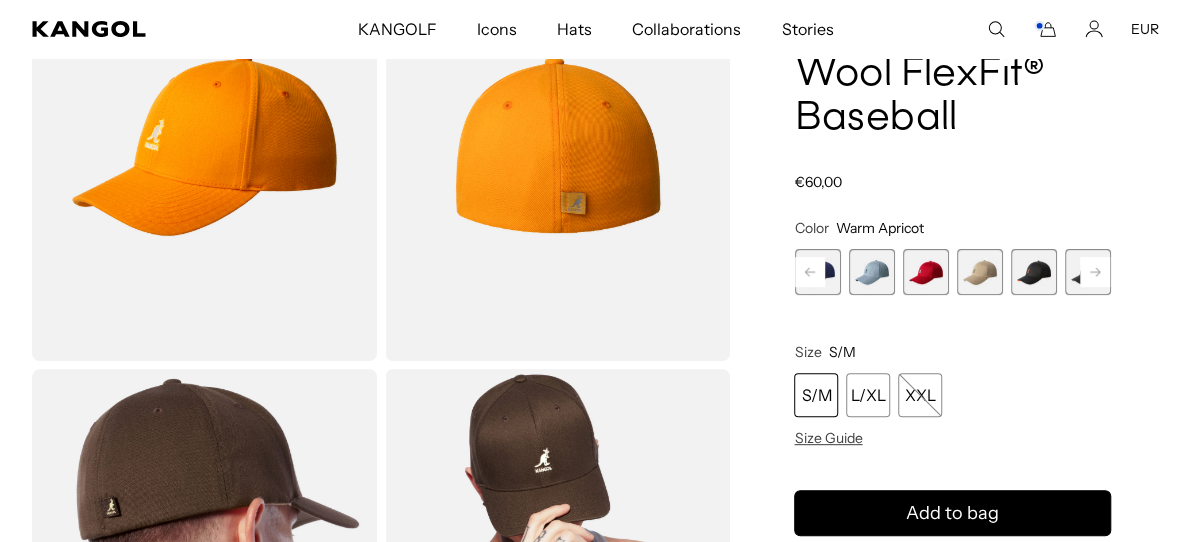 click 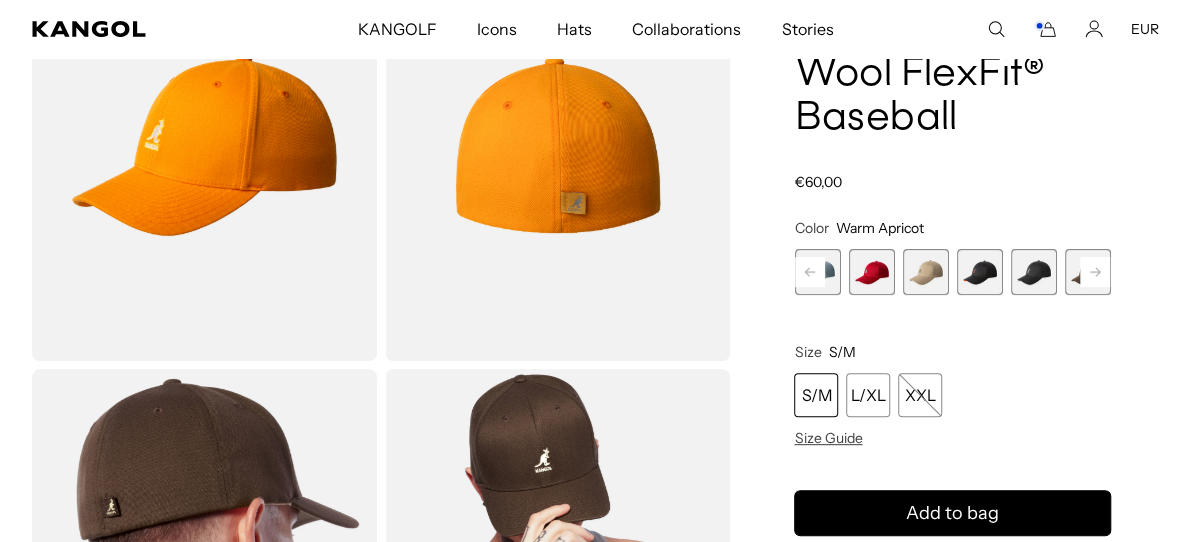 click 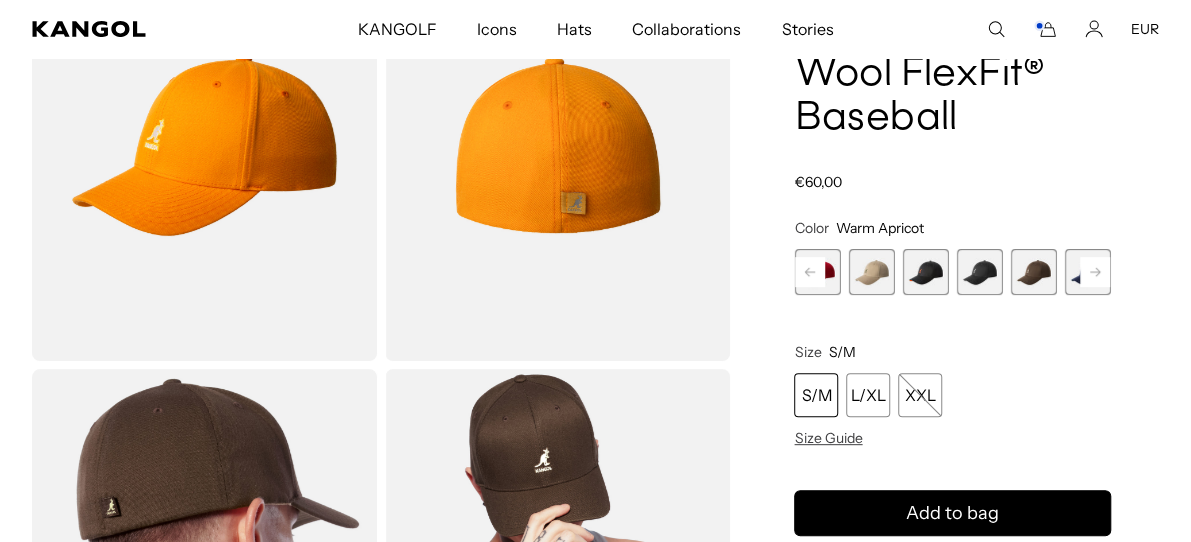 click 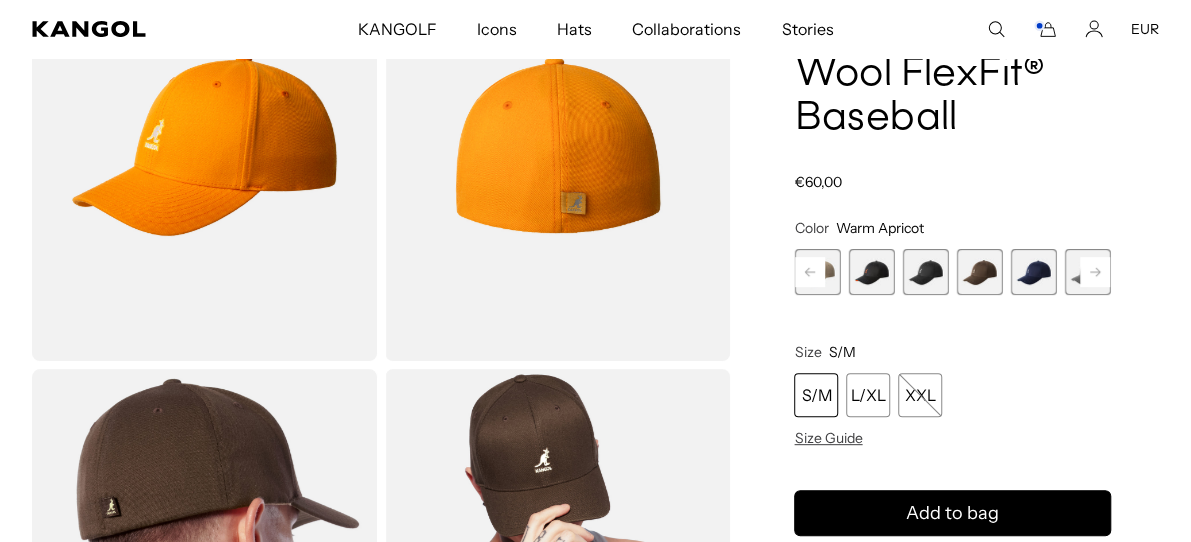 click 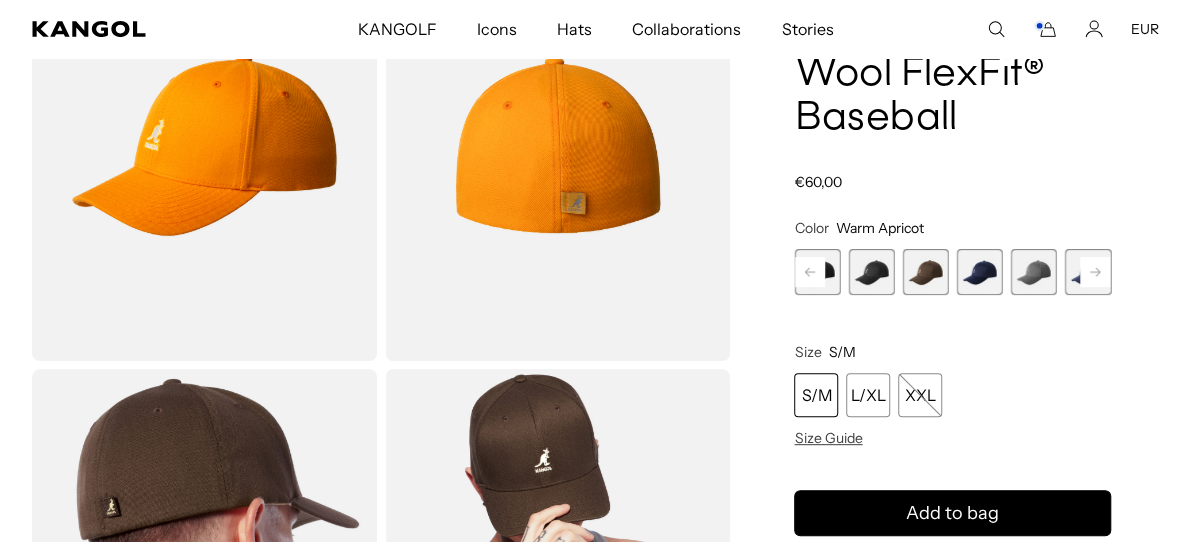 scroll, scrollTop: 0, scrollLeft: 0, axis: both 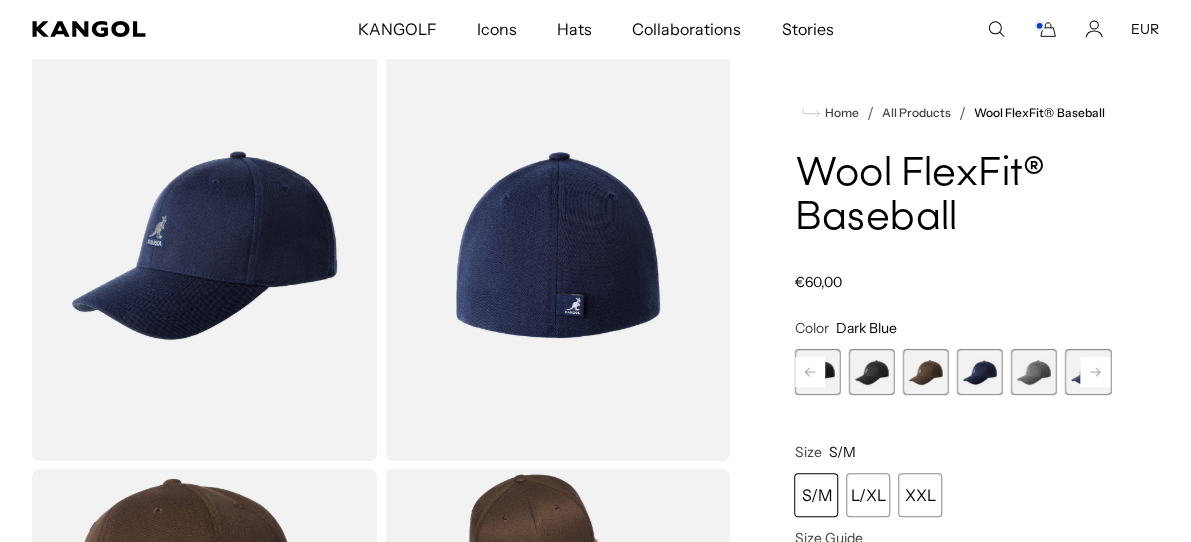 click 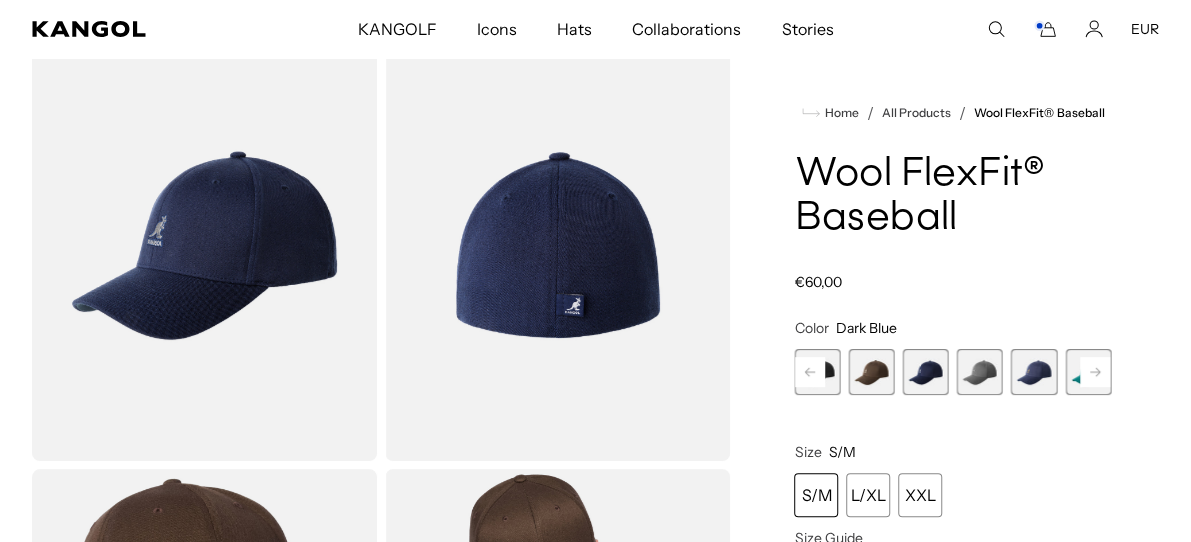 click at bounding box center (1034, 372) 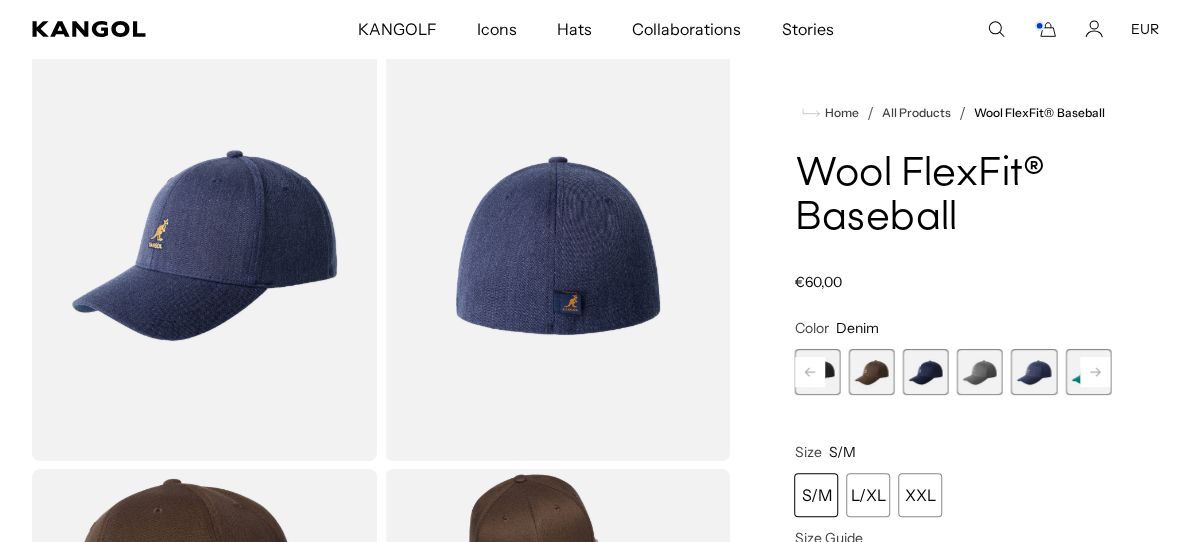 scroll, scrollTop: 0, scrollLeft: 0, axis: both 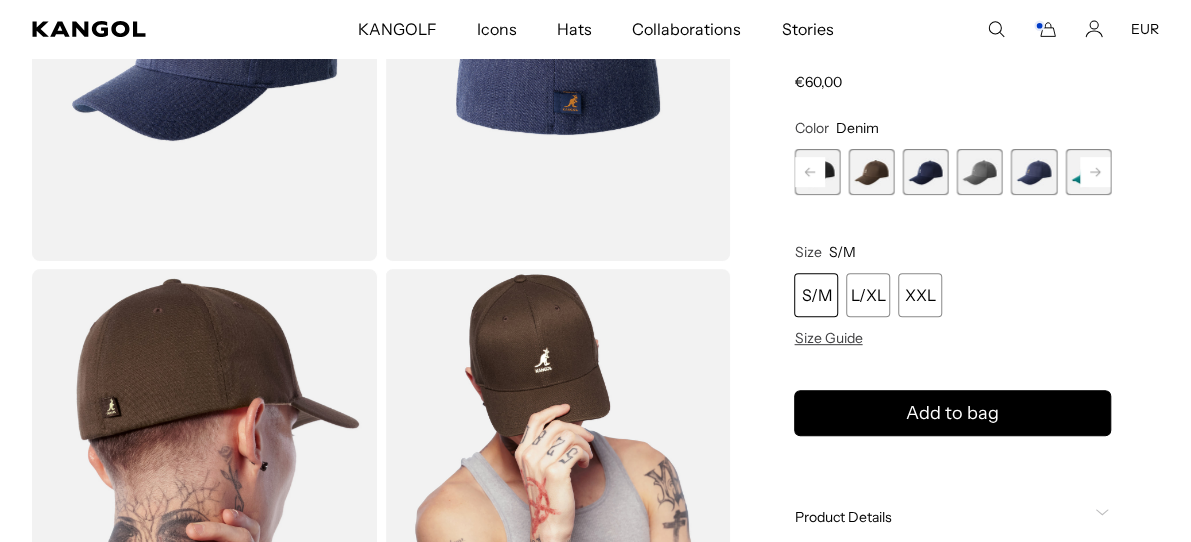 click on "S/M" at bounding box center [816, 295] 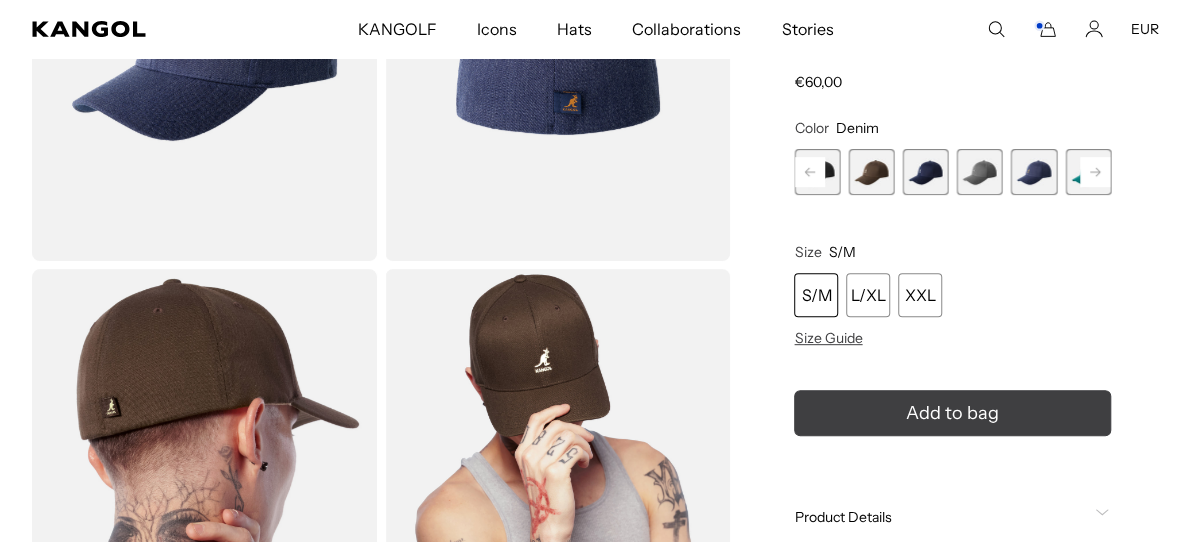 click on "Add to bag" at bounding box center [952, 412] 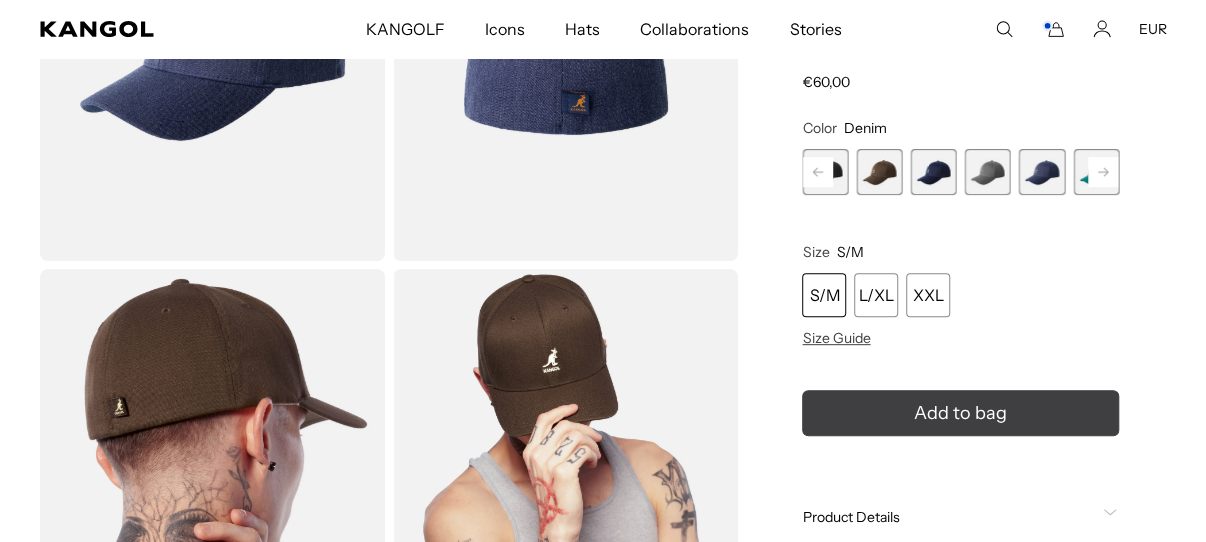 scroll, scrollTop: 0, scrollLeft: 412, axis: horizontal 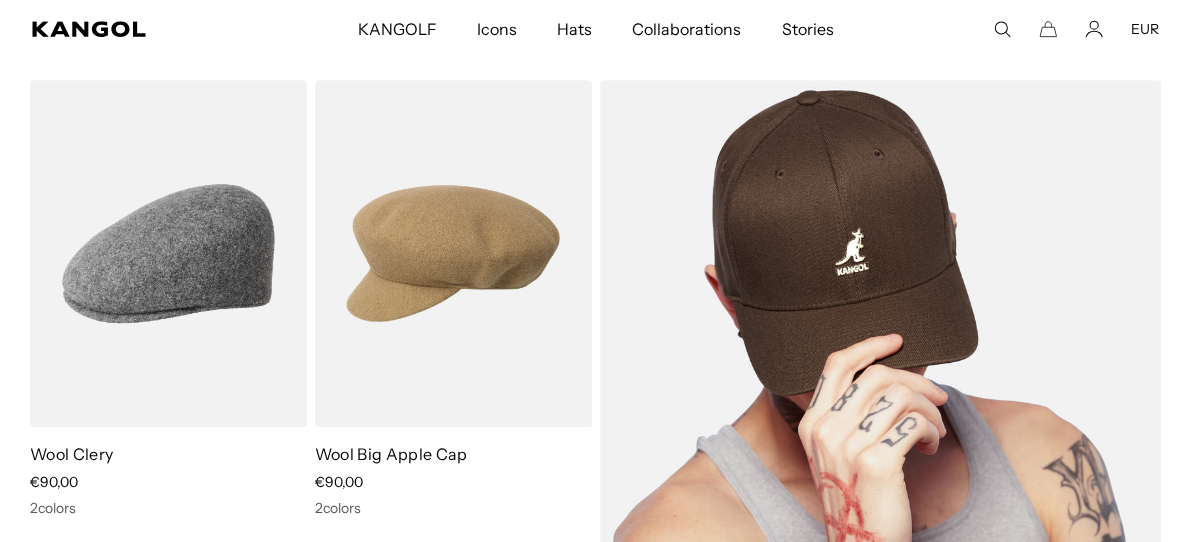 click at bounding box center [881, 487] 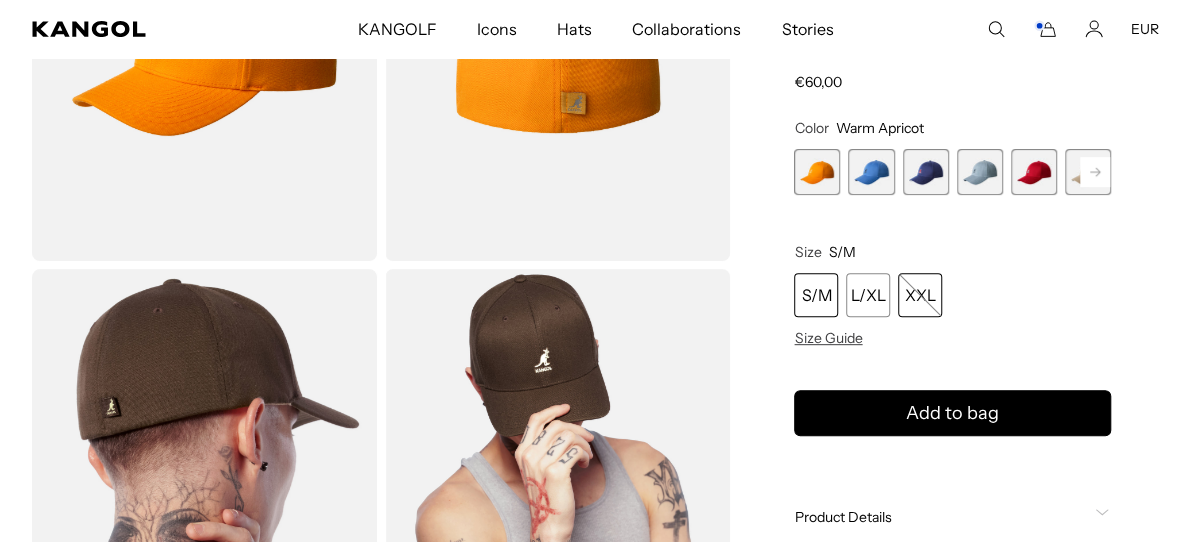 scroll, scrollTop: 0, scrollLeft: 0, axis: both 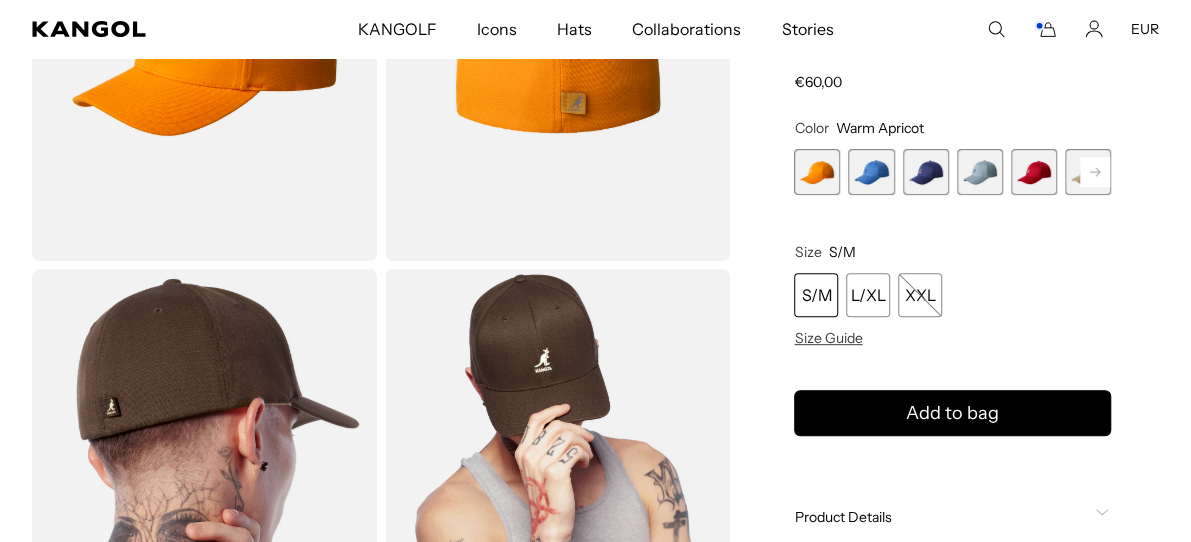 click 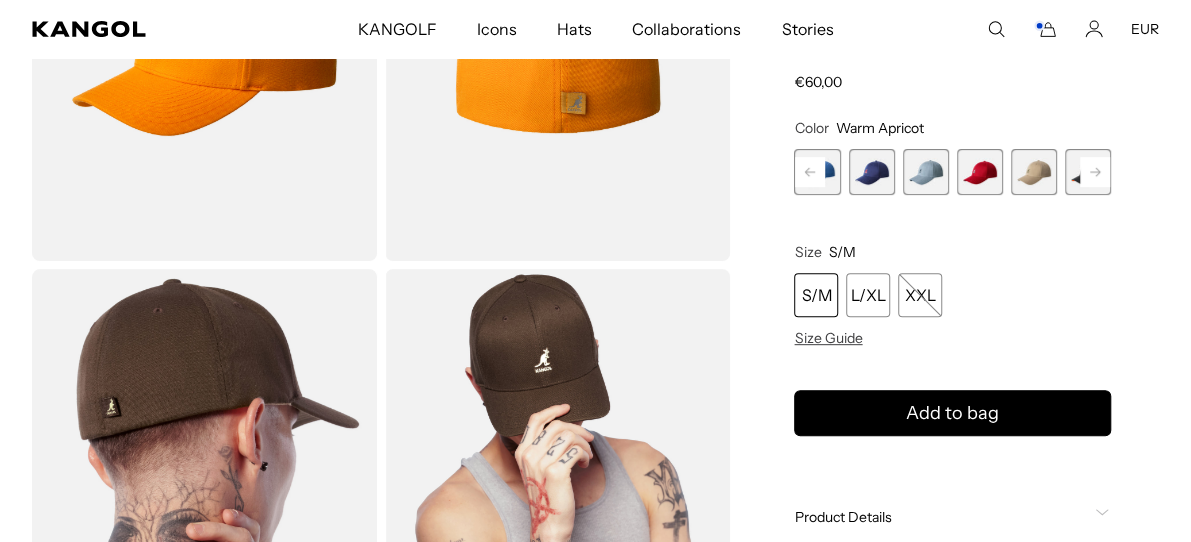 click 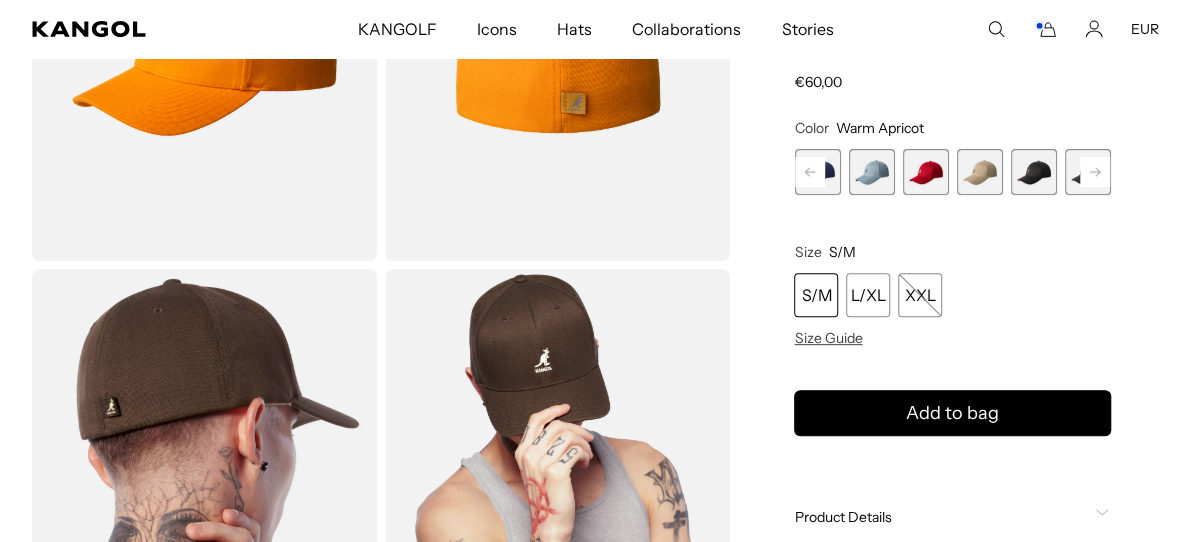click 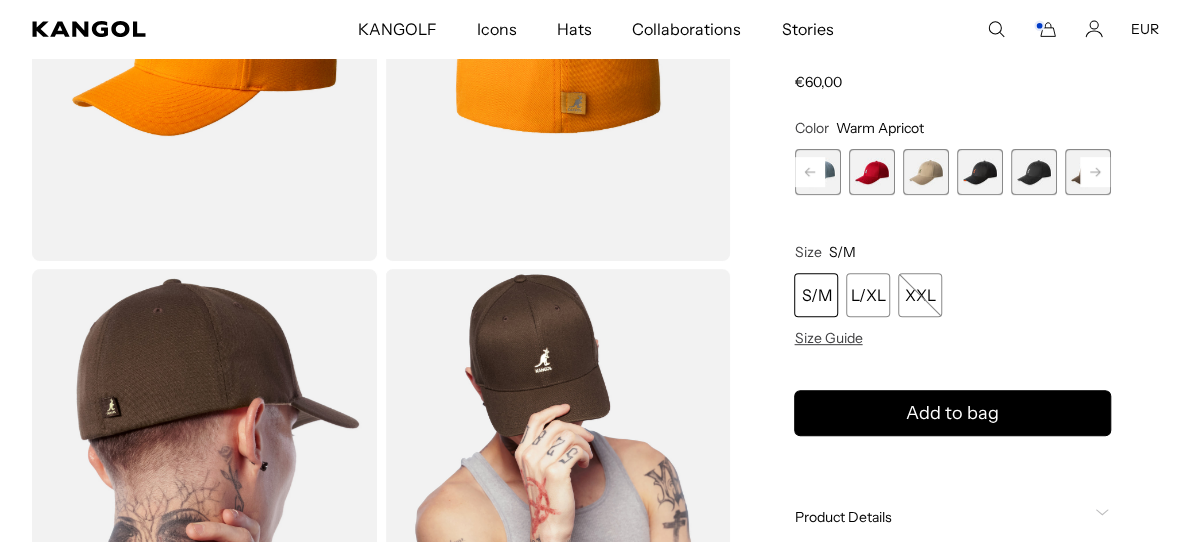 click 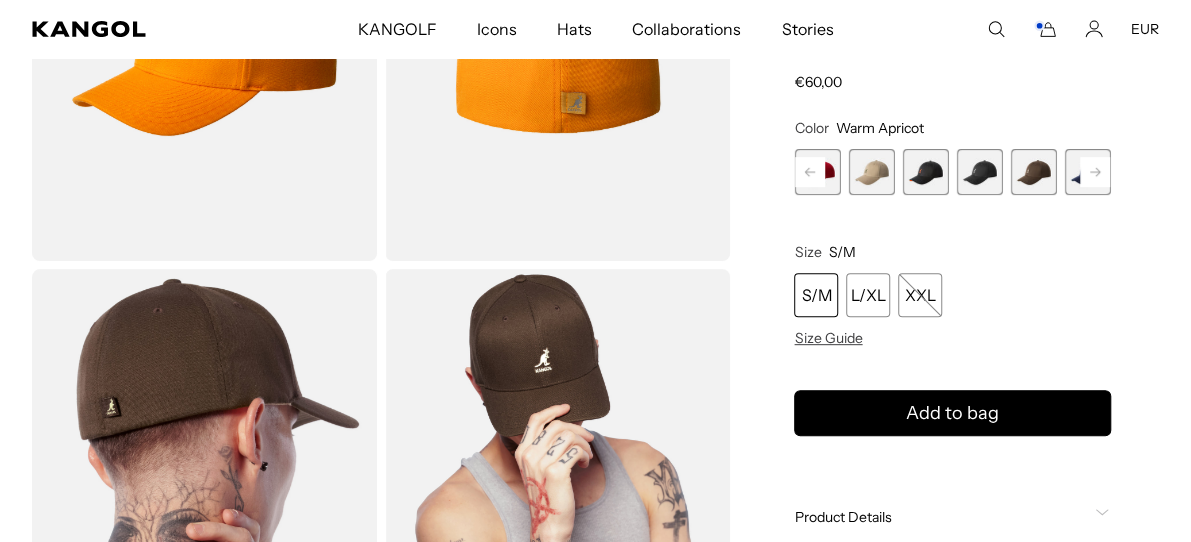 click 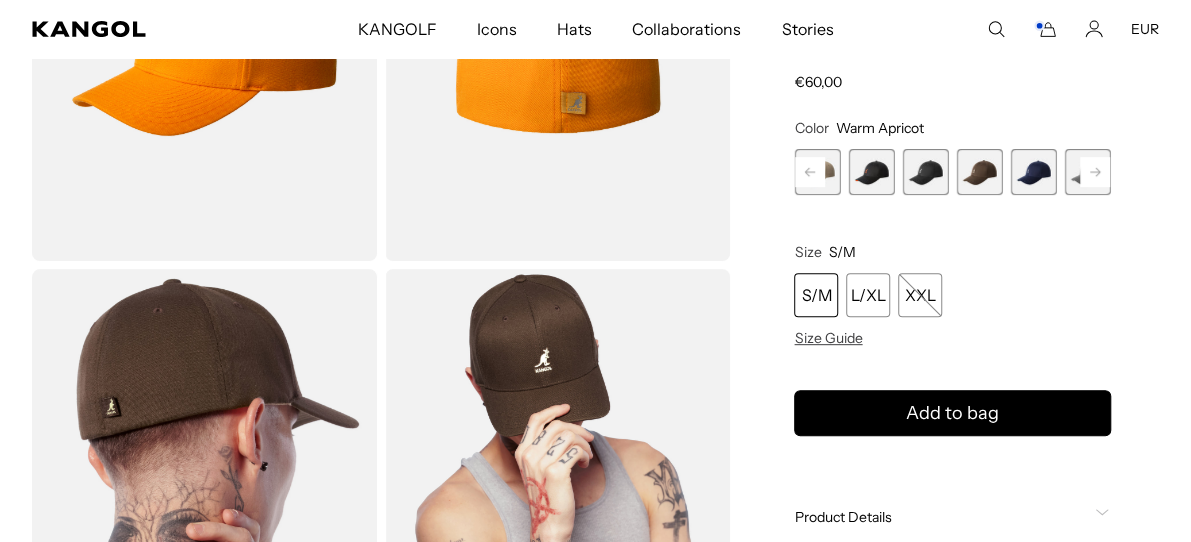 click 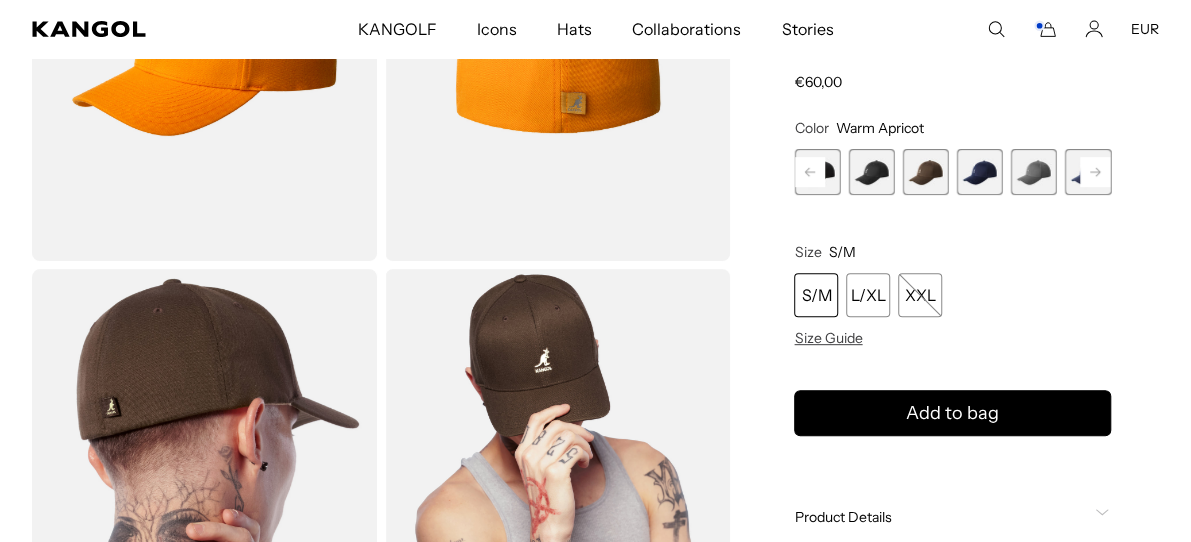 scroll, scrollTop: 0, scrollLeft: 0, axis: both 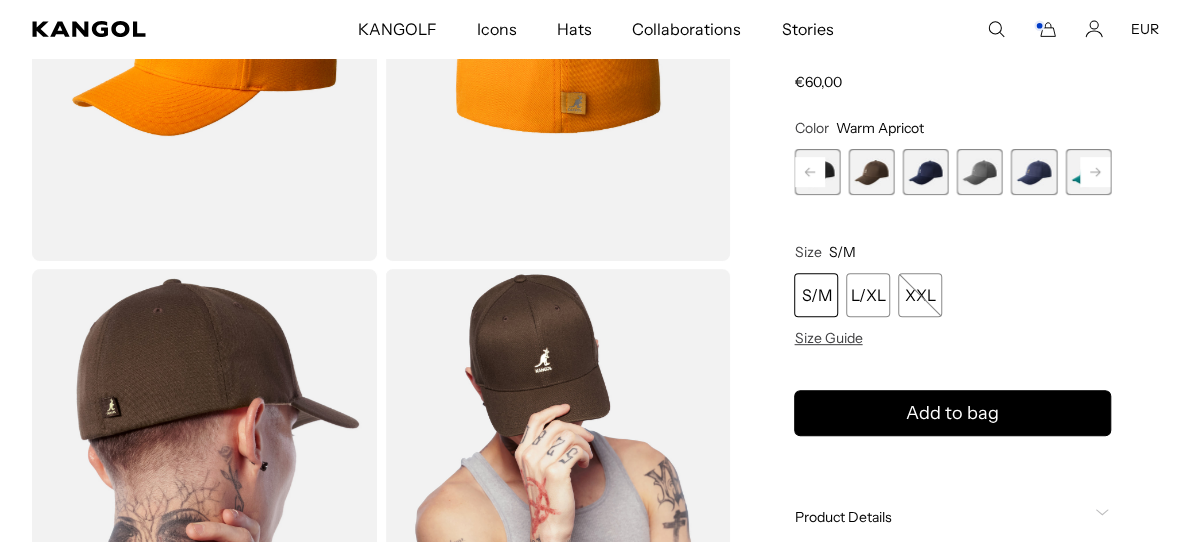 click at bounding box center (980, 172) 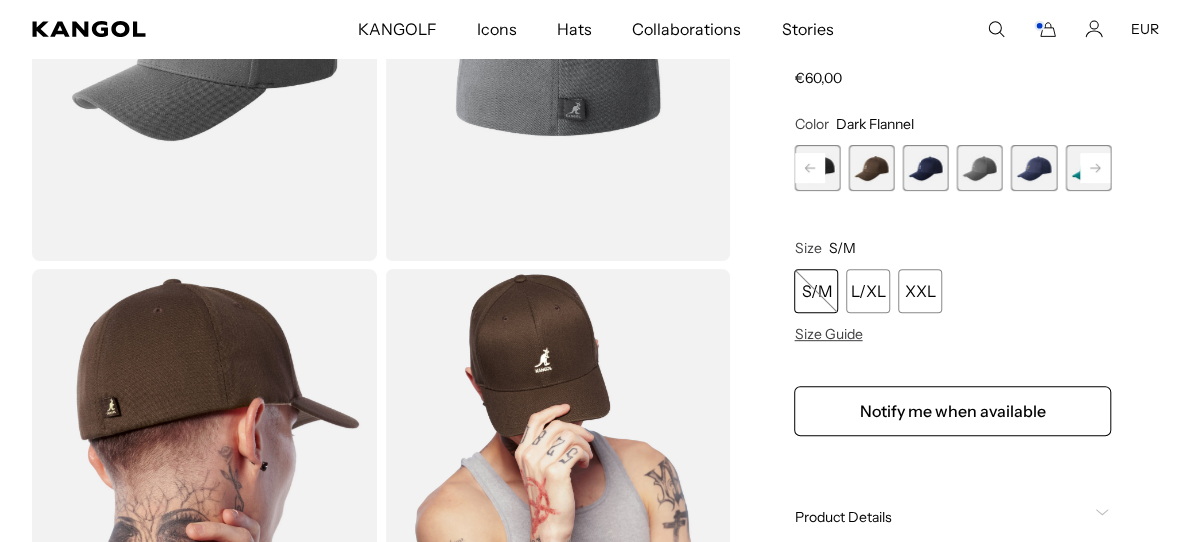 scroll, scrollTop: 0, scrollLeft: 412, axis: horizontal 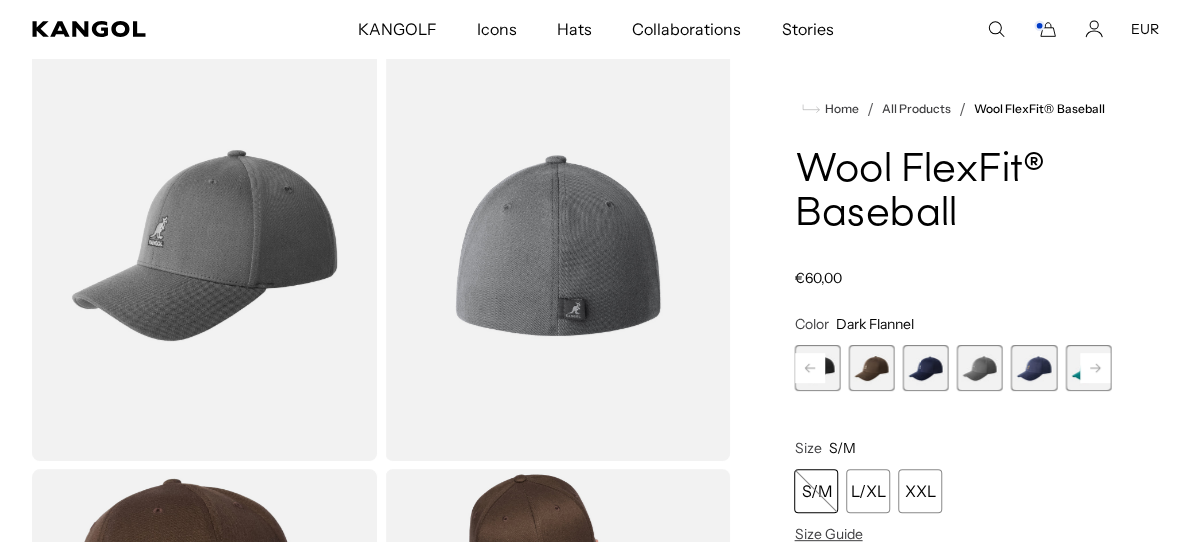 click at bounding box center [1034, 368] 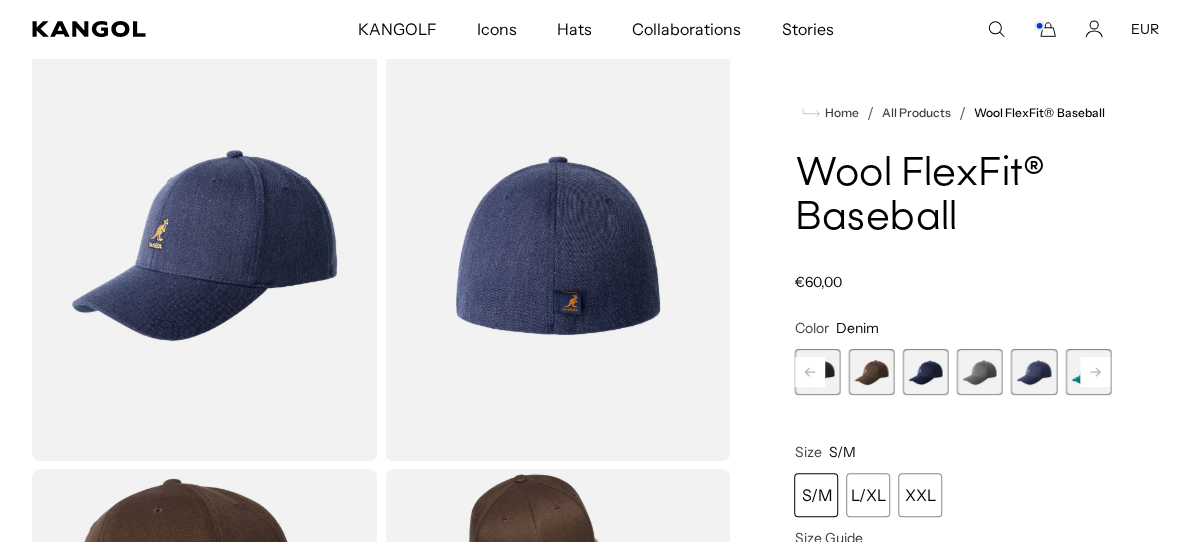 scroll, scrollTop: 0, scrollLeft: 0, axis: both 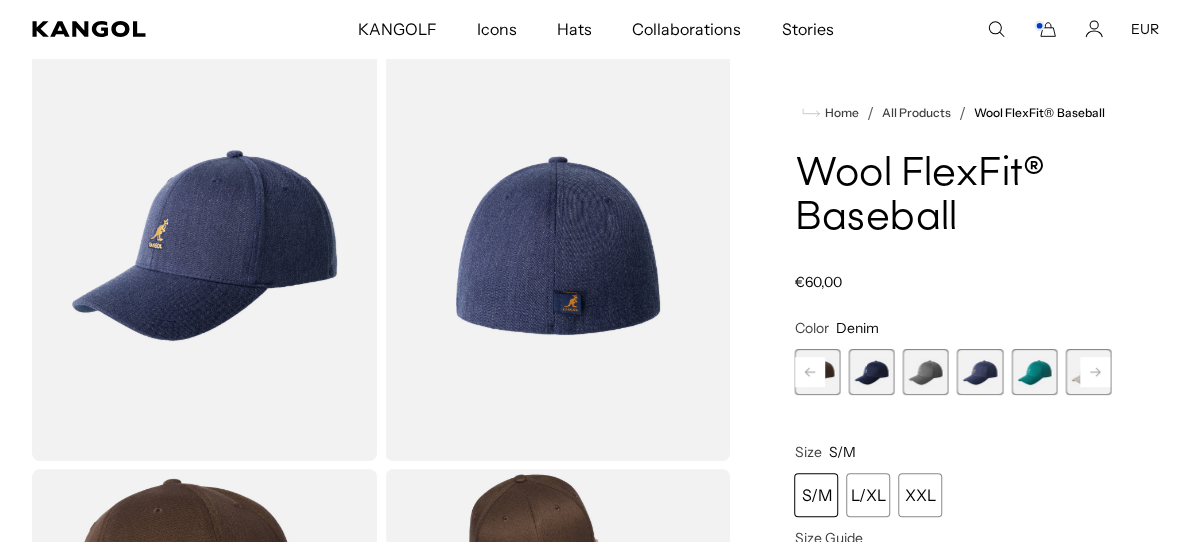 click at bounding box center [1034, 372] 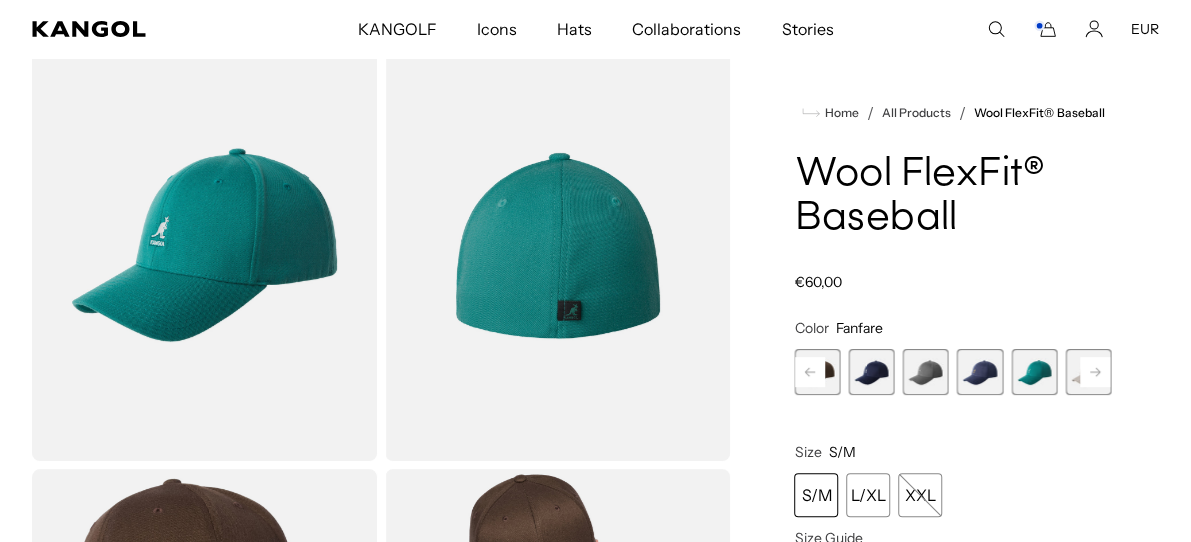 click 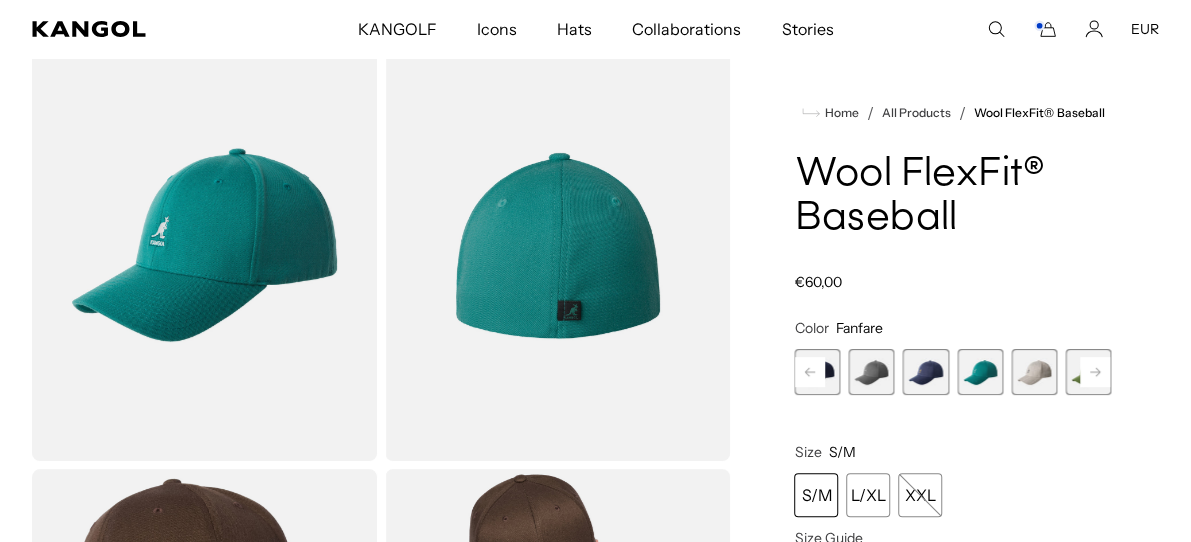 scroll, scrollTop: 0, scrollLeft: 412, axis: horizontal 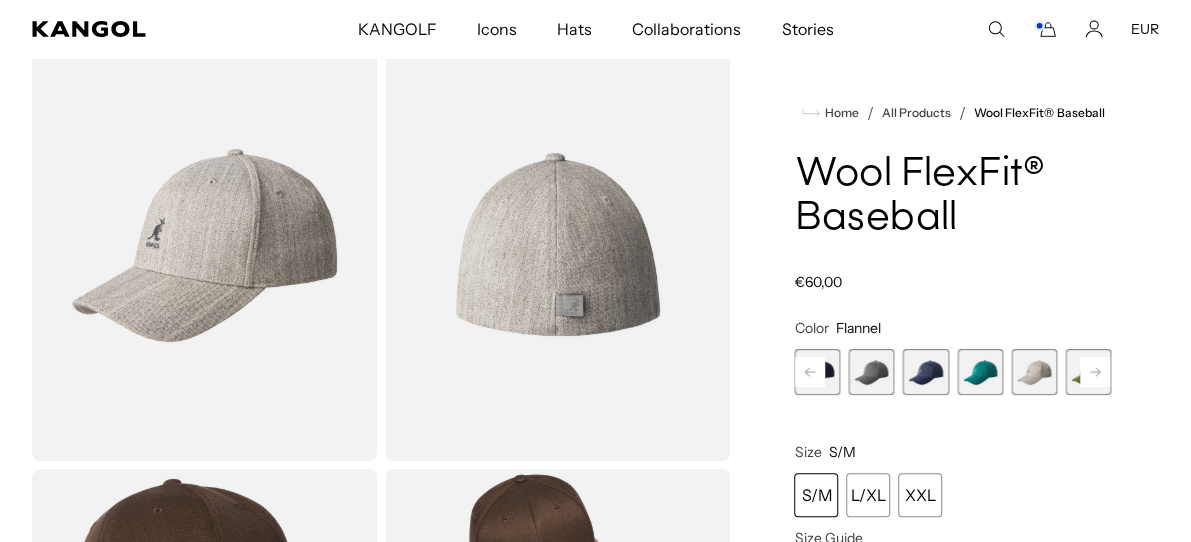 click 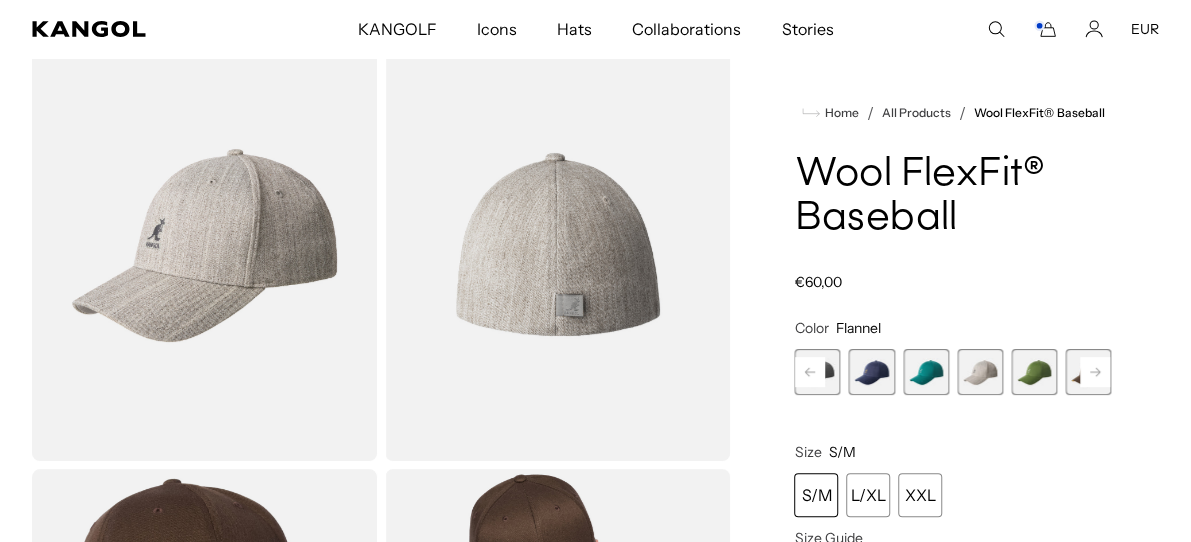 click at bounding box center (1034, 372) 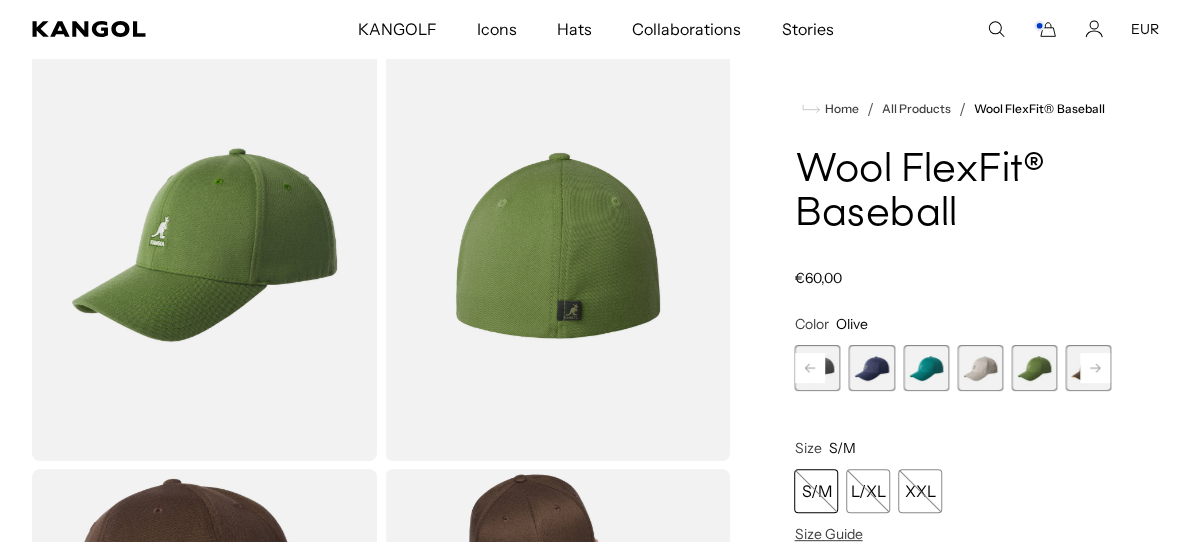 click 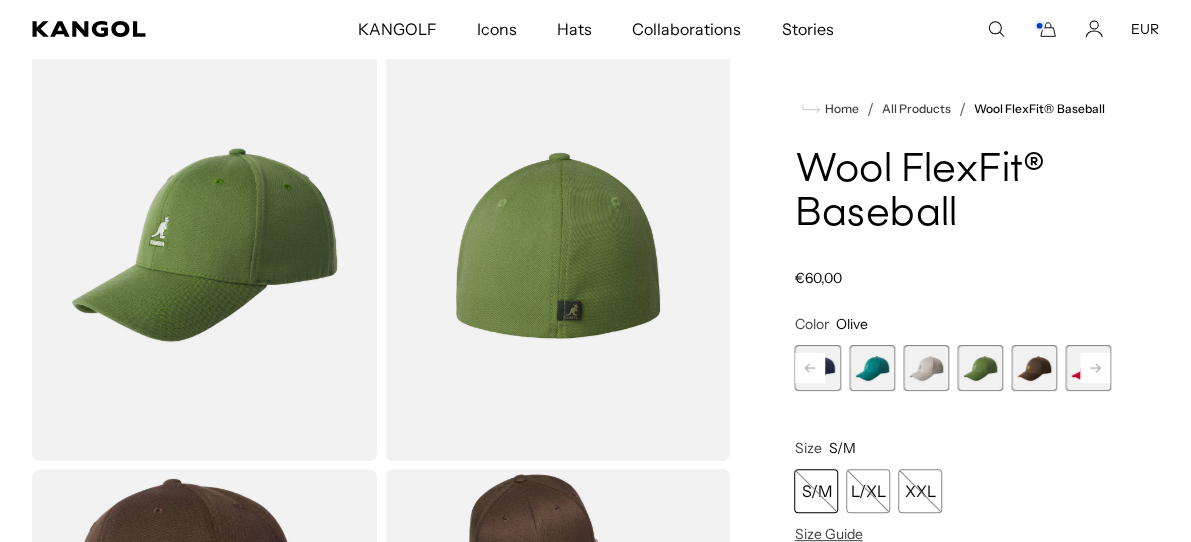 scroll, scrollTop: 0, scrollLeft: 412, axis: horizontal 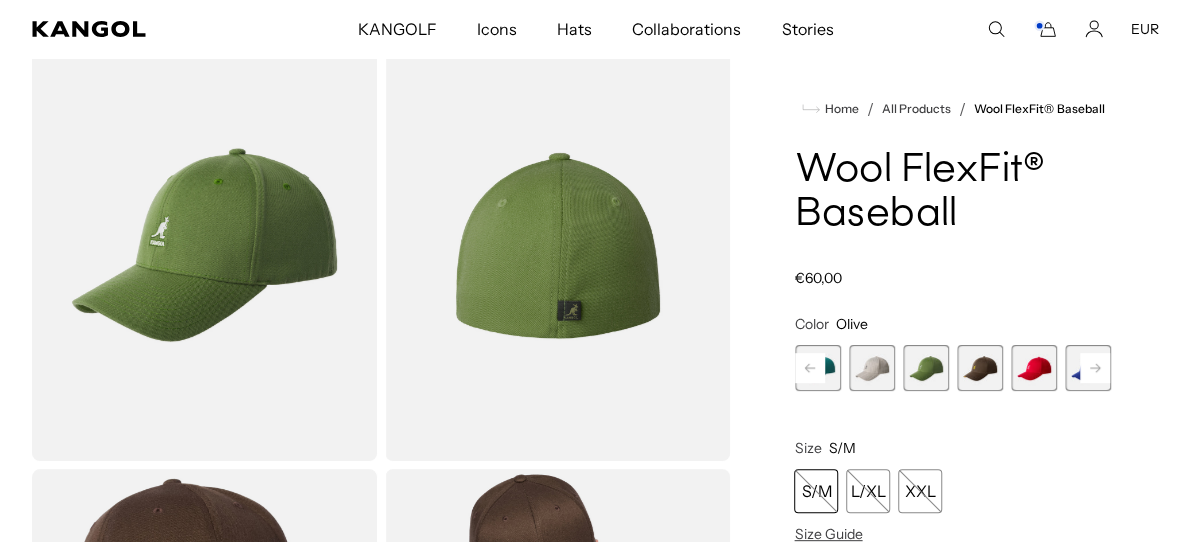 click 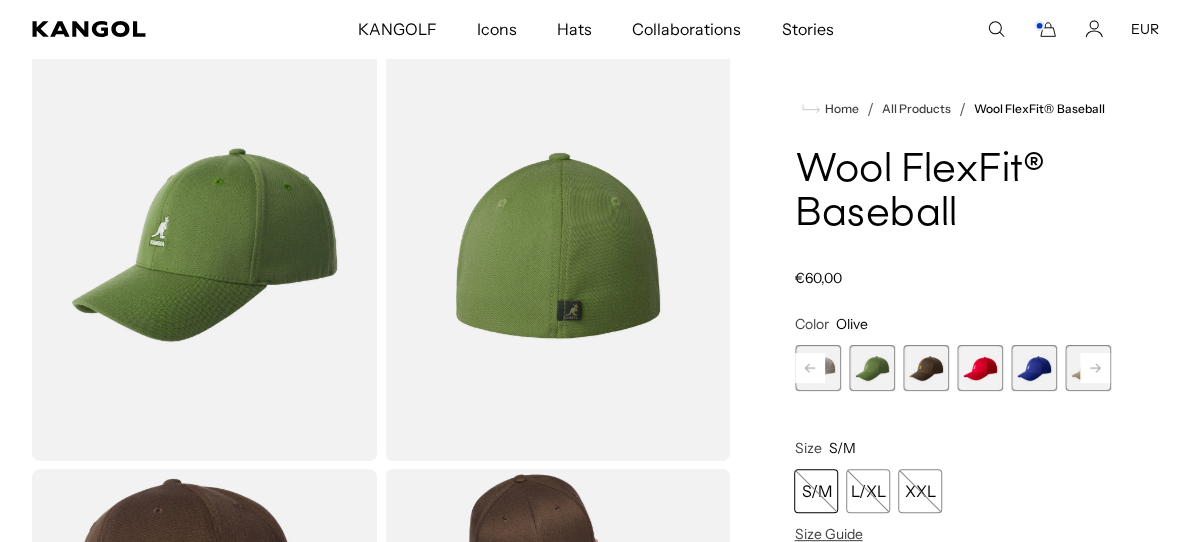 scroll, scrollTop: 0, scrollLeft: 0, axis: both 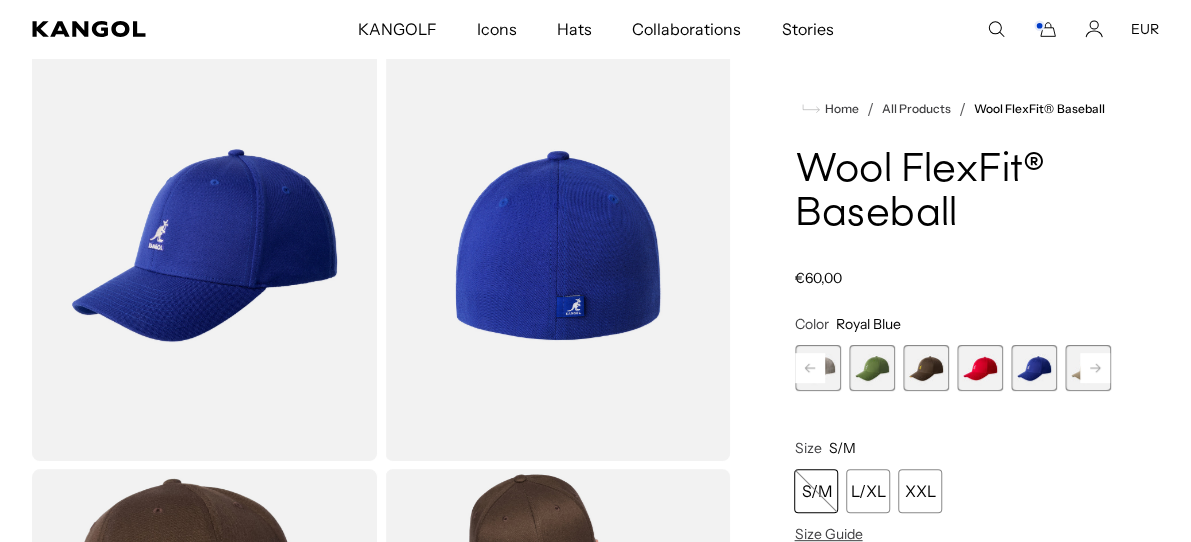 click 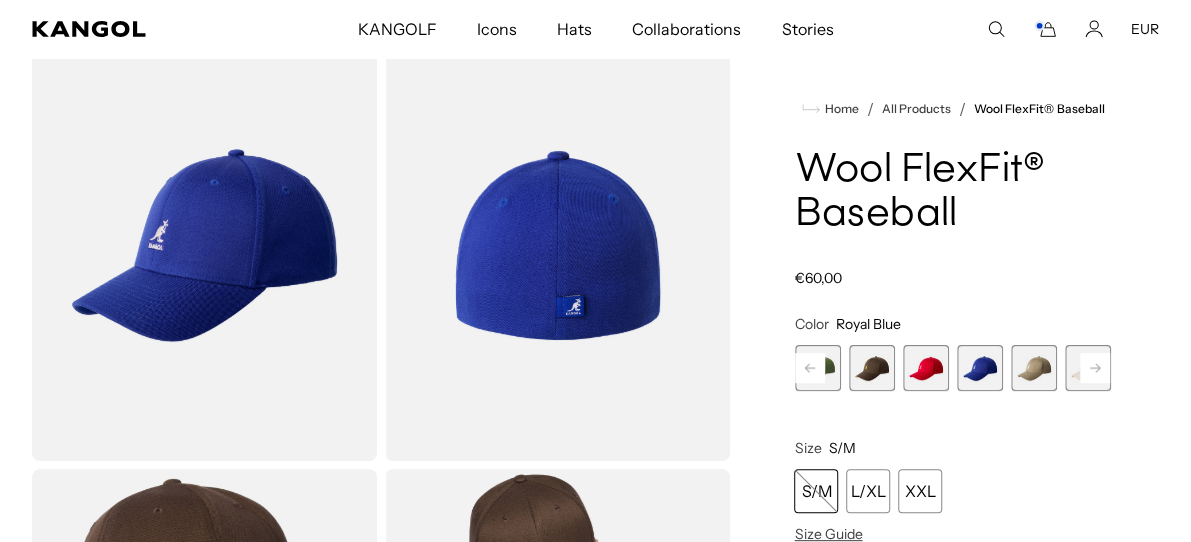 click at bounding box center (1034, 368) 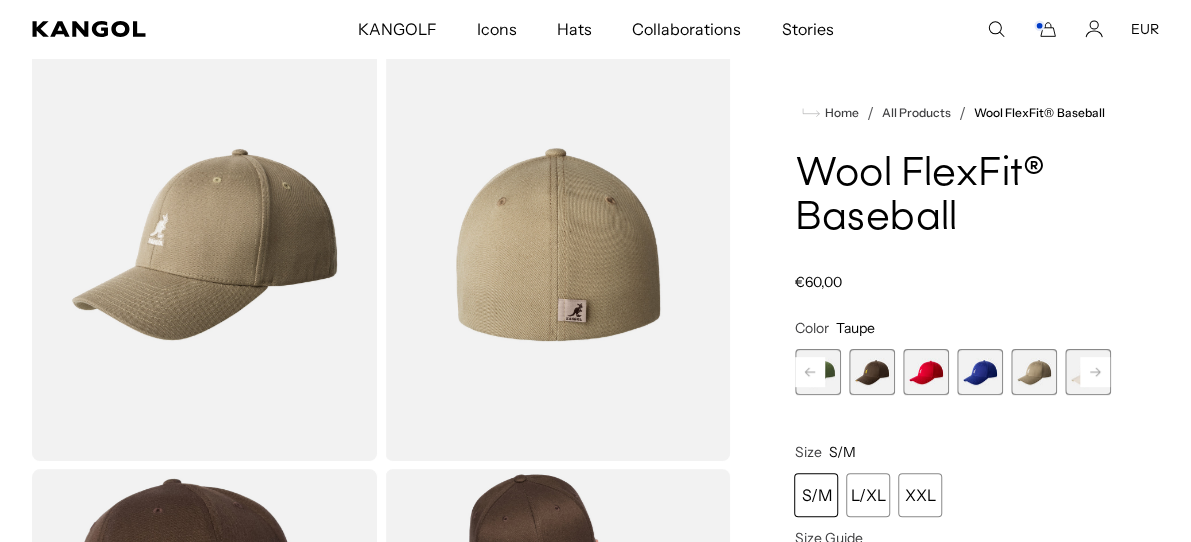 scroll, scrollTop: 0, scrollLeft: 0, axis: both 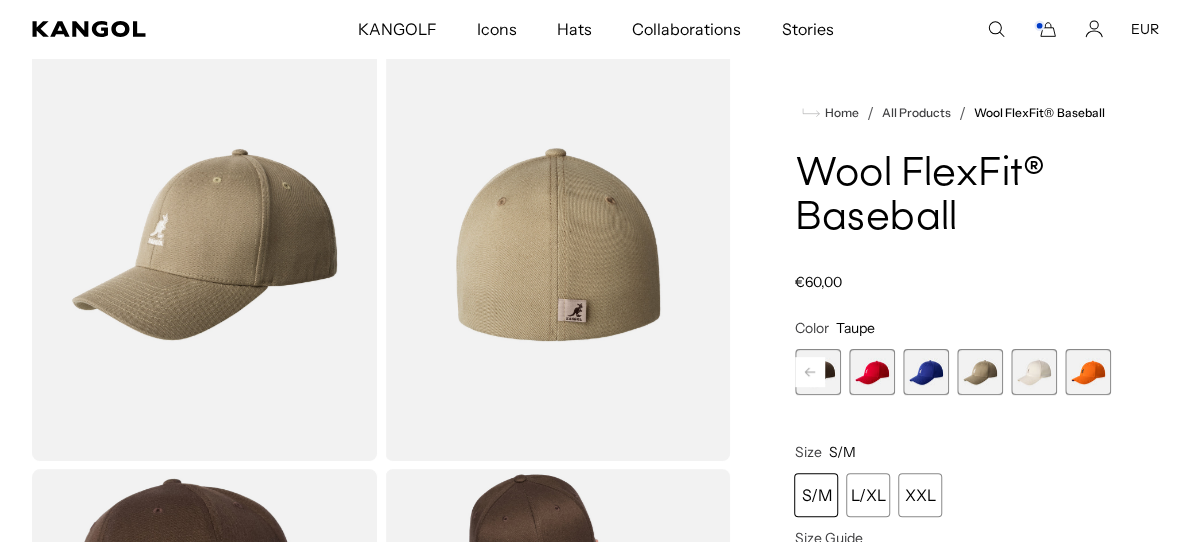 click at bounding box center [1034, 372] 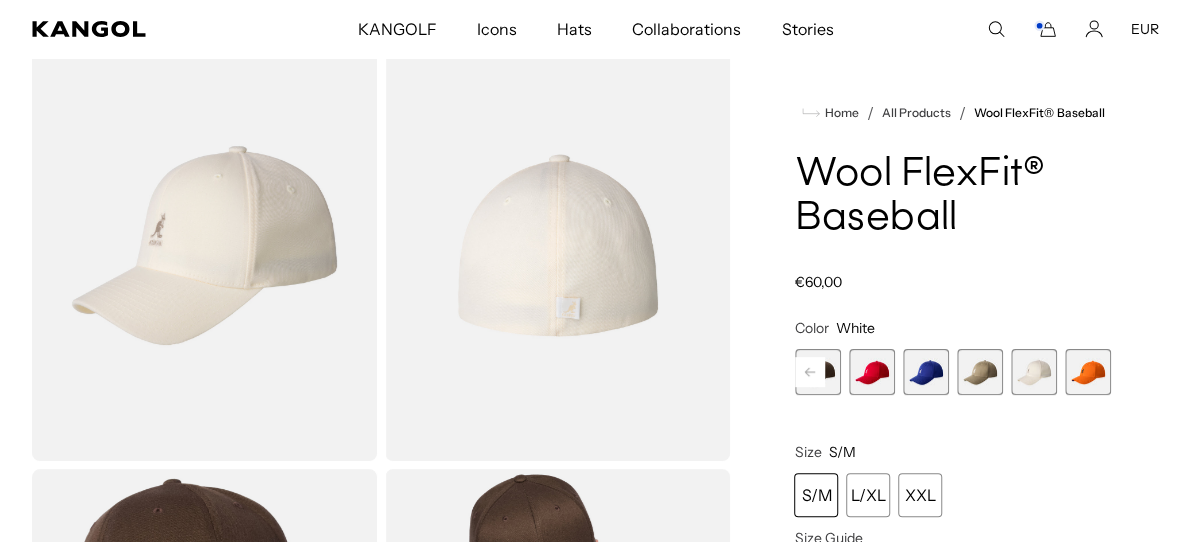scroll, scrollTop: 0, scrollLeft: 412, axis: horizontal 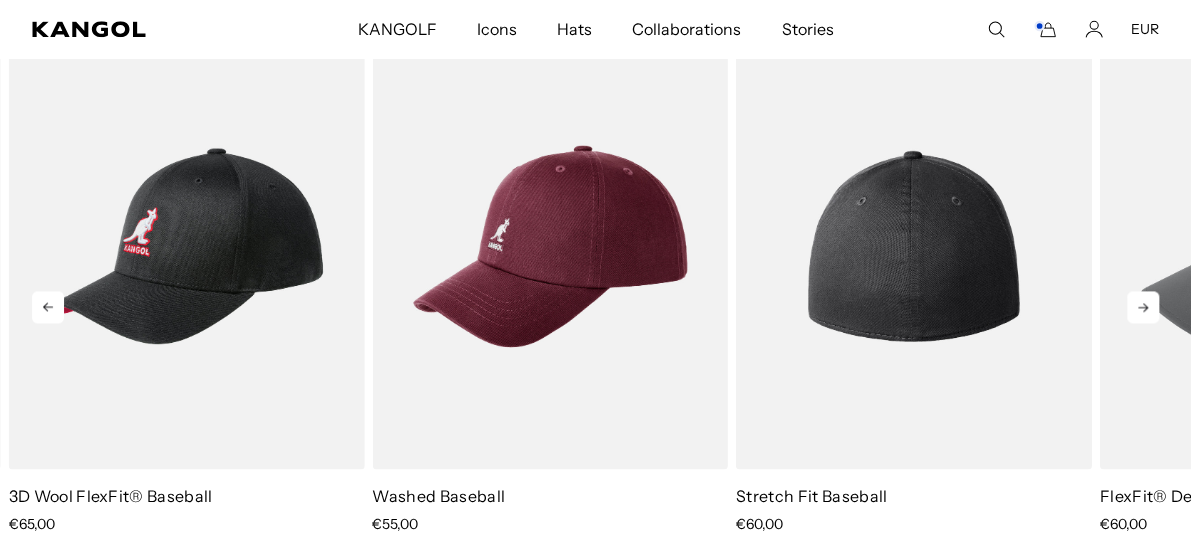 click at bounding box center [914, 246] 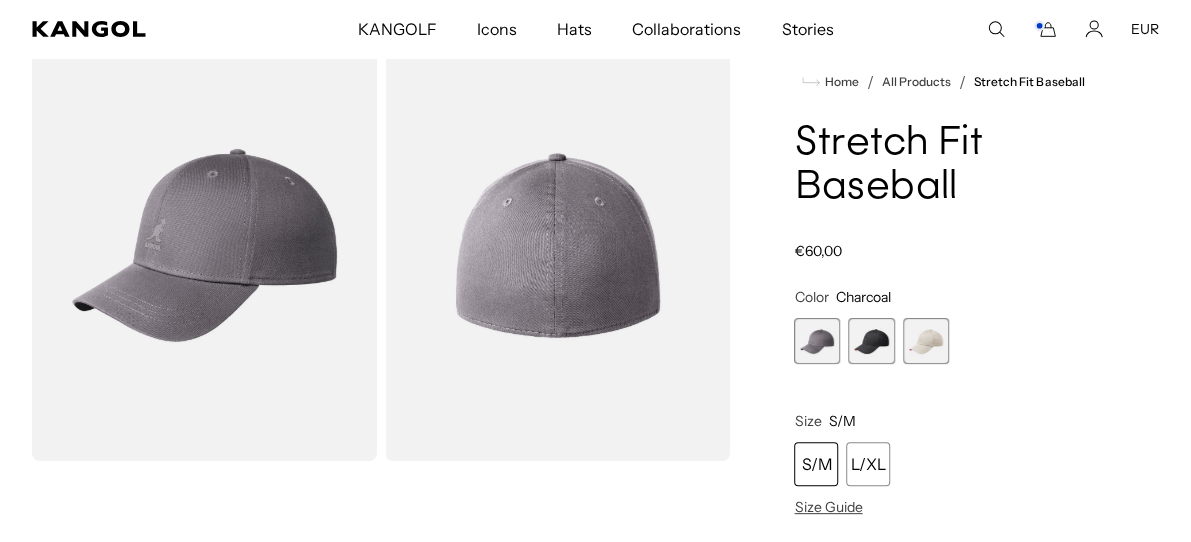 scroll, scrollTop: 0, scrollLeft: 0, axis: both 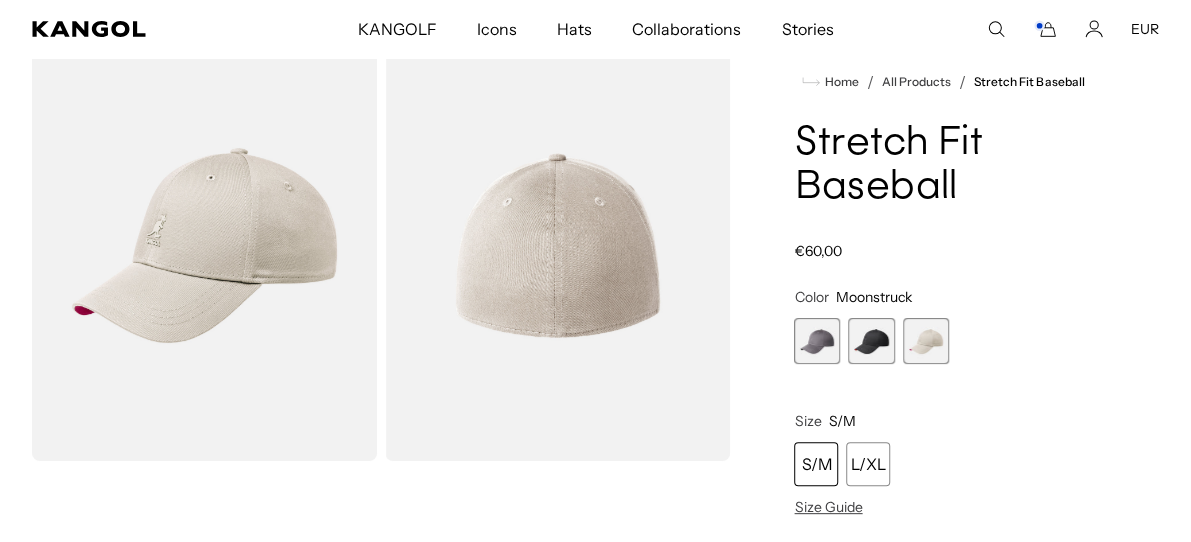 click at bounding box center [871, 341] 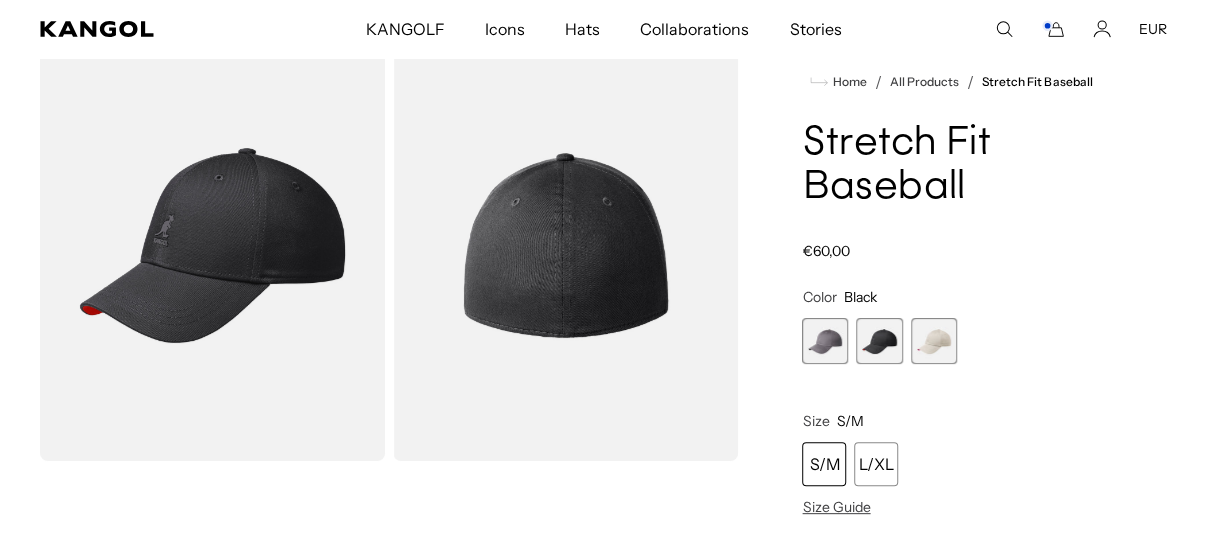 scroll, scrollTop: 0, scrollLeft: 412, axis: horizontal 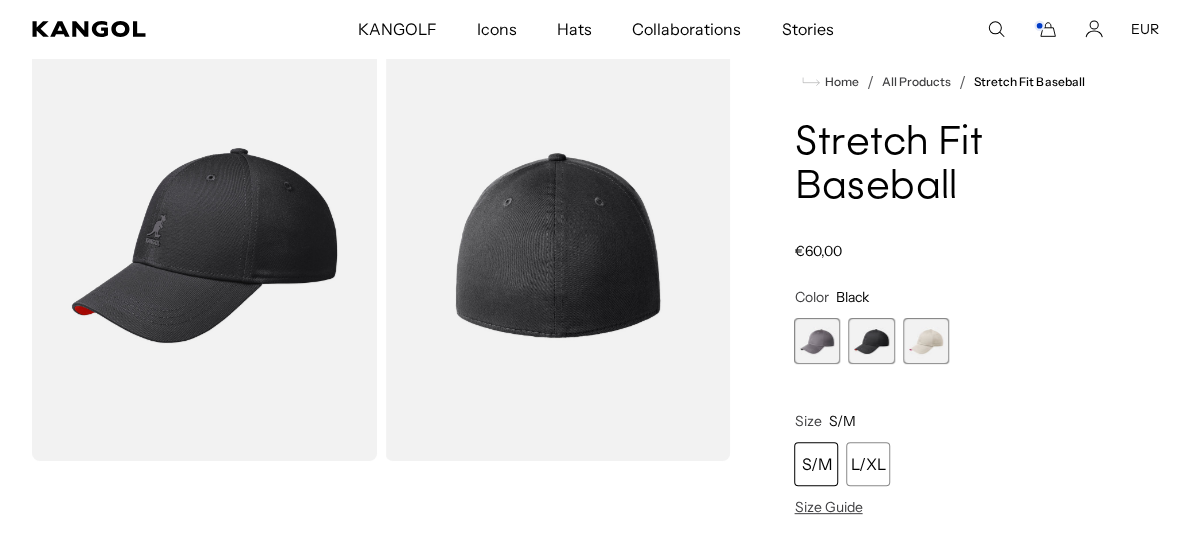 click at bounding box center (204, 245) 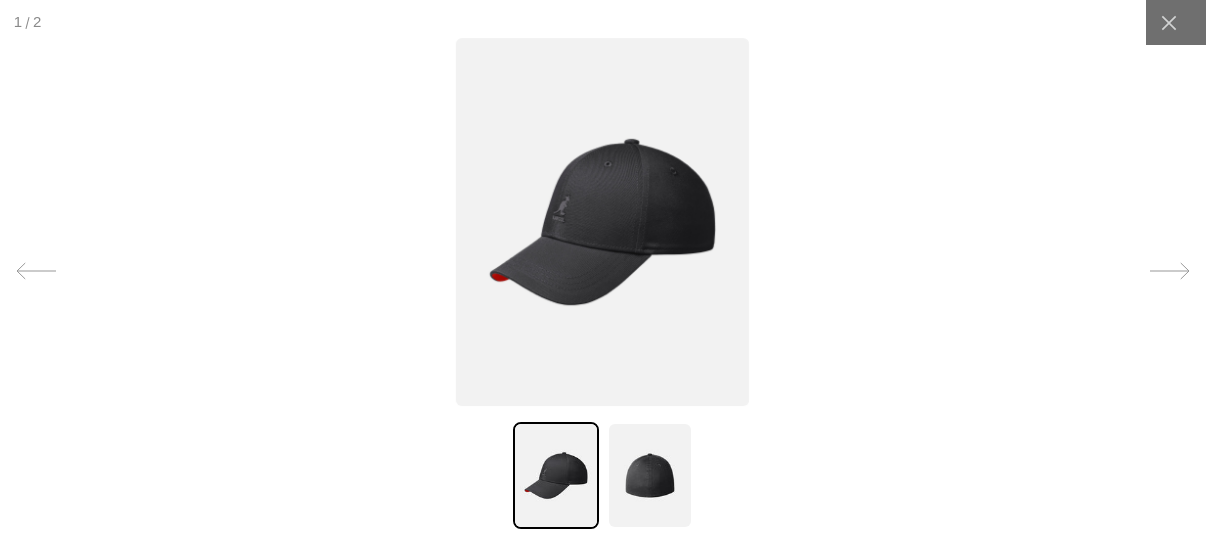 scroll, scrollTop: 0, scrollLeft: 412, axis: horizontal 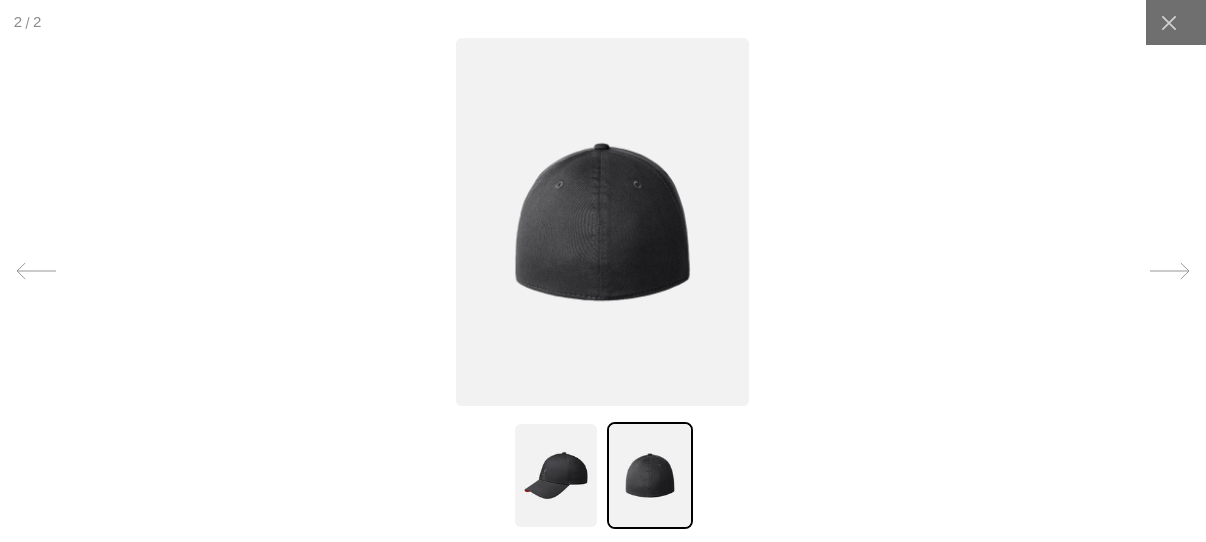 click at bounding box center (602, 222) 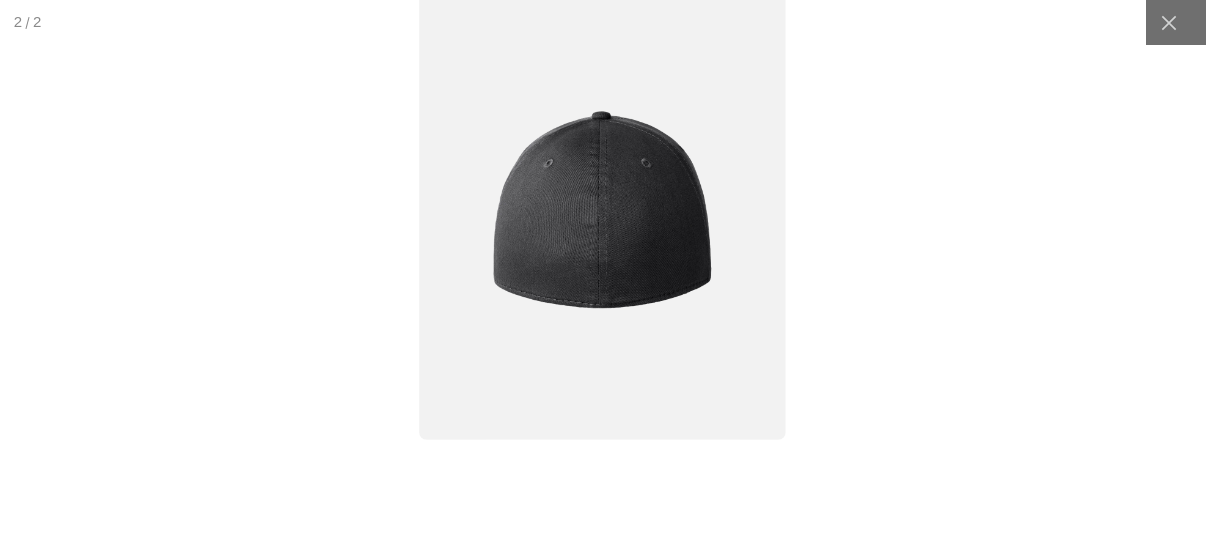 click at bounding box center [603, 210] 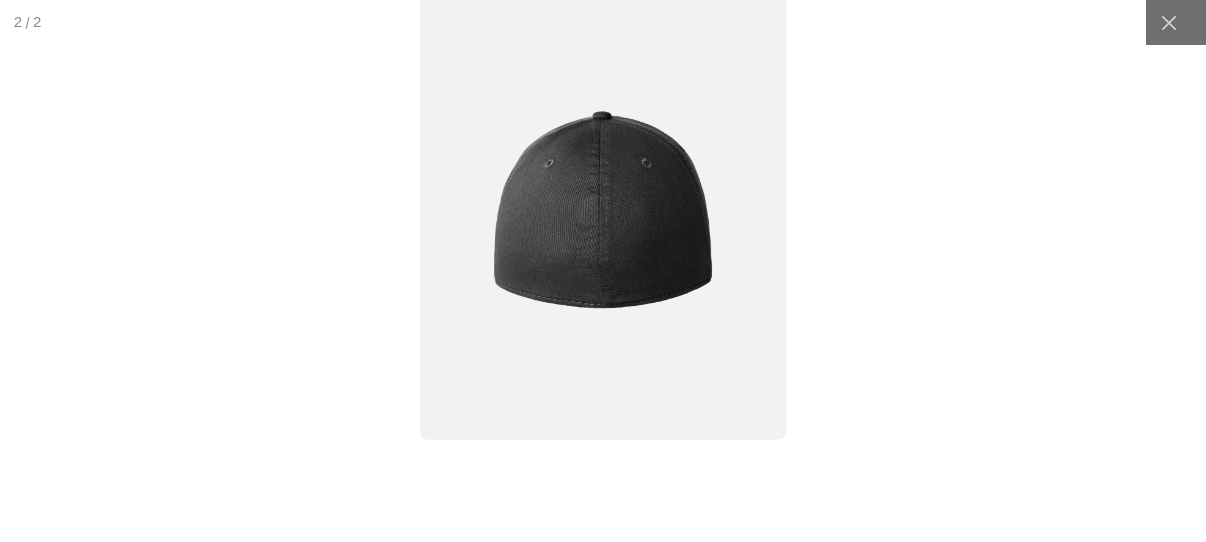 click at bounding box center [603, 210] 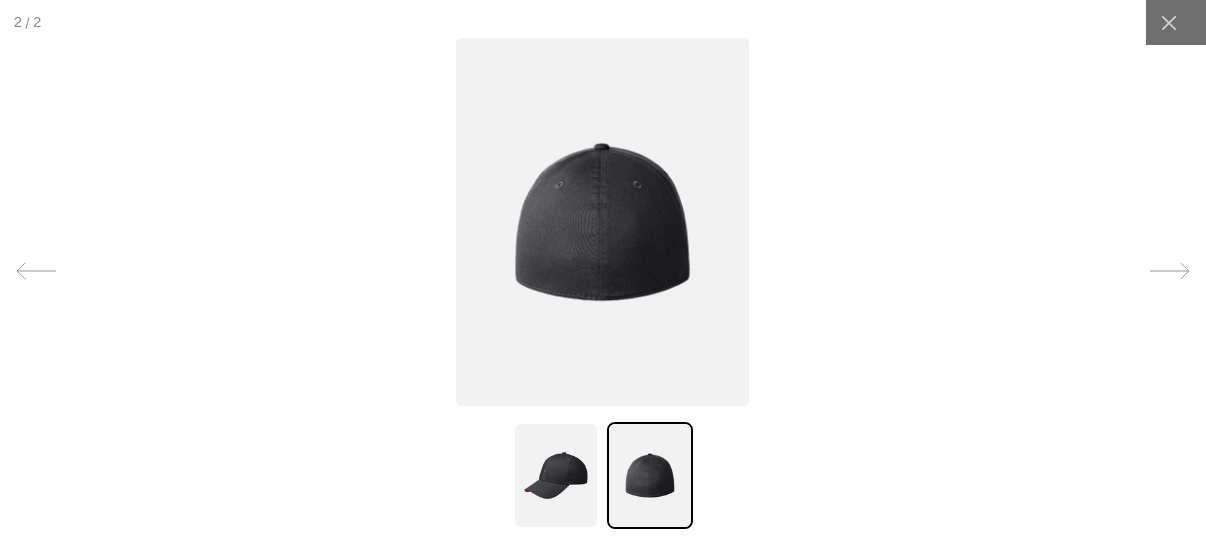 click at bounding box center (556, 475) 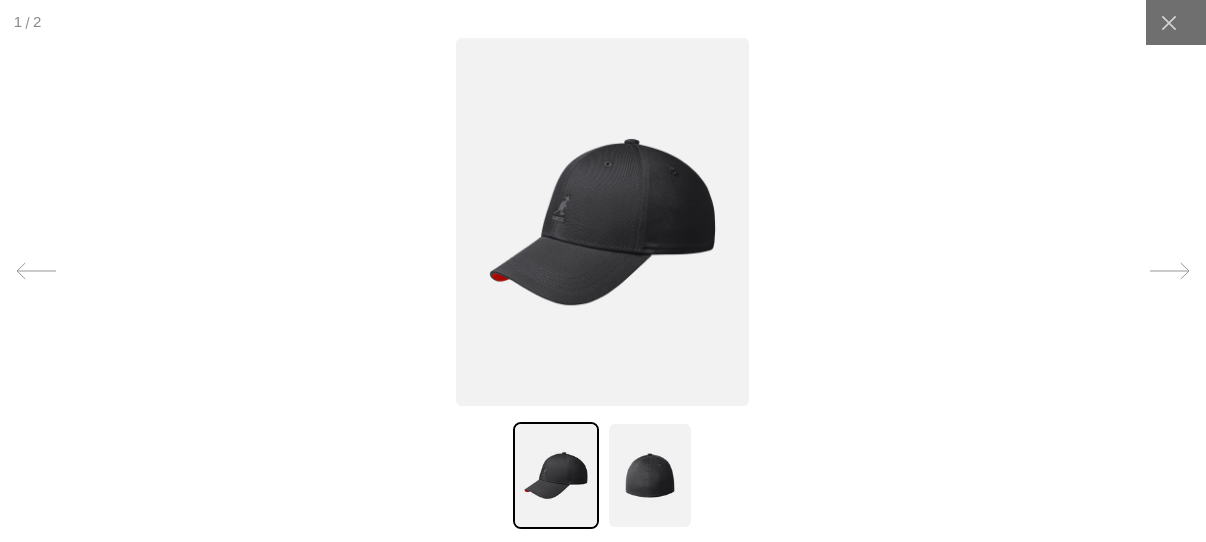 click at bounding box center [602, 222] 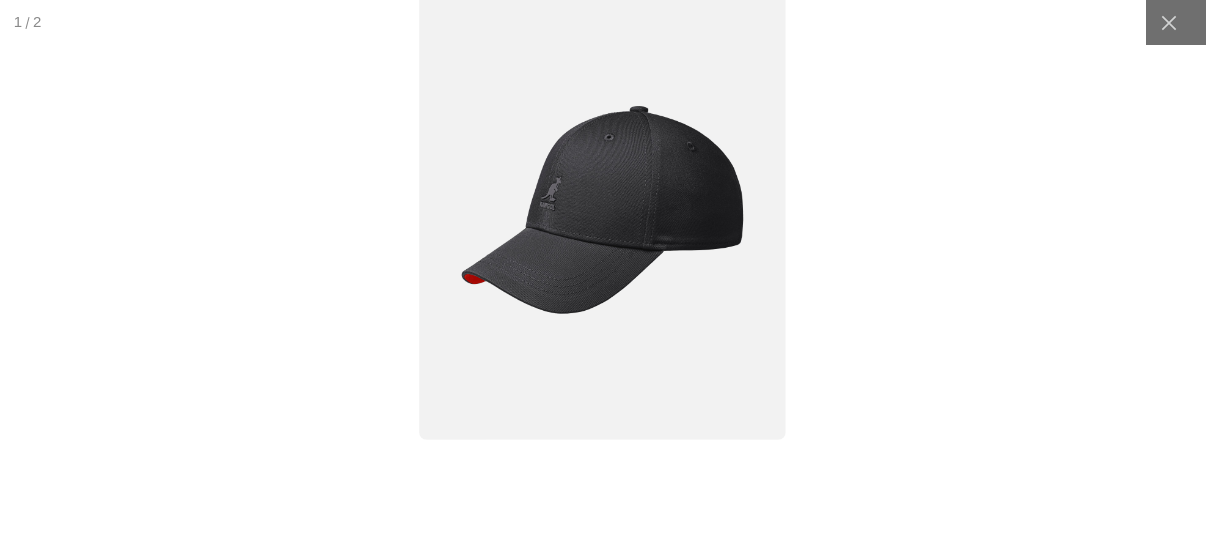 click at bounding box center (603, 210) 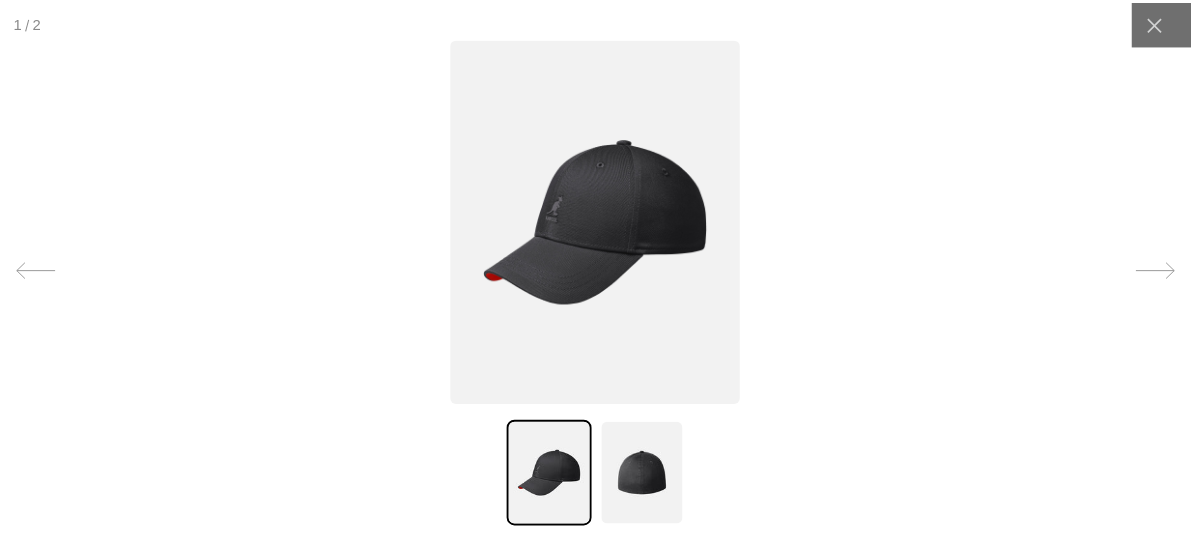 scroll, scrollTop: 0, scrollLeft: 412, axis: horizontal 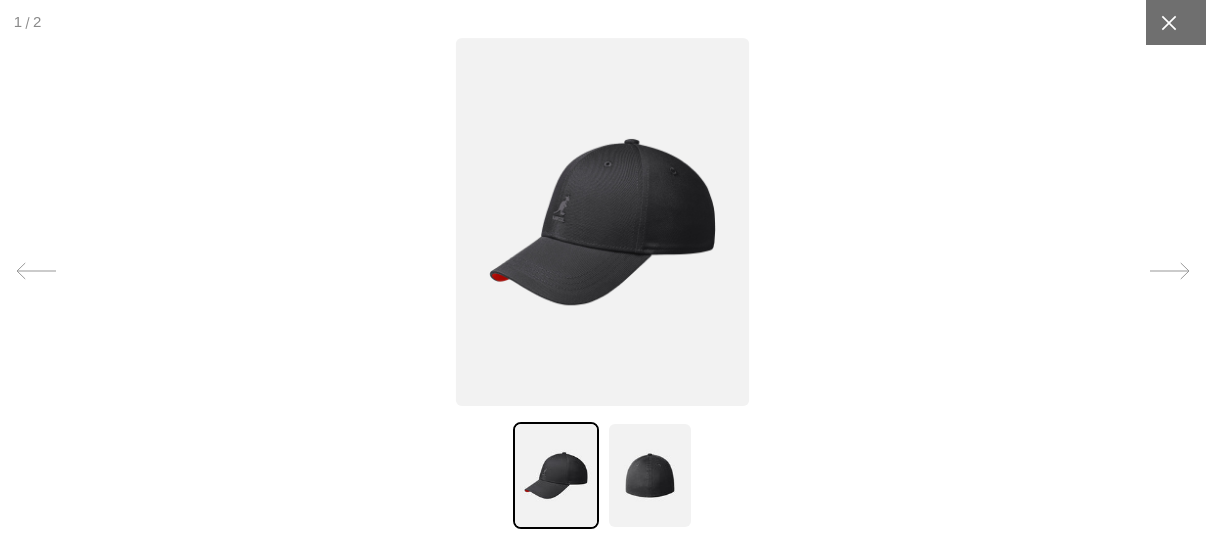 click 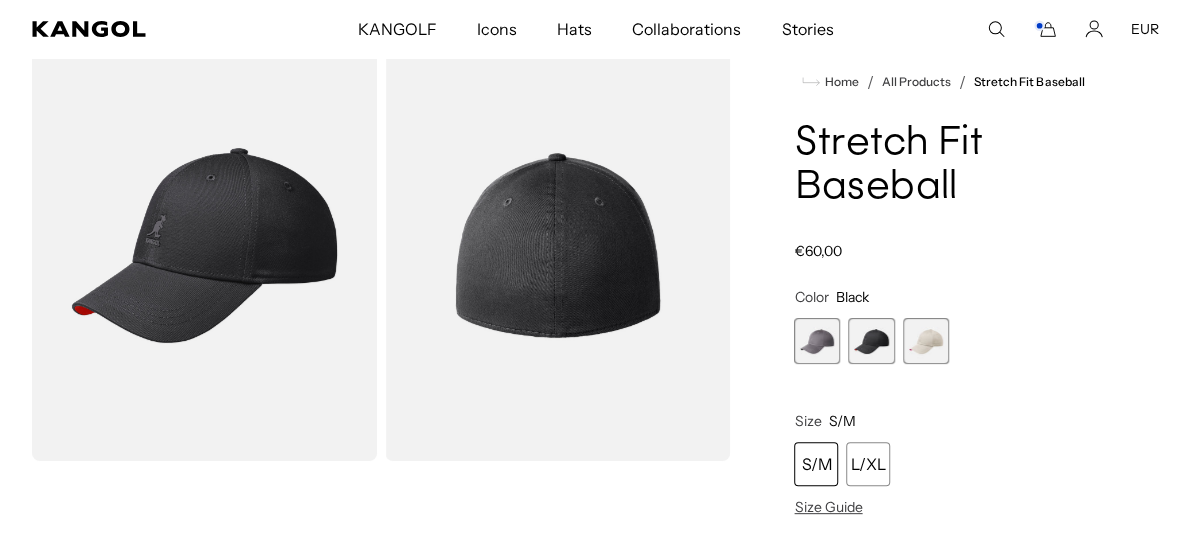 click at bounding box center (817, 341) 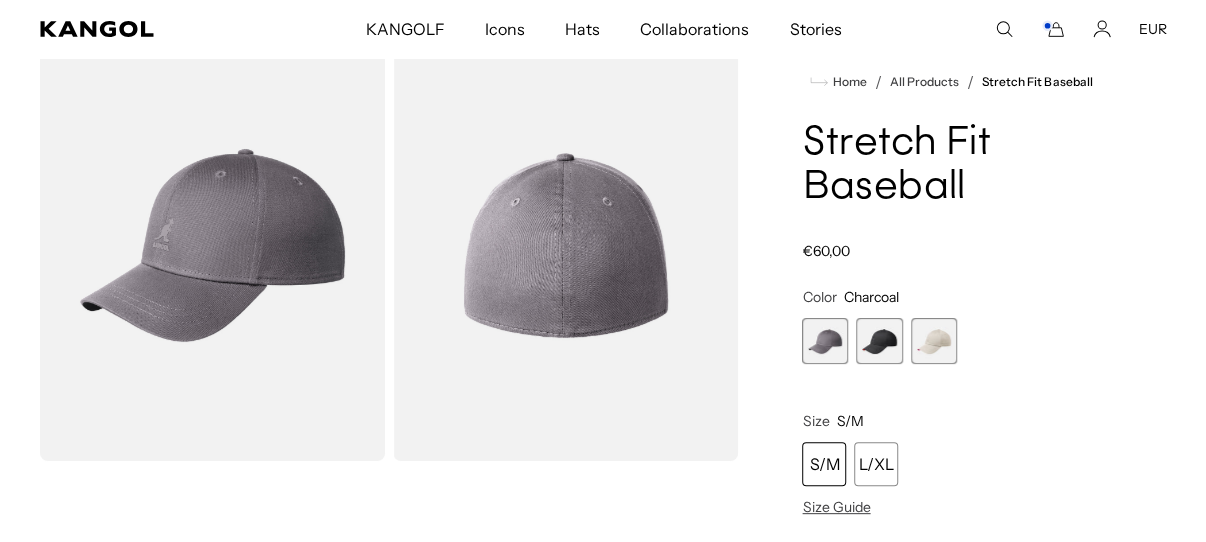 scroll, scrollTop: 0, scrollLeft: 0, axis: both 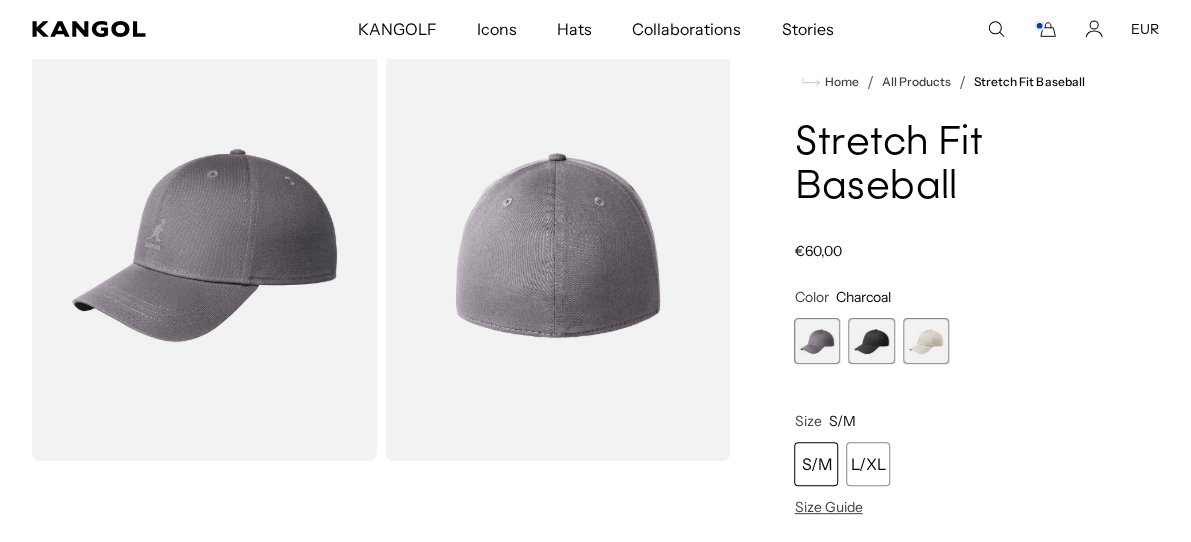 click at bounding box center [204, 245] 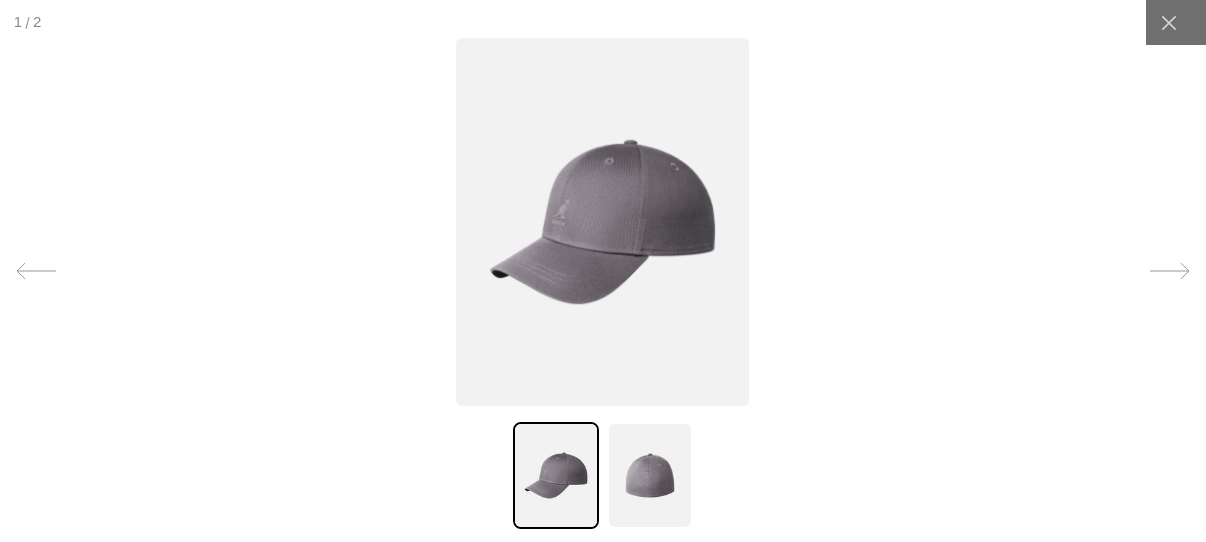 click at bounding box center [602, 222] 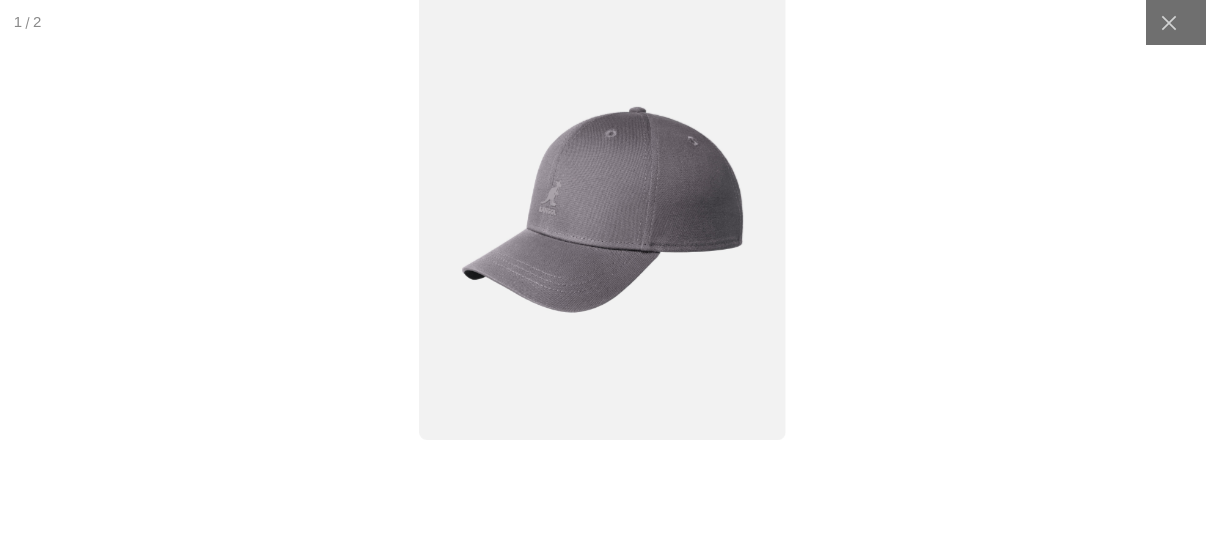 scroll, scrollTop: 0, scrollLeft: 412, axis: horizontal 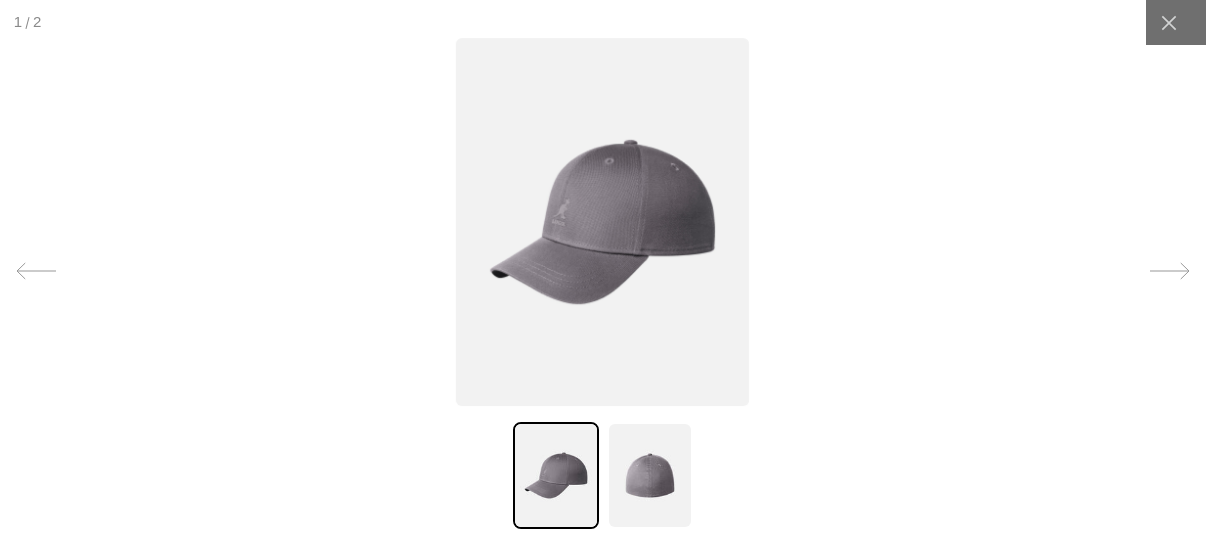 click at bounding box center [650, 475] 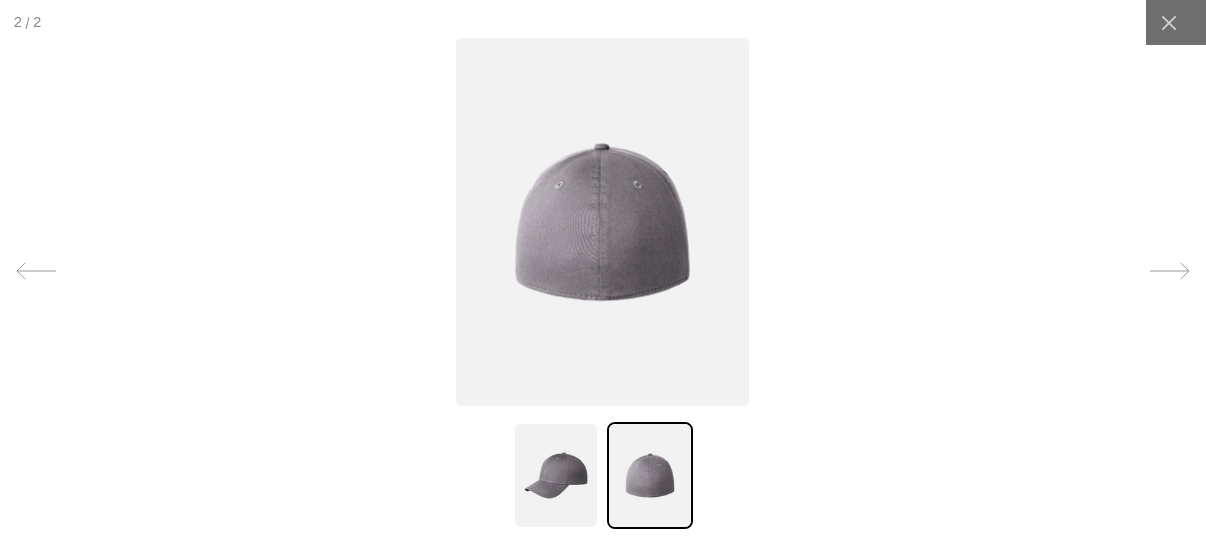 click at bounding box center [602, 222] 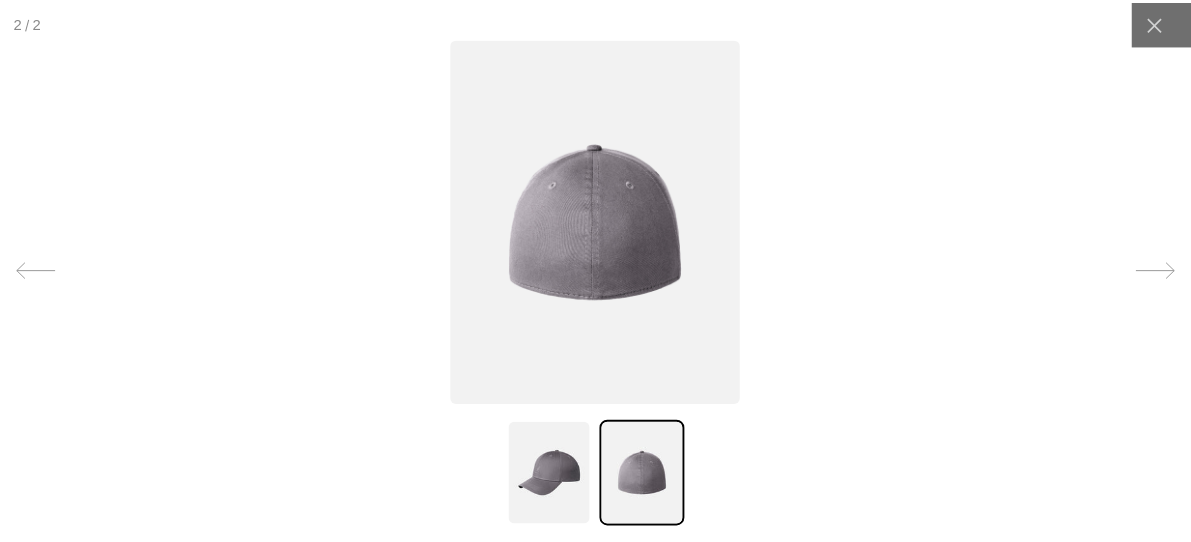 scroll, scrollTop: 0, scrollLeft: 0, axis: both 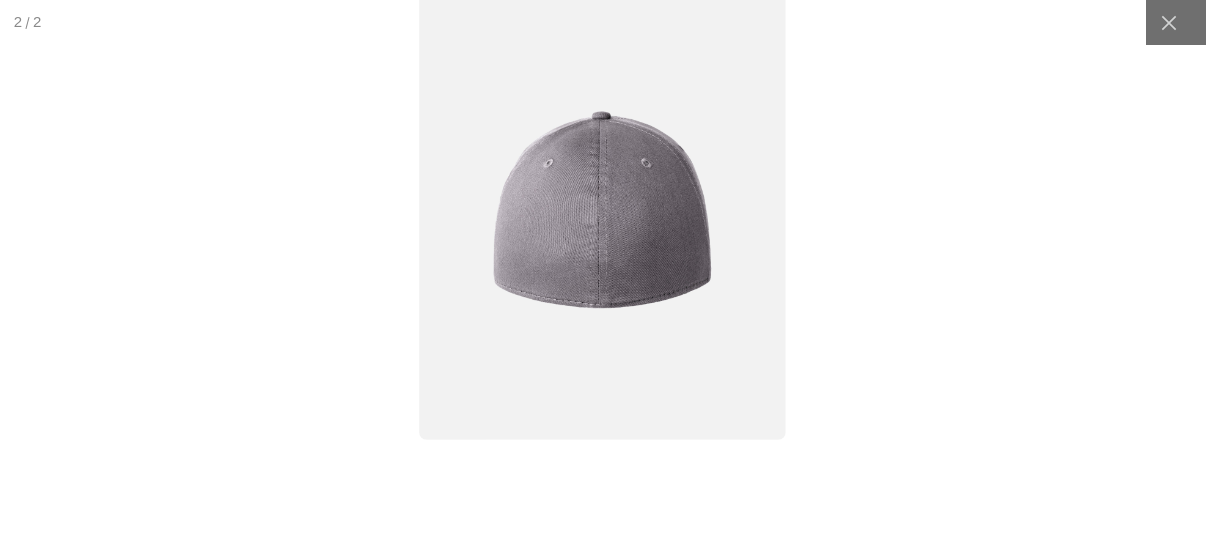 click at bounding box center [603, 210] 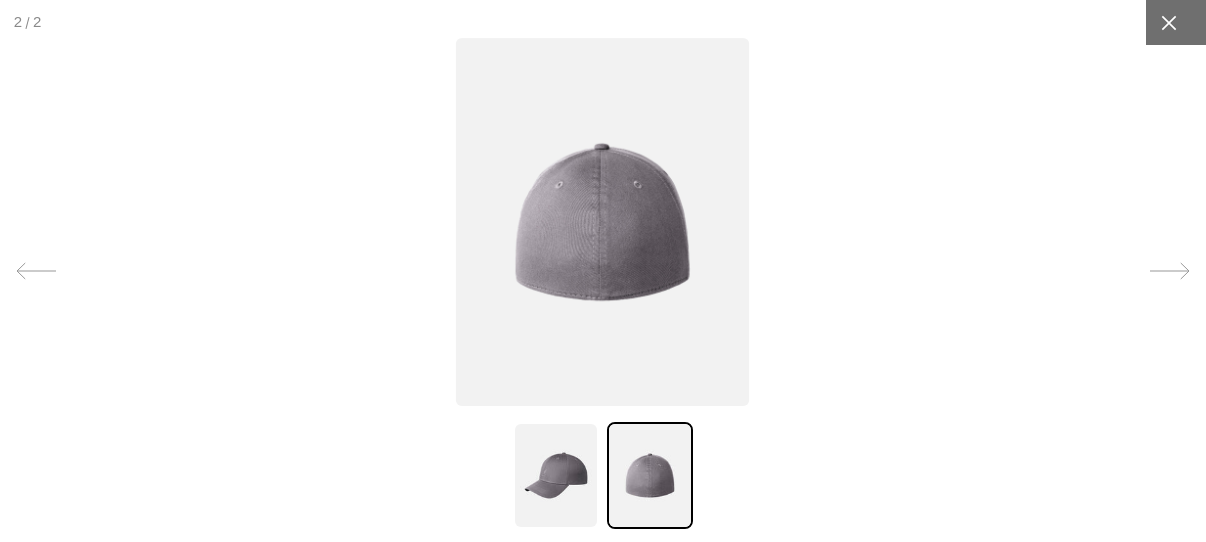 click at bounding box center [1168, 22] 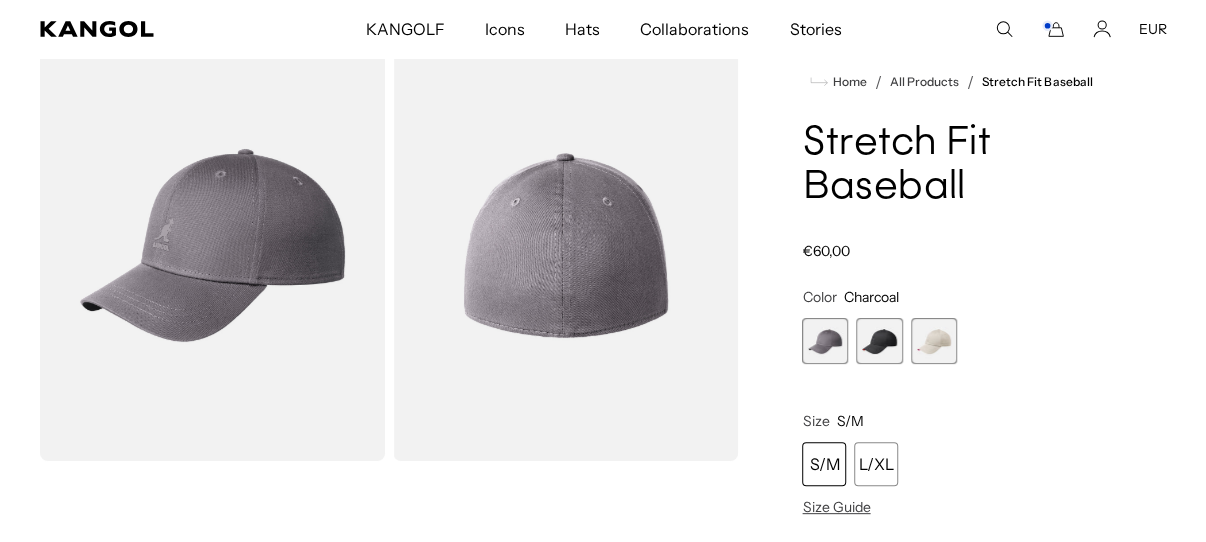 scroll, scrollTop: 0, scrollLeft: 412, axis: horizontal 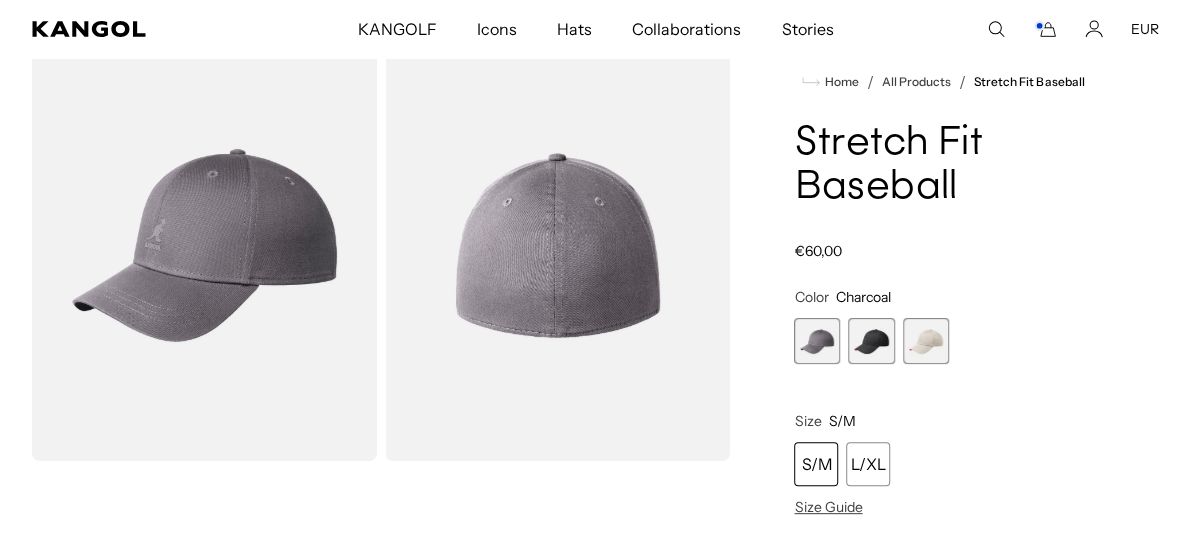 click at bounding box center (926, 341) 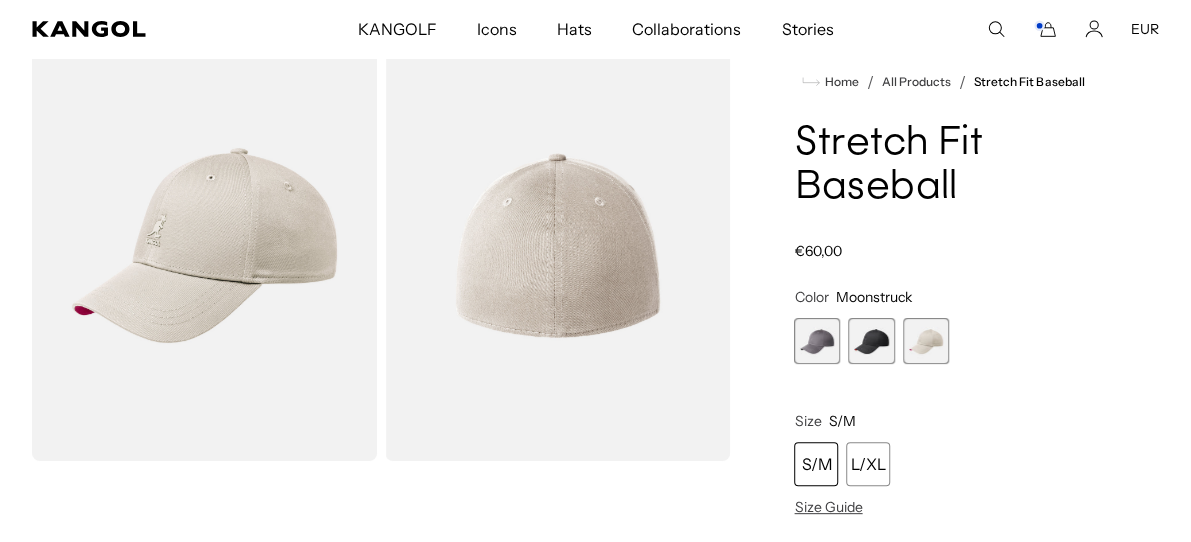 click at bounding box center (204, 245) 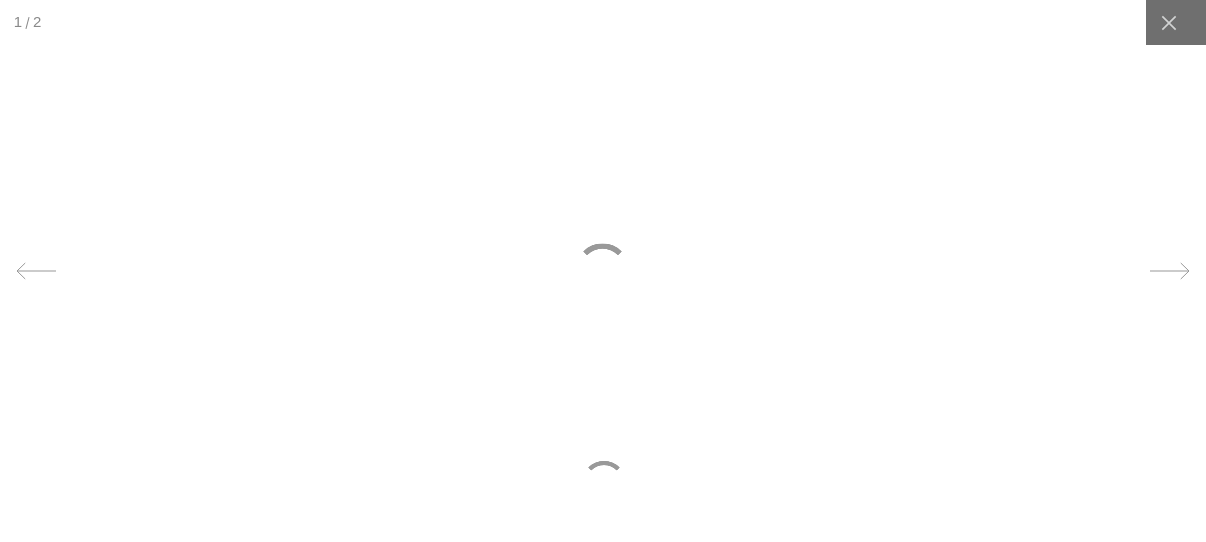 scroll, scrollTop: 0, scrollLeft: 0, axis: both 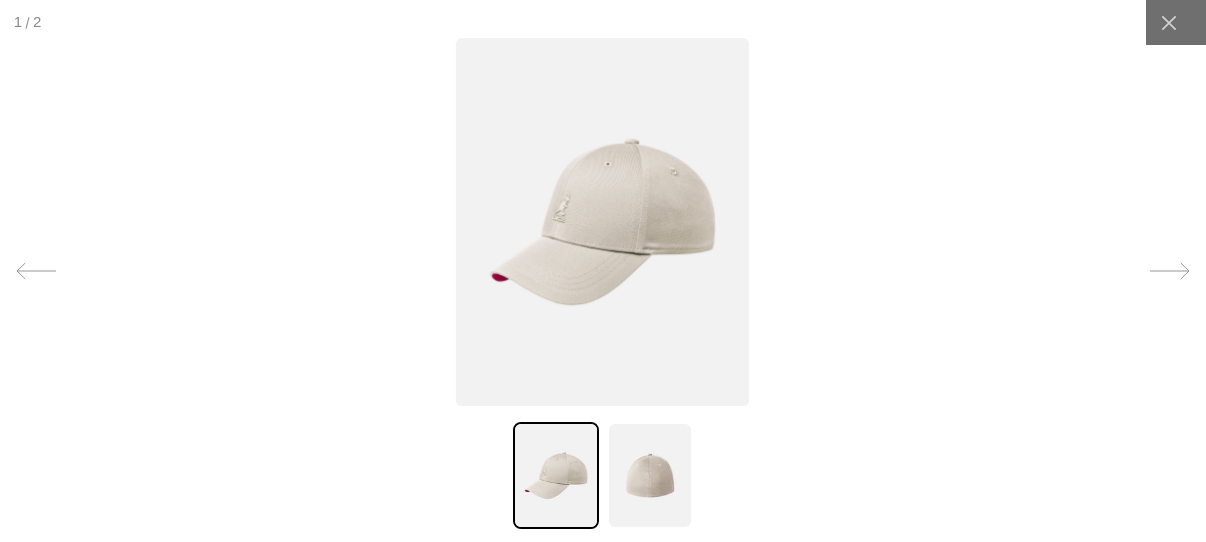 click at bounding box center [602, 222] 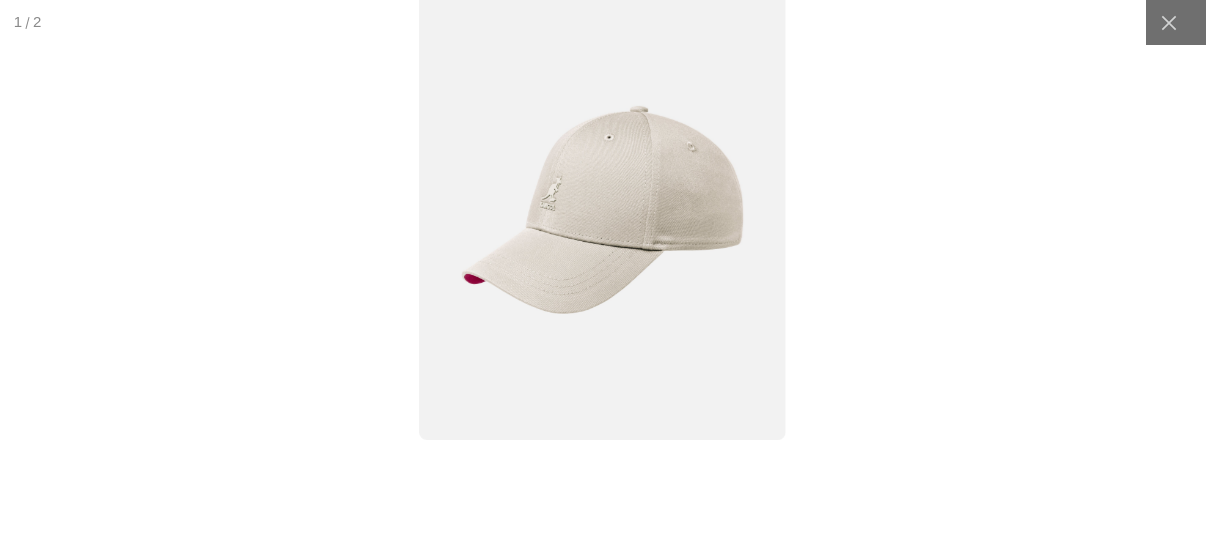 click at bounding box center (603, 210) 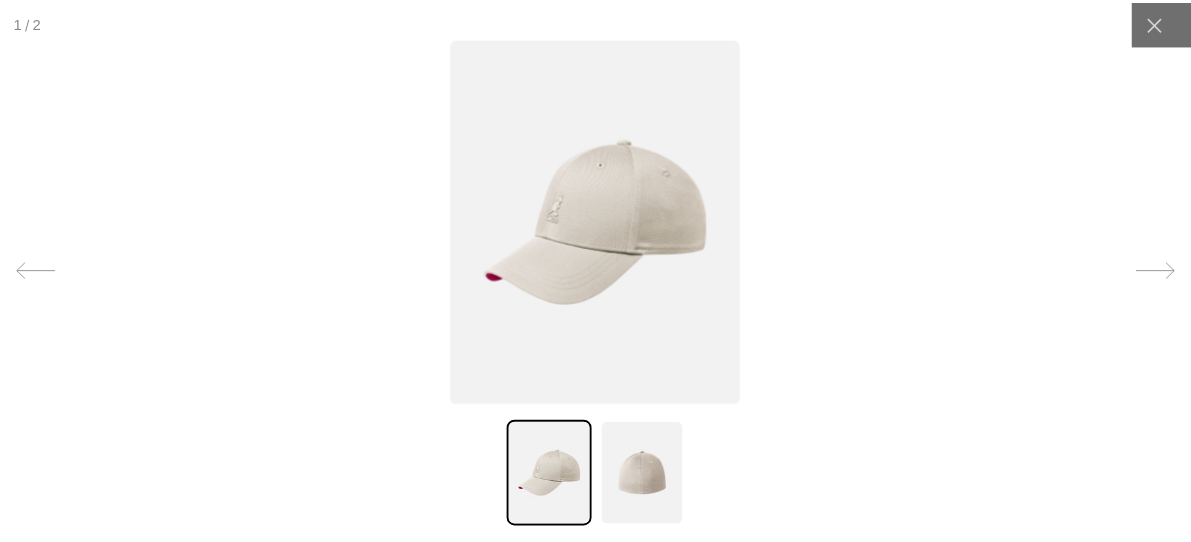scroll, scrollTop: 0, scrollLeft: 412, axis: horizontal 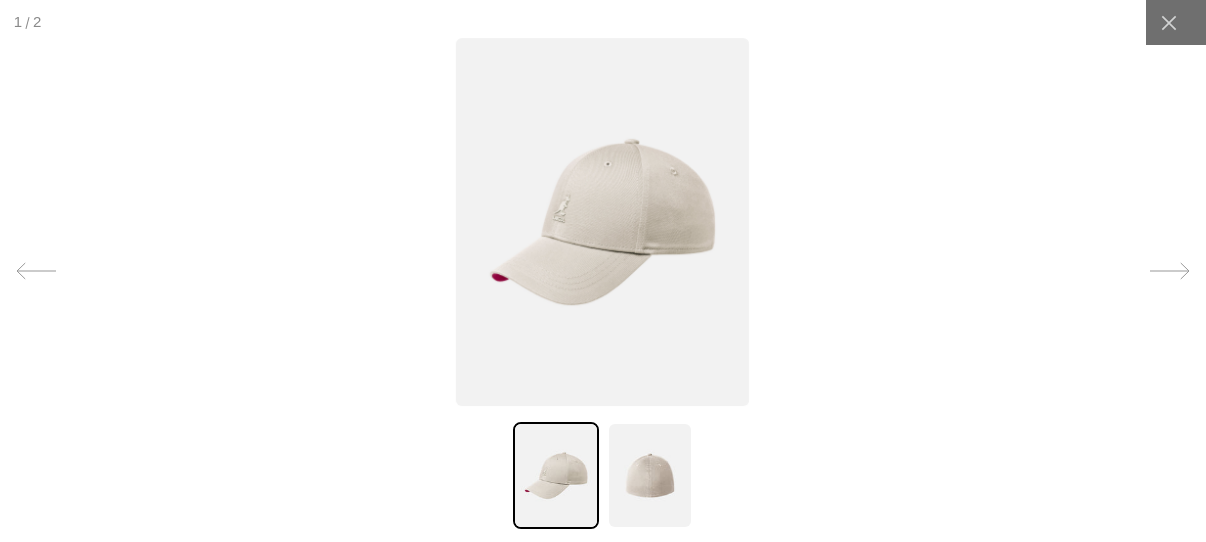 drag, startPoint x: 1153, startPoint y: 24, endPoint x: 1147, endPoint y: 47, distance: 23.769728 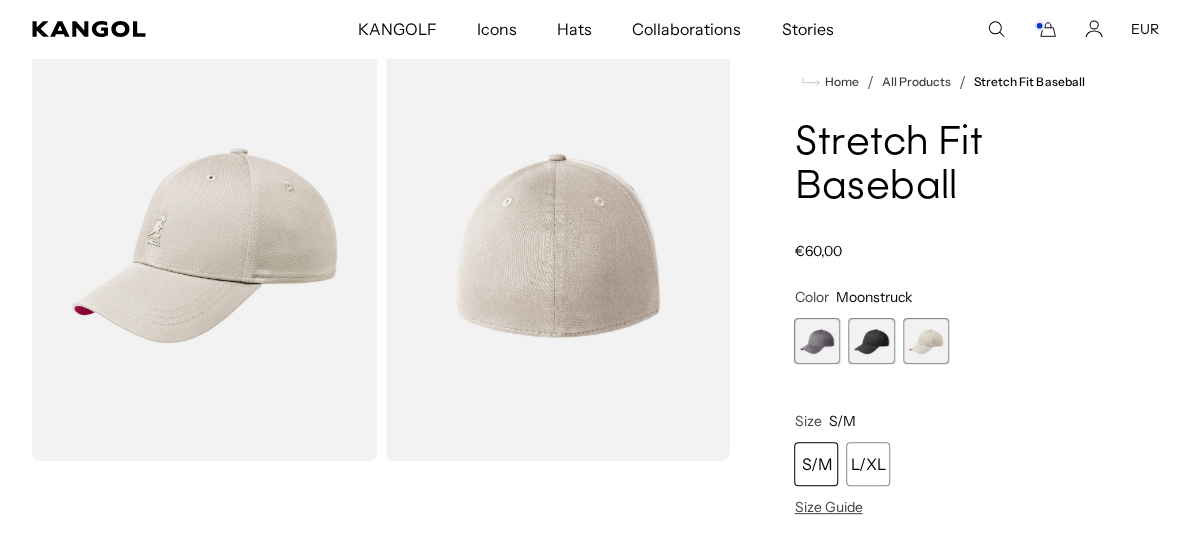 scroll, scrollTop: 0, scrollLeft: 412, axis: horizontal 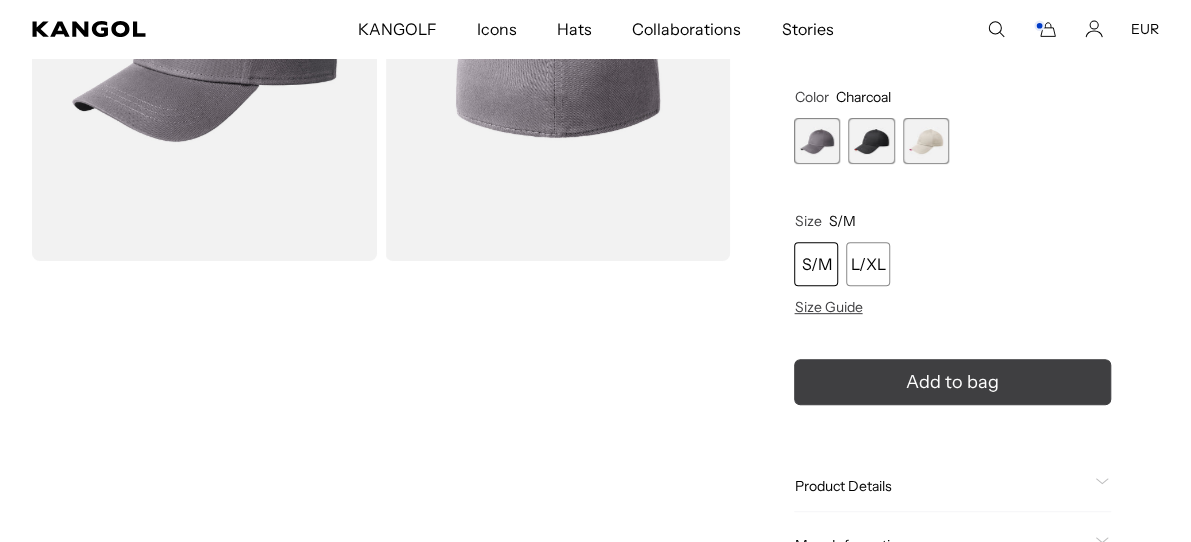 click on "Add to bag" at bounding box center [952, 382] 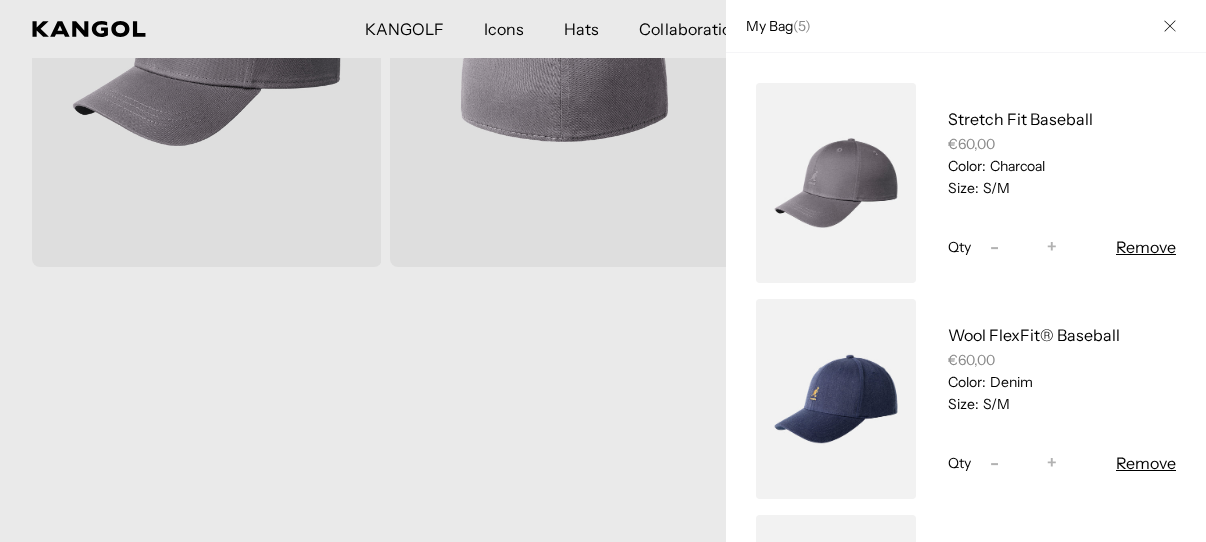 scroll, scrollTop: 0, scrollLeft: 412, axis: horizontal 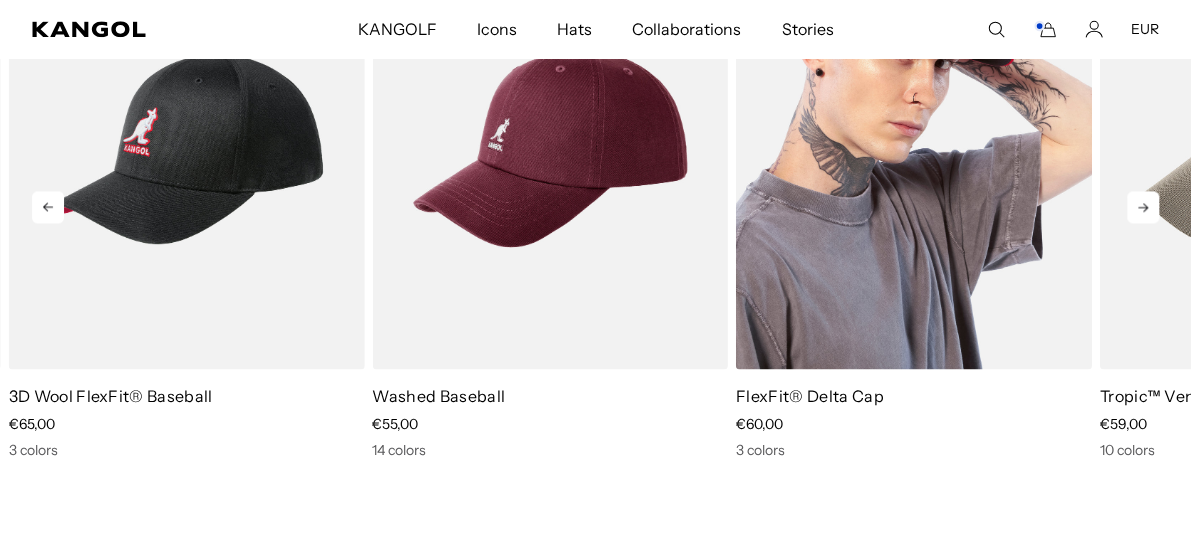 click at bounding box center (914, 146) 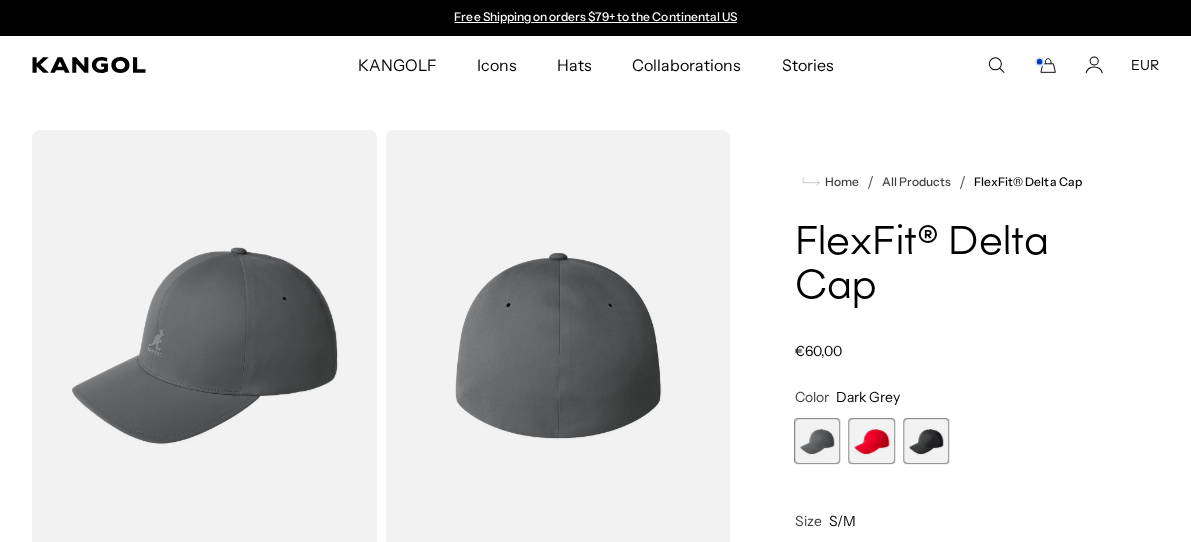 scroll, scrollTop: 0, scrollLeft: 0, axis: both 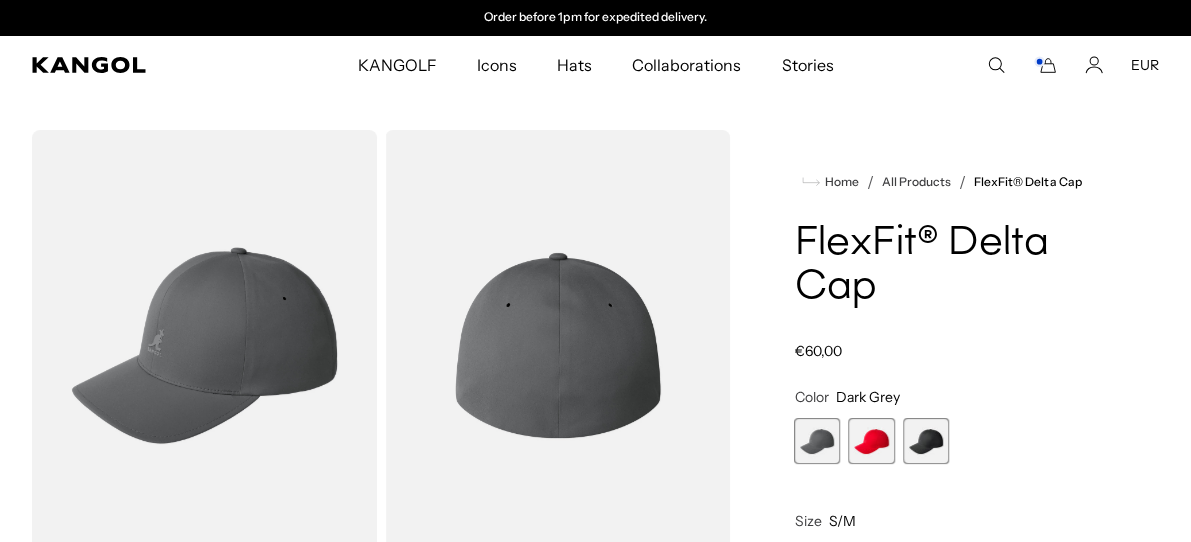 click at bounding box center [926, 441] 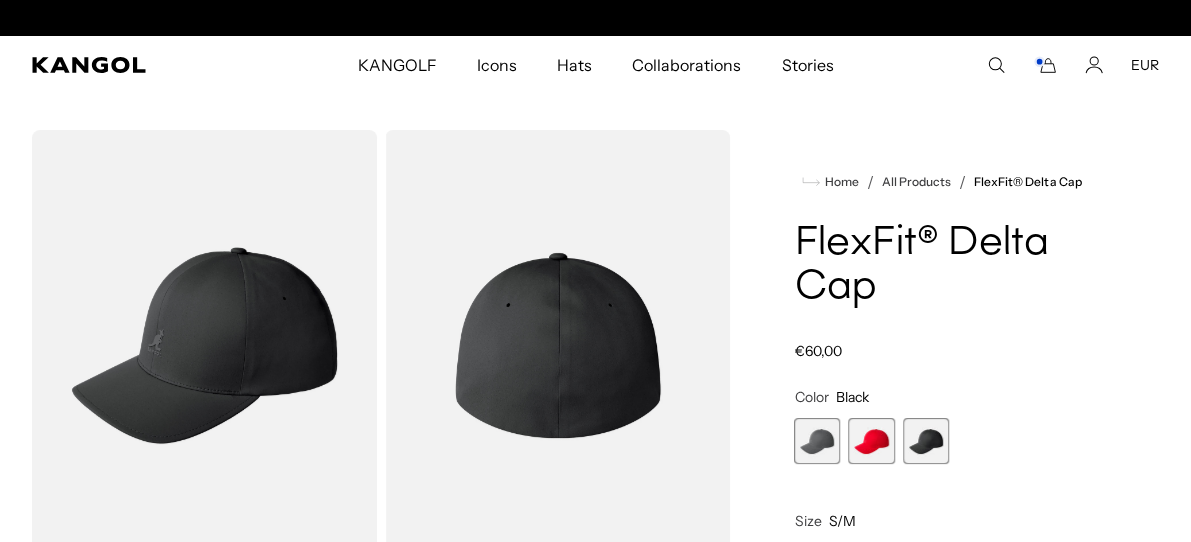 scroll, scrollTop: 0, scrollLeft: 0, axis: both 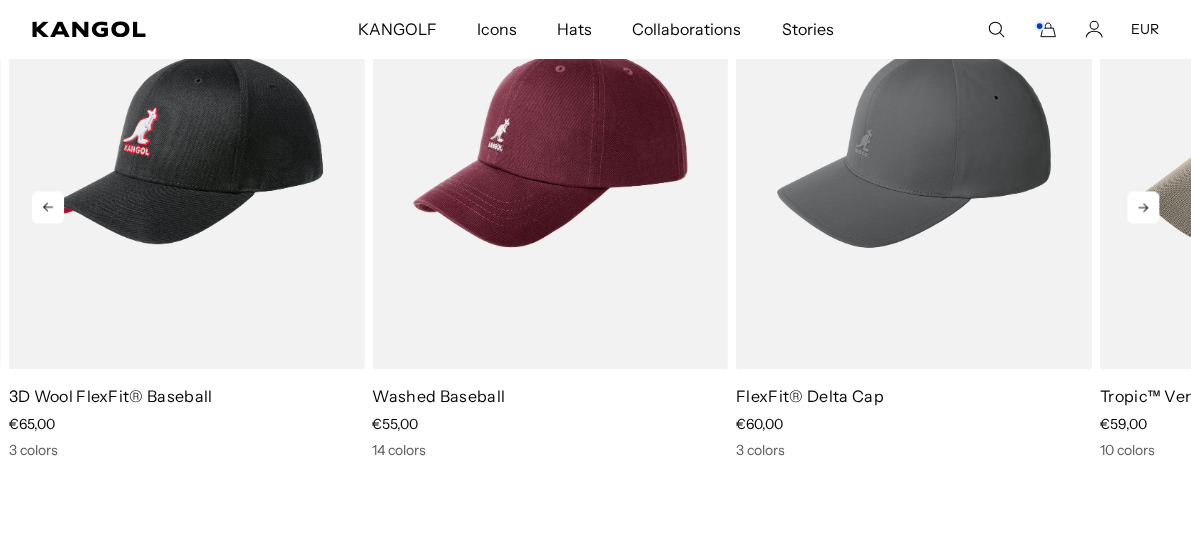 click 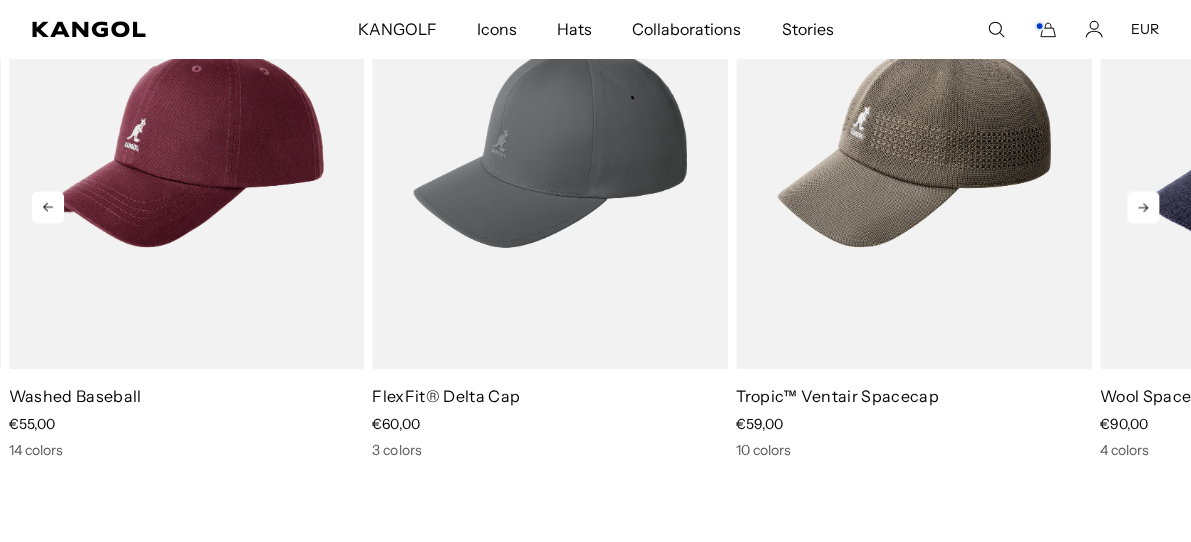 click 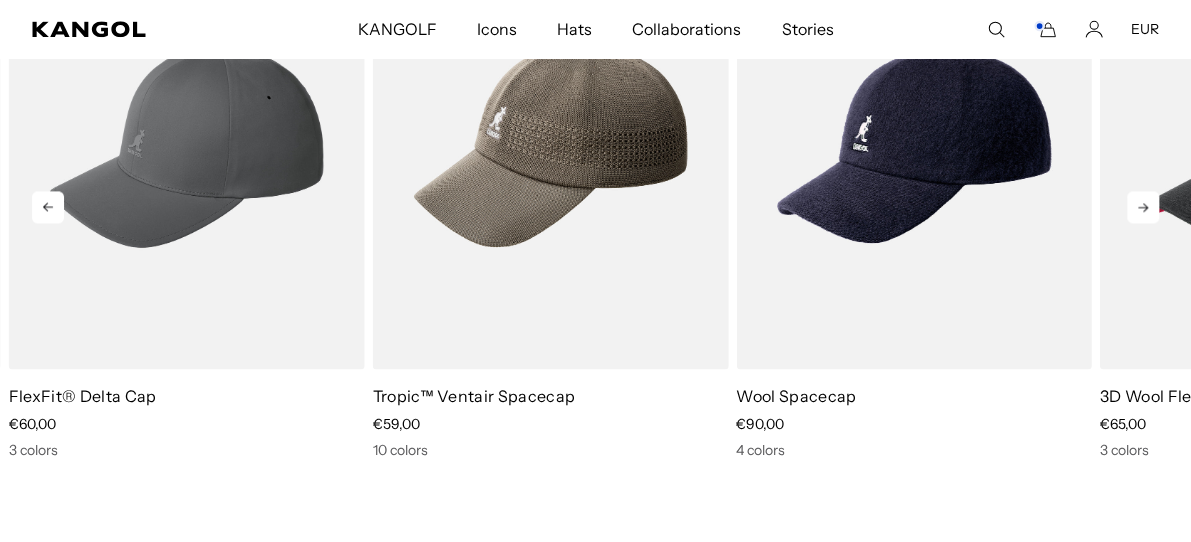 scroll, scrollTop: 0, scrollLeft: 0, axis: both 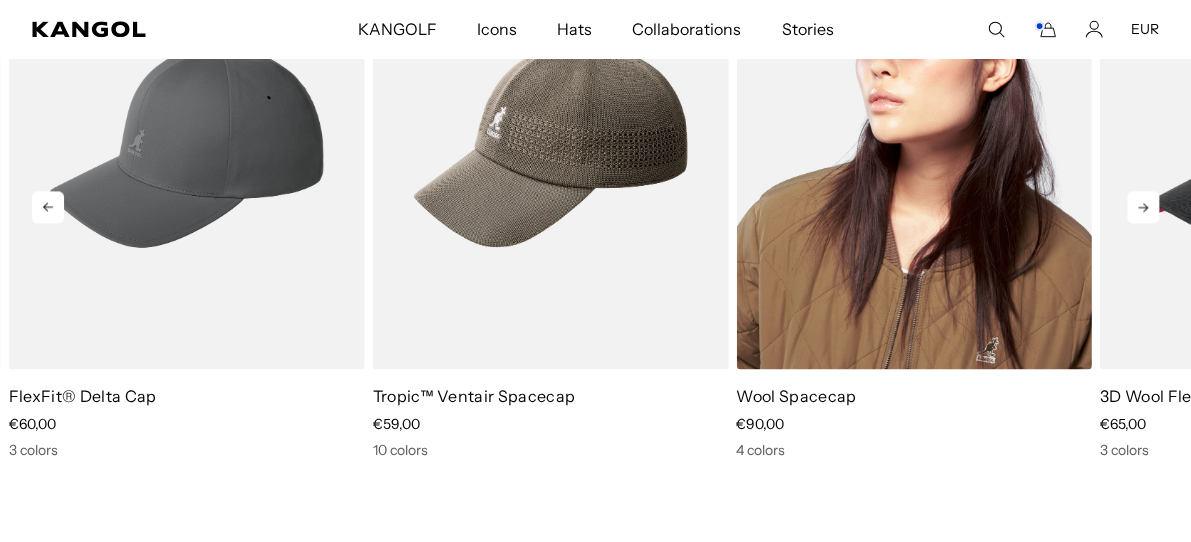 click at bounding box center [914, 146] 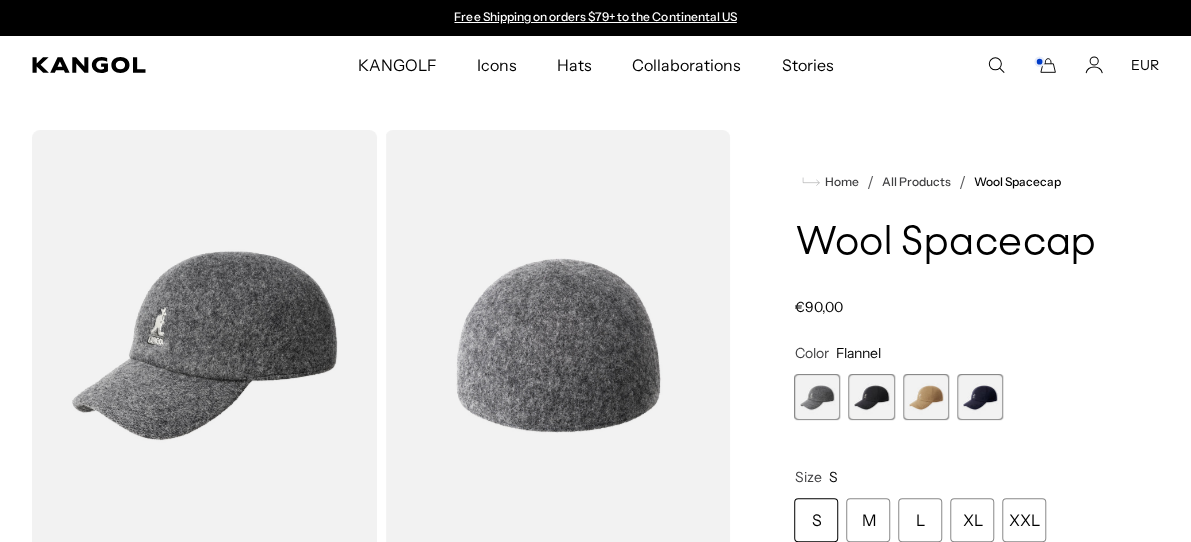 scroll, scrollTop: 0, scrollLeft: 0, axis: both 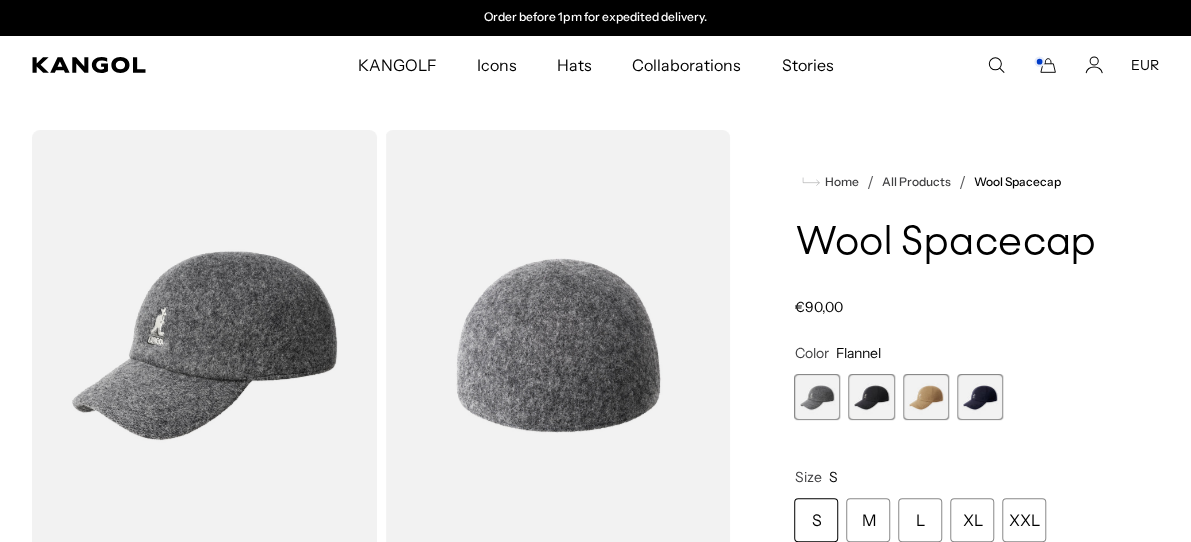 click at bounding box center (871, 397) 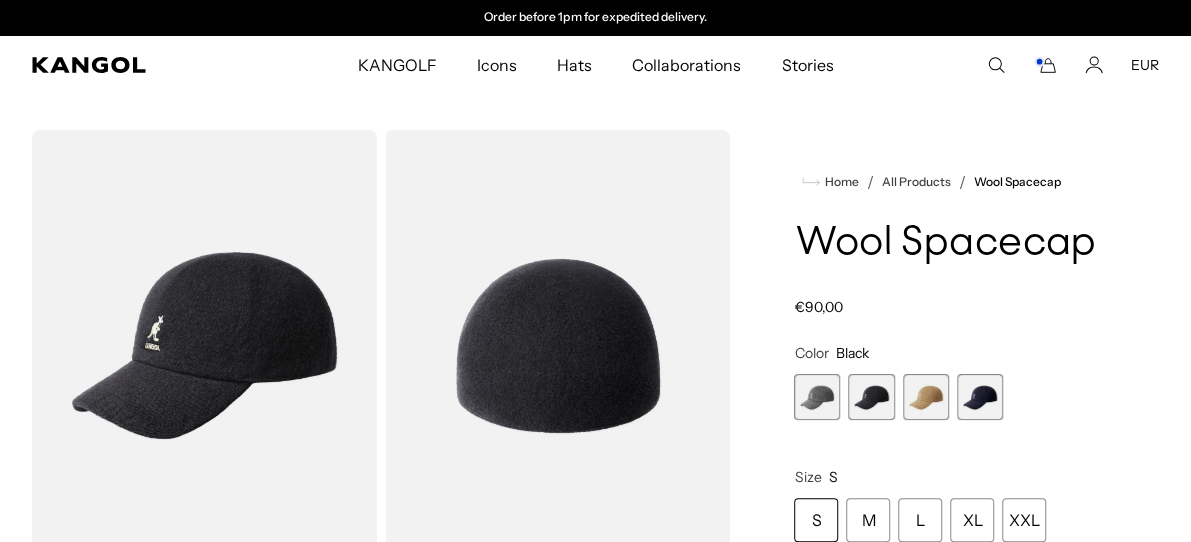click at bounding box center (926, 397) 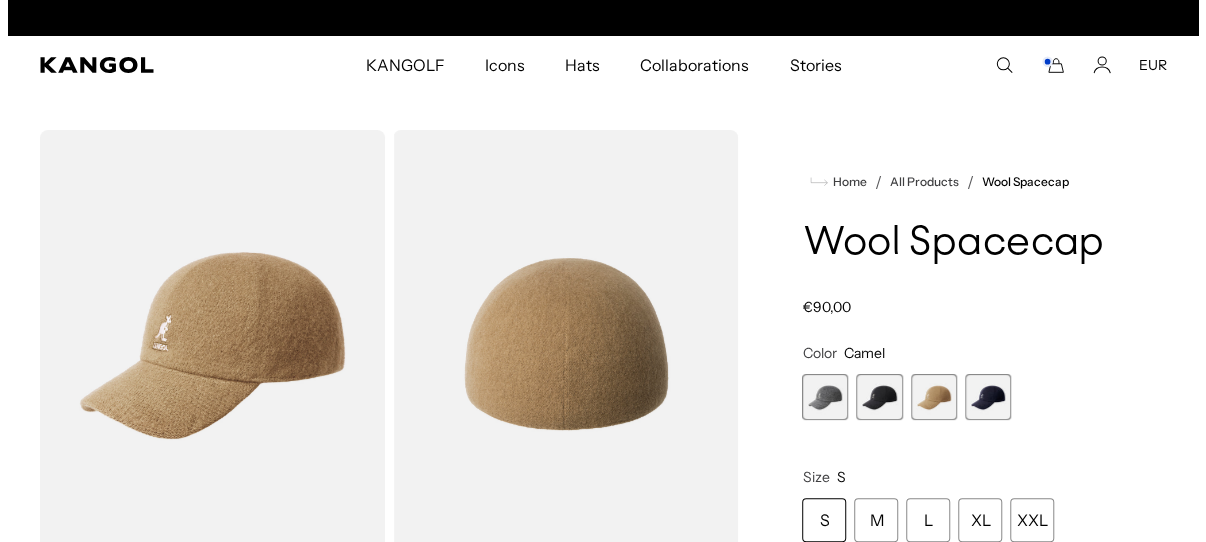 scroll, scrollTop: 0, scrollLeft: 0, axis: both 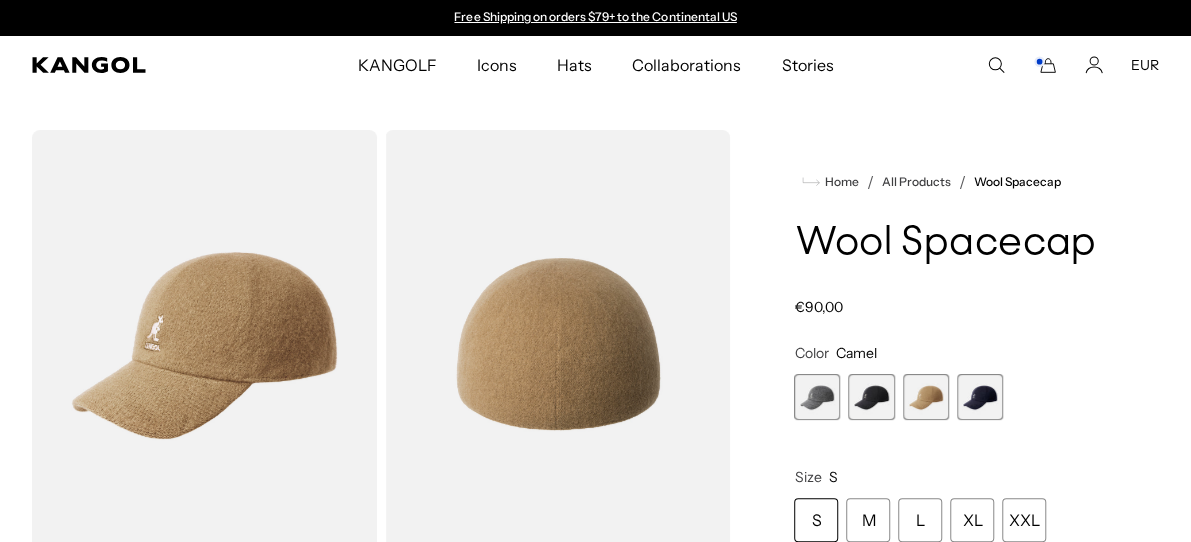 click at bounding box center (204, 345) 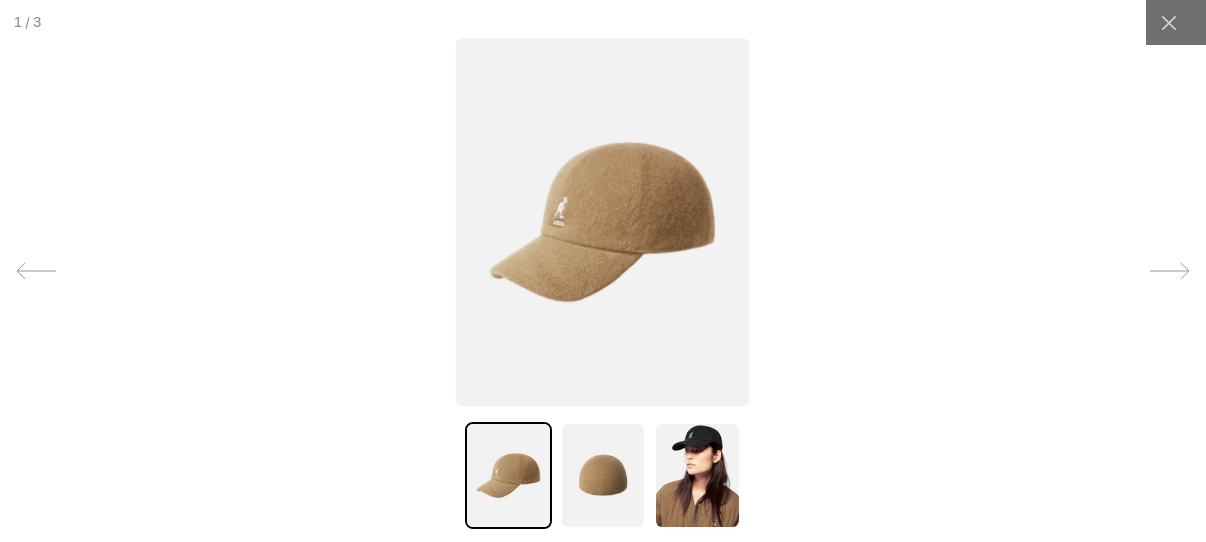 scroll, scrollTop: 0, scrollLeft: 412, axis: horizontal 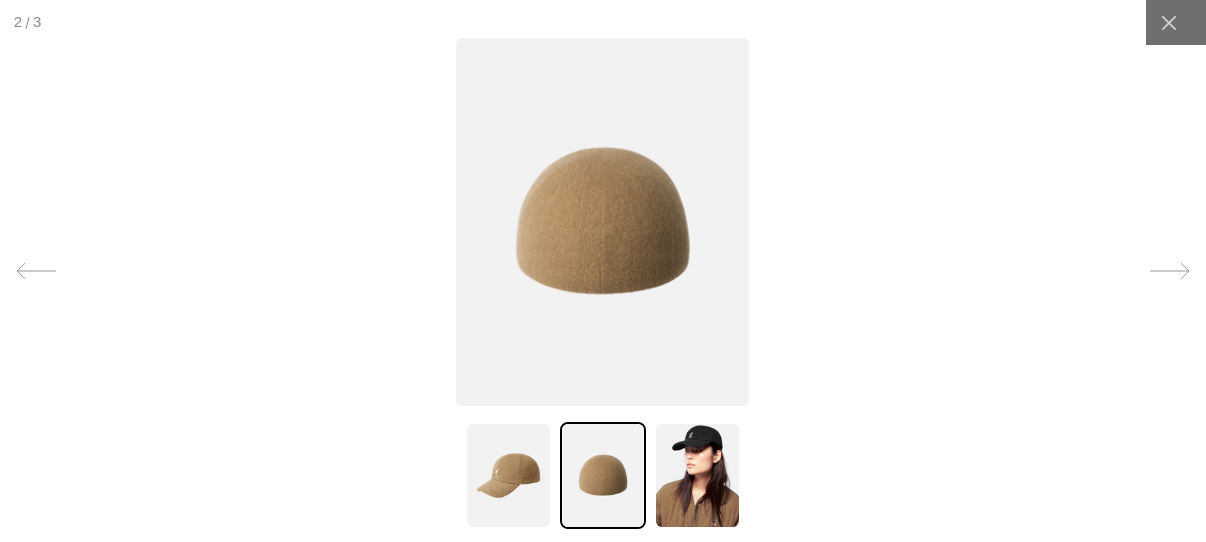 click at bounding box center [697, 475] 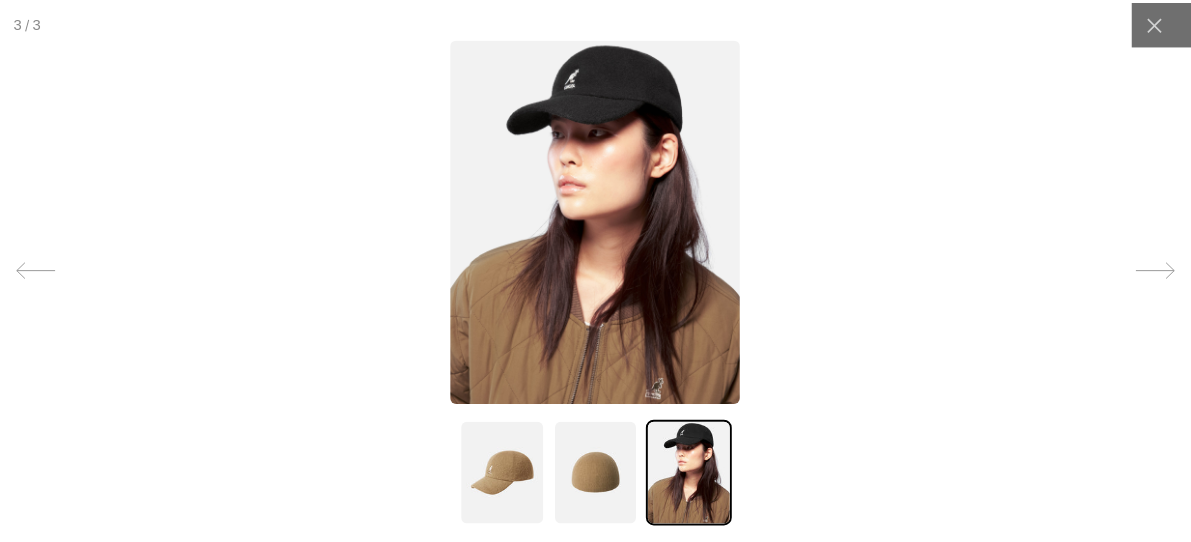 scroll, scrollTop: 0, scrollLeft: 0, axis: both 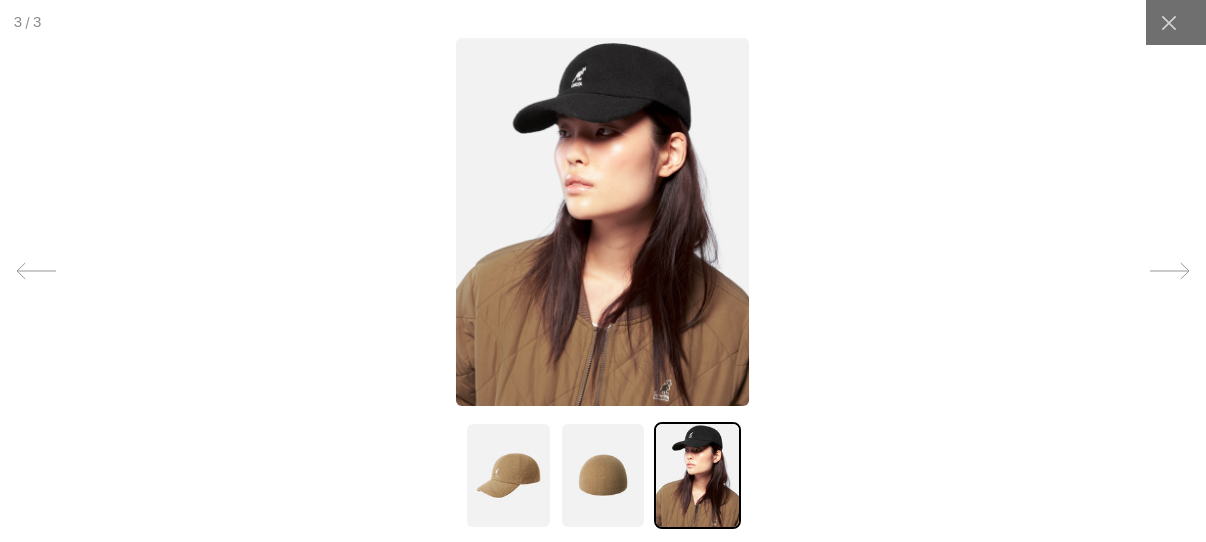 click at bounding box center (508, 475) 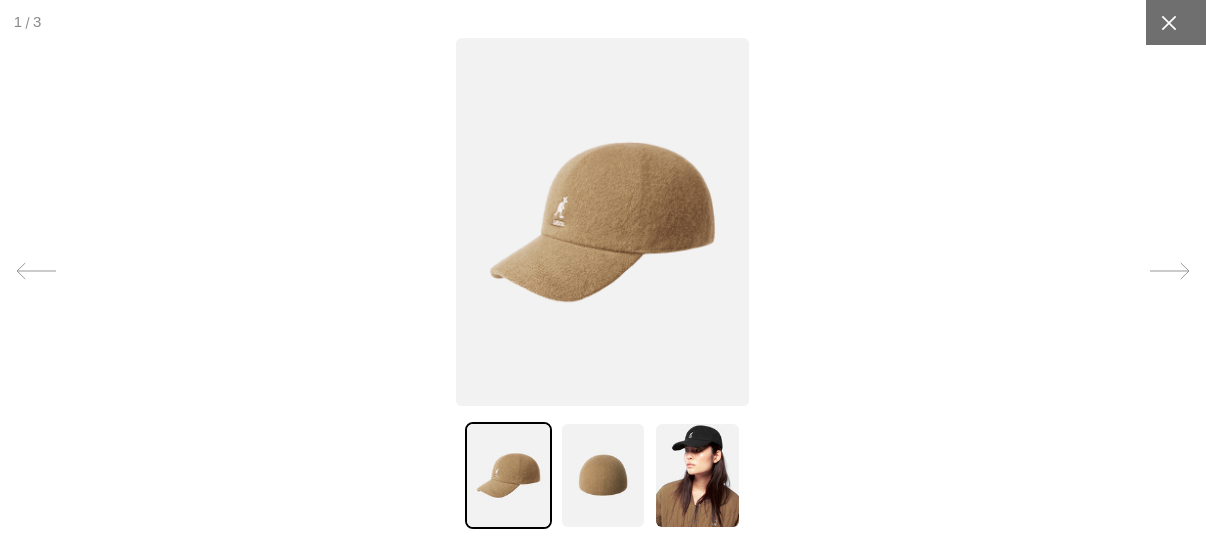 click 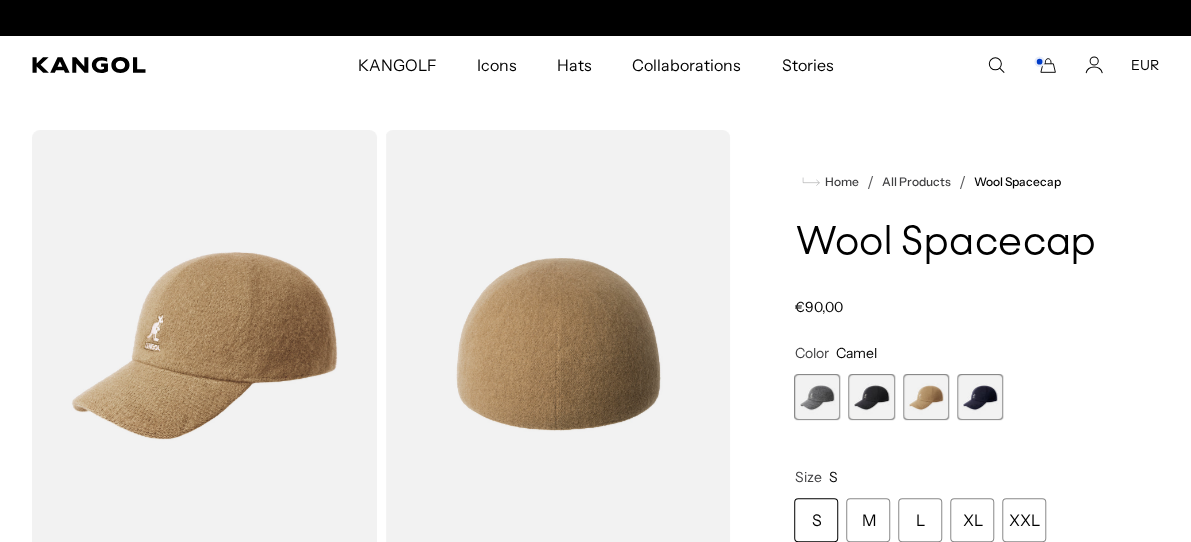 scroll, scrollTop: 0, scrollLeft: 412, axis: horizontal 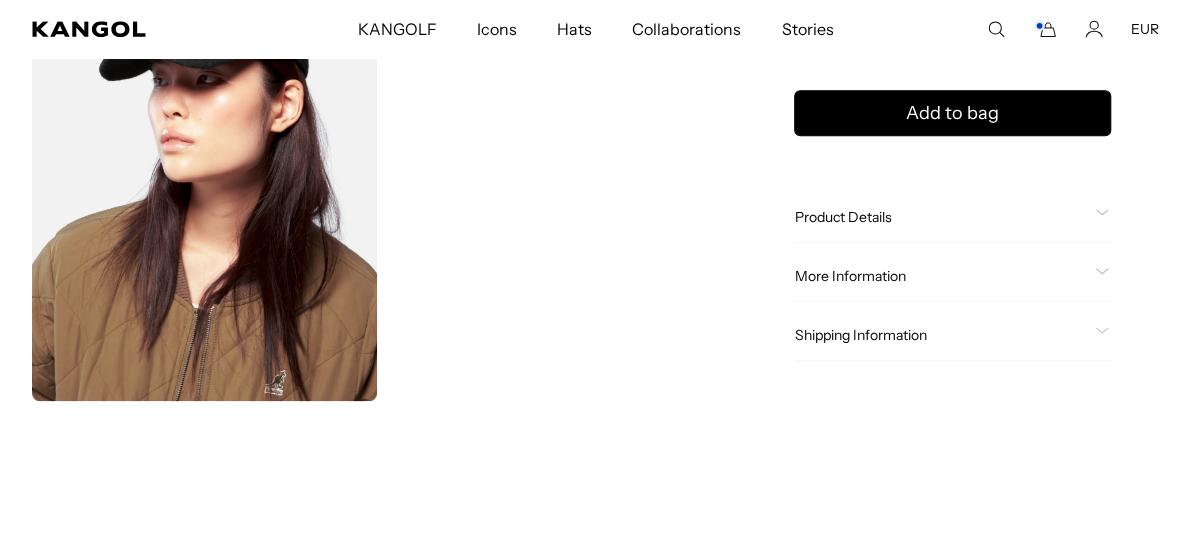click 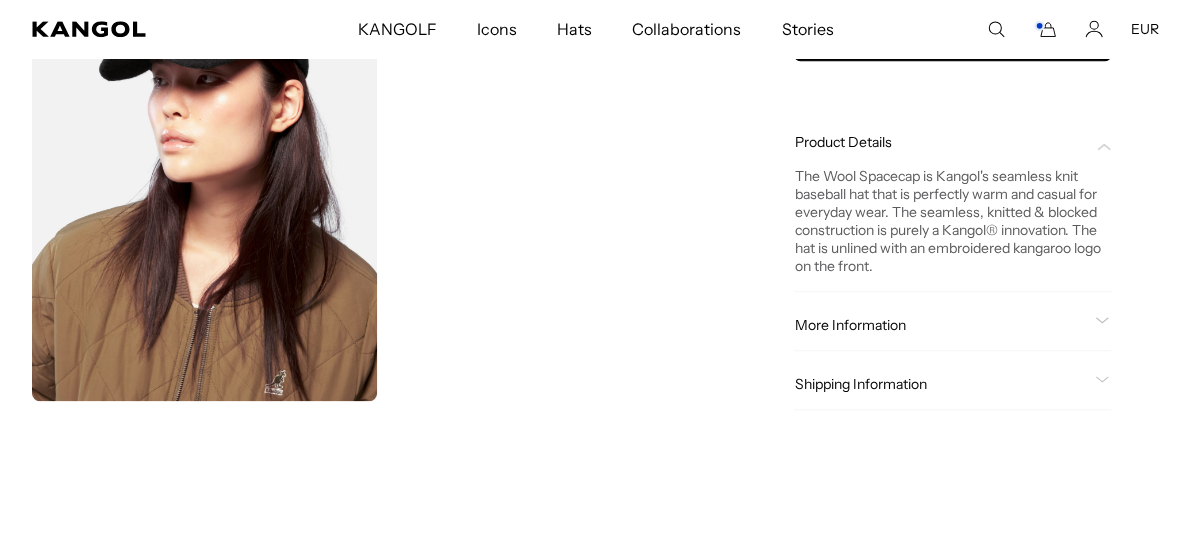 scroll, scrollTop: 0, scrollLeft: 412, axis: horizontal 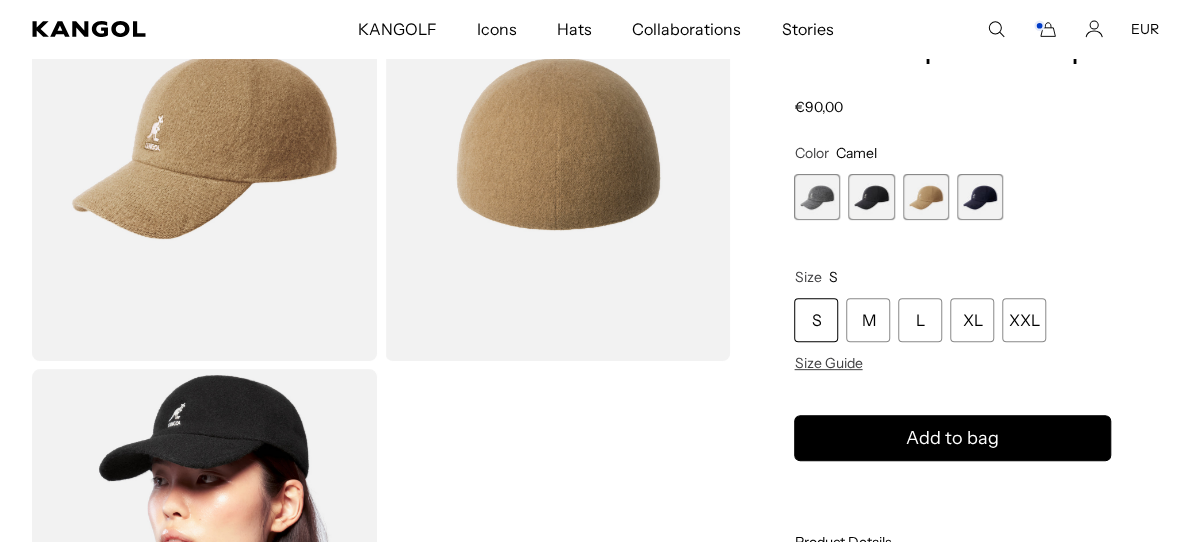 click at bounding box center (817, 197) 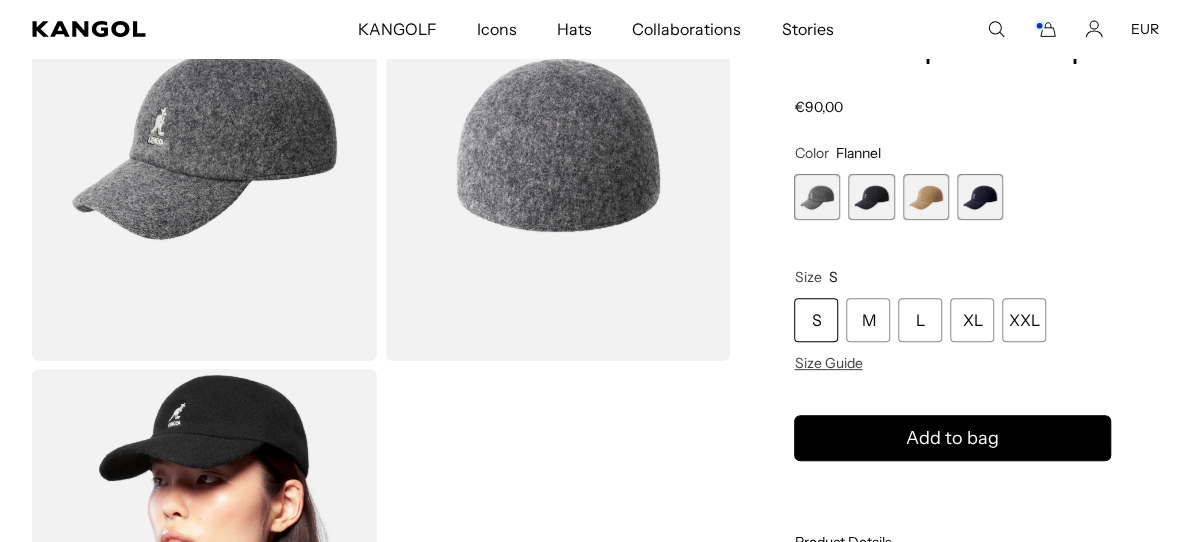 scroll, scrollTop: 0, scrollLeft: 0, axis: both 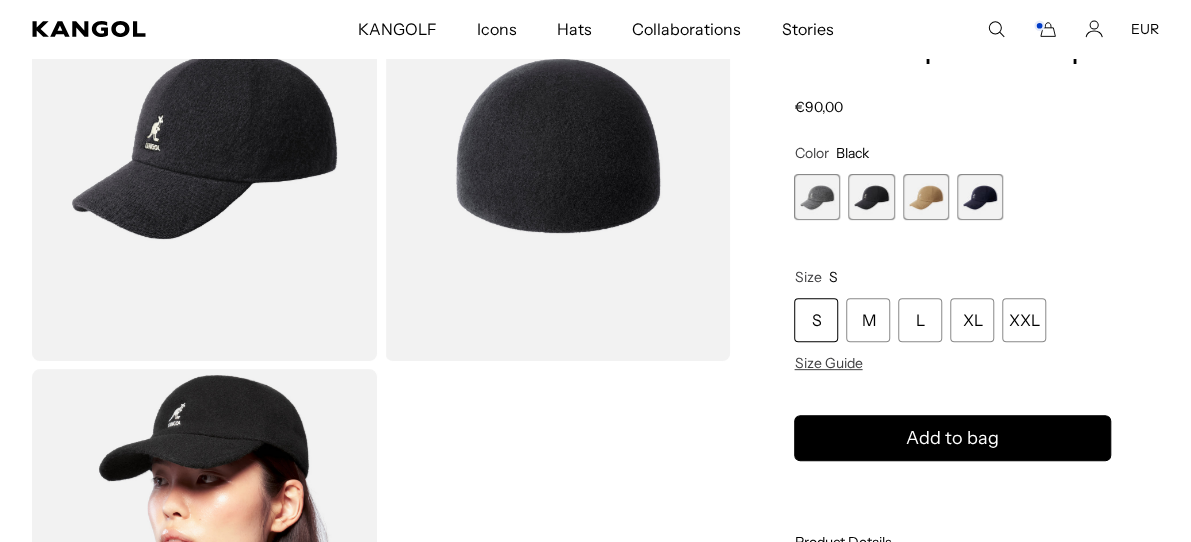 click at bounding box center [926, 197] 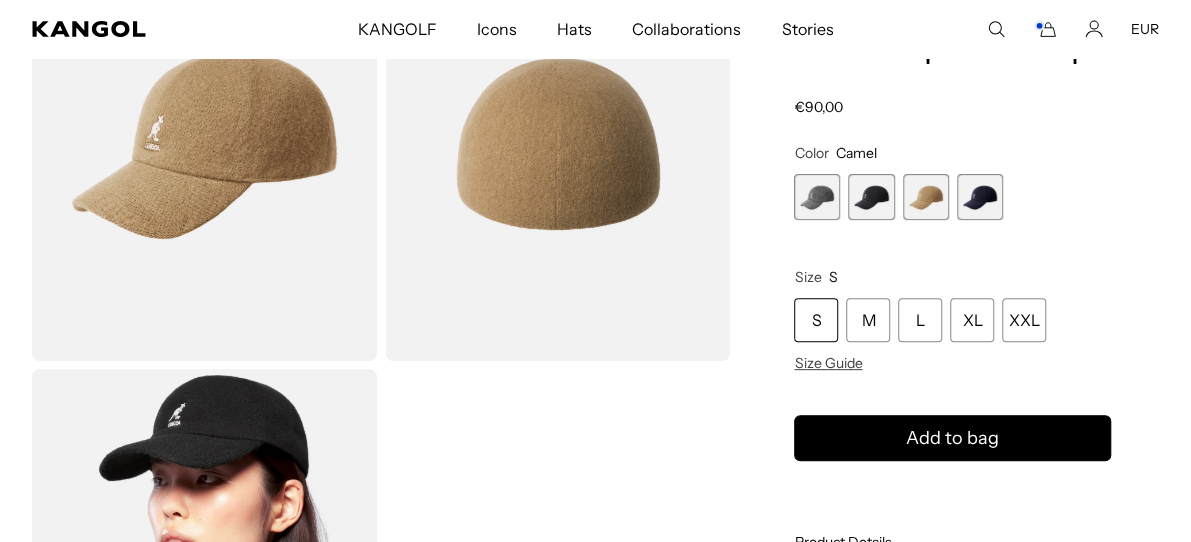scroll, scrollTop: 0, scrollLeft: 0, axis: both 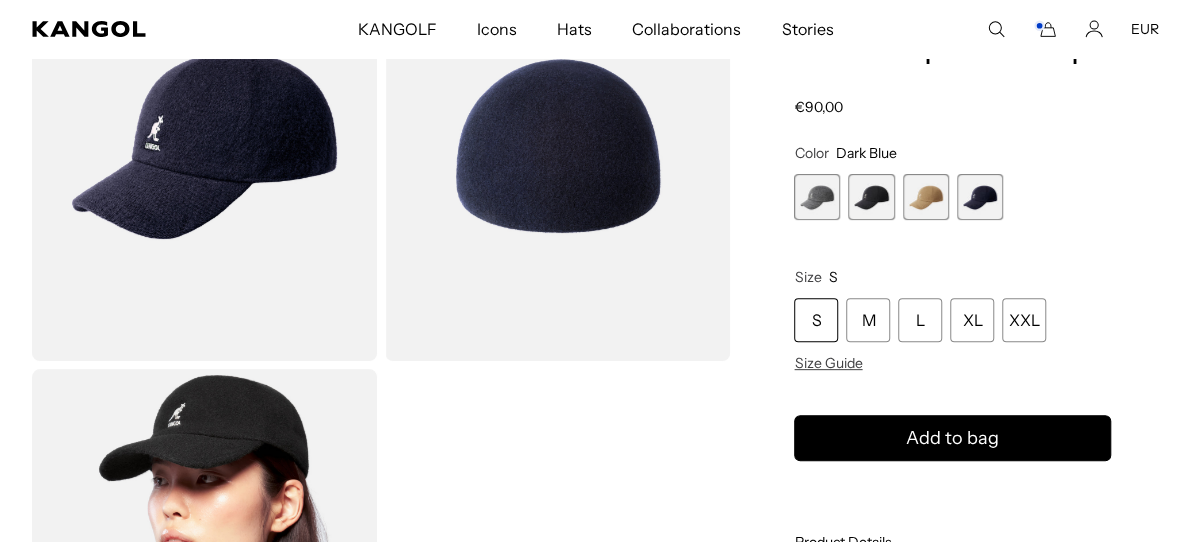 click at bounding box center (204, 145) 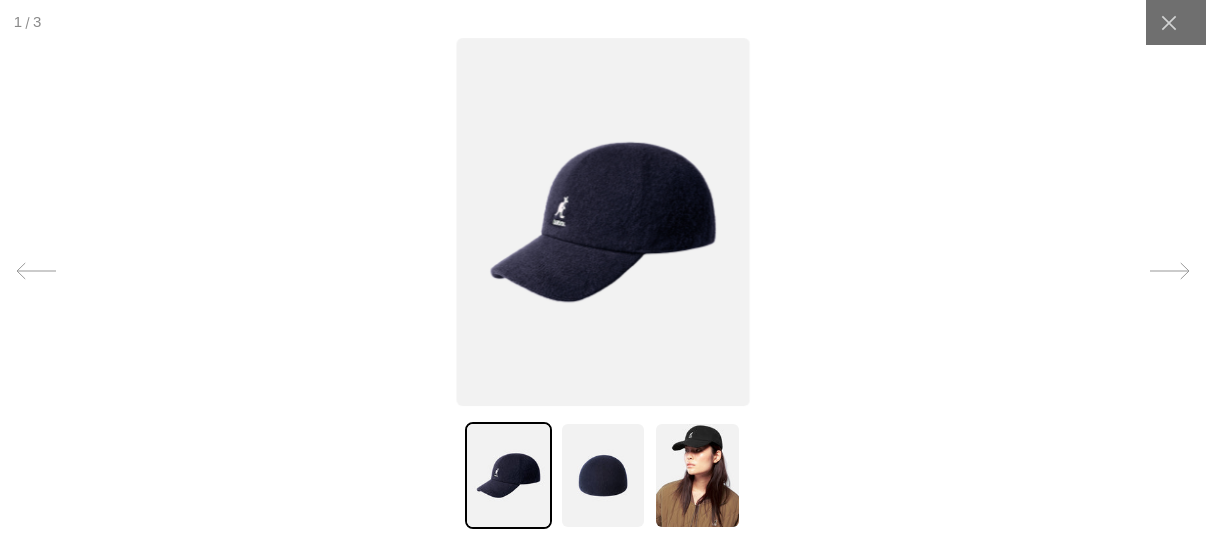 click at bounding box center (603, 222) 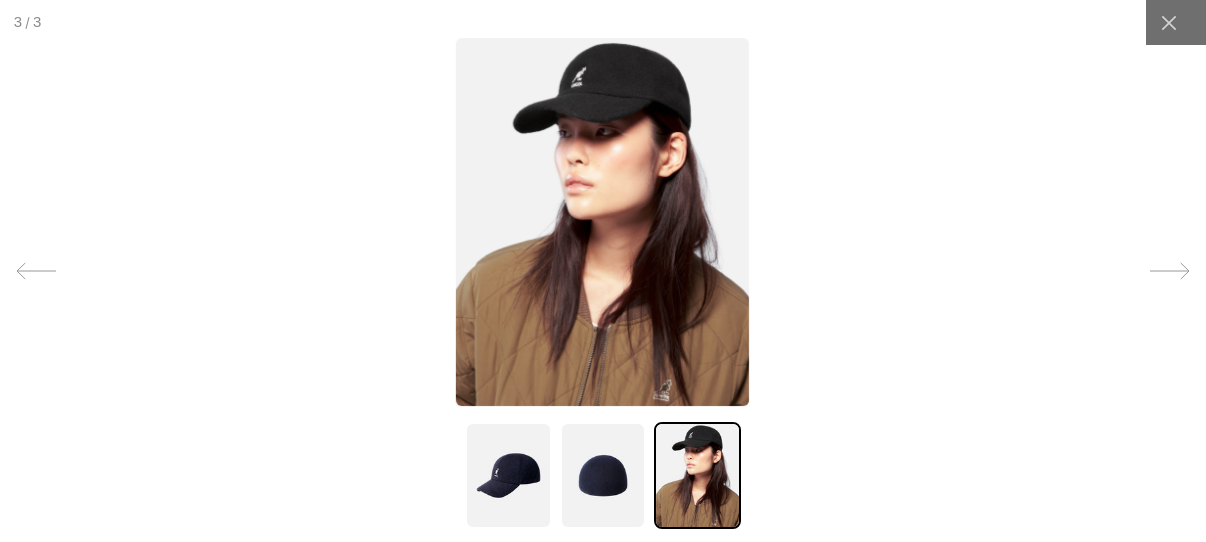 scroll, scrollTop: 0, scrollLeft: 0, axis: both 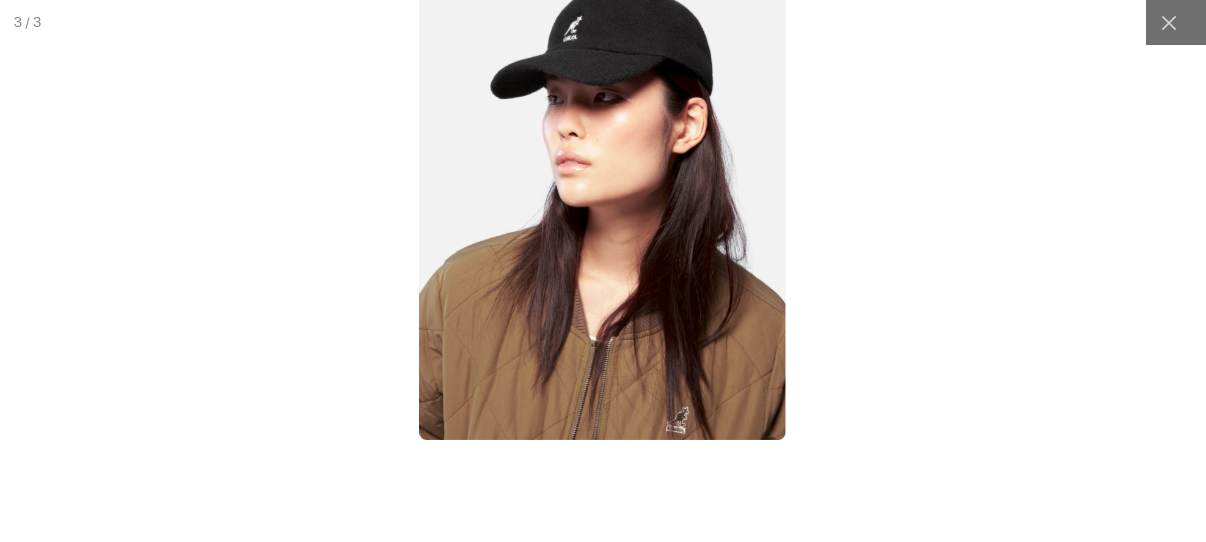 click at bounding box center [603, 271] 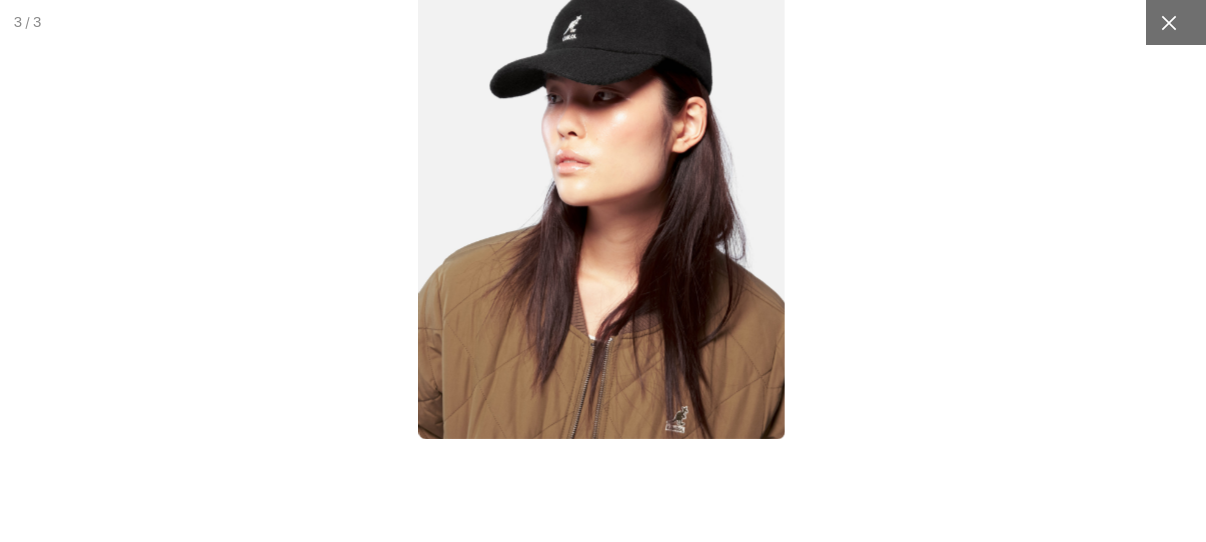 click 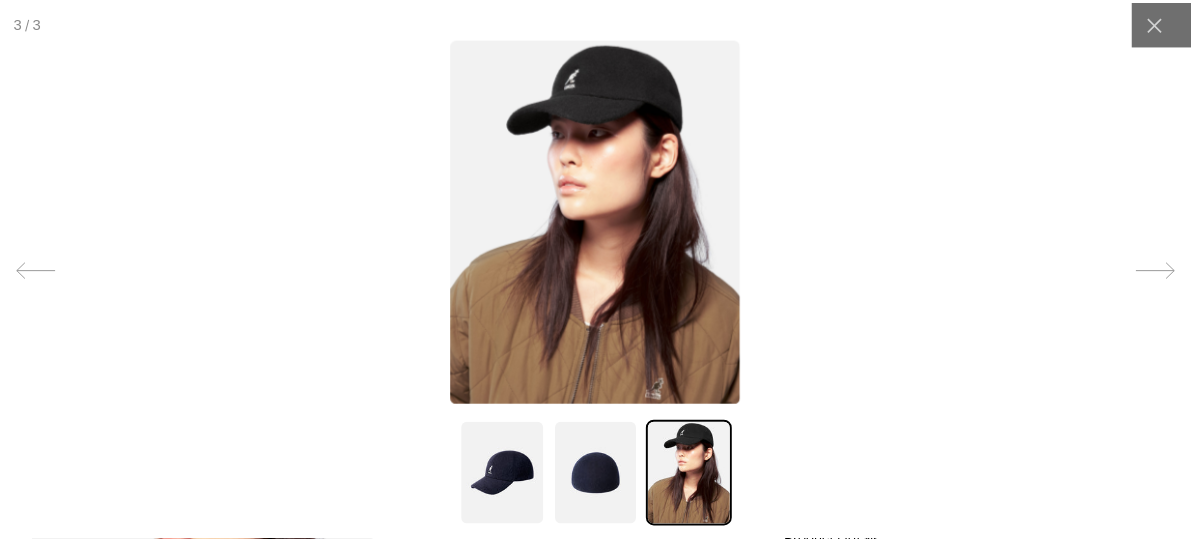 scroll, scrollTop: 0, scrollLeft: 412, axis: horizontal 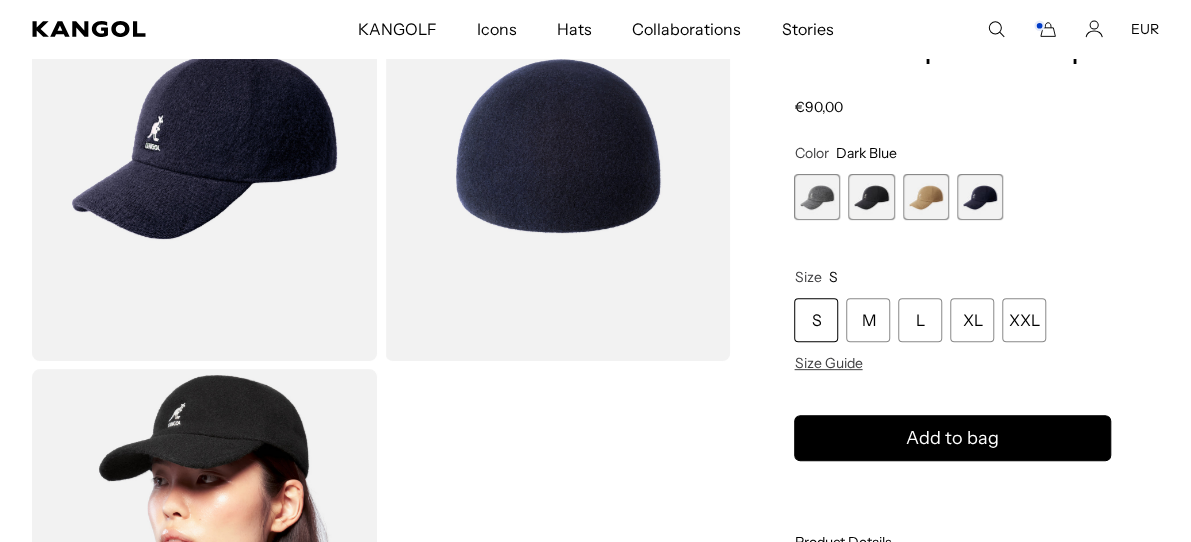 click at bounding box center [926, 197] 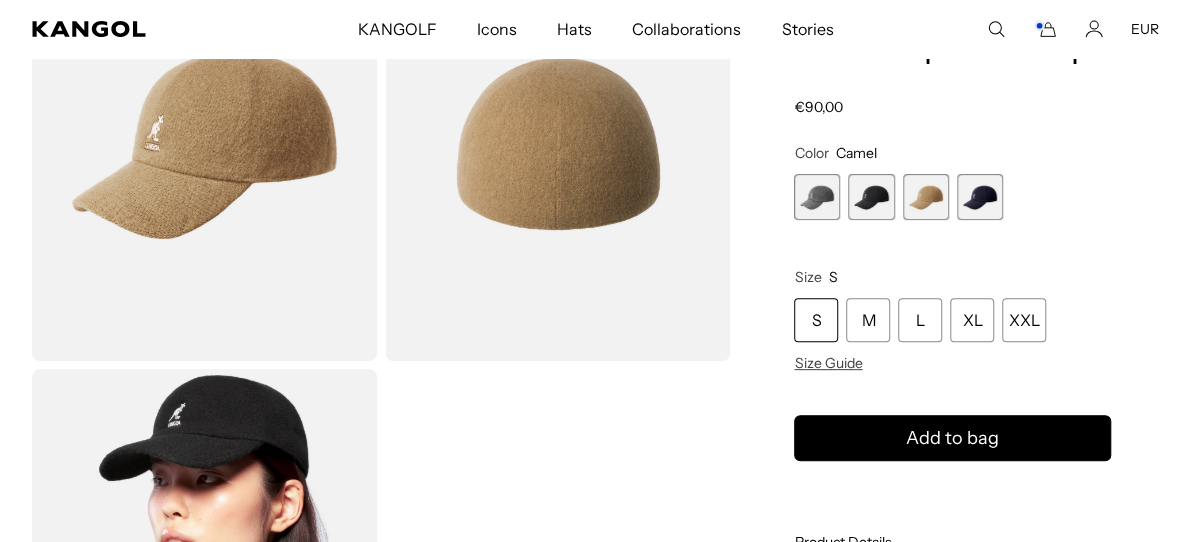click on "S" at bounding box center [816, 320] 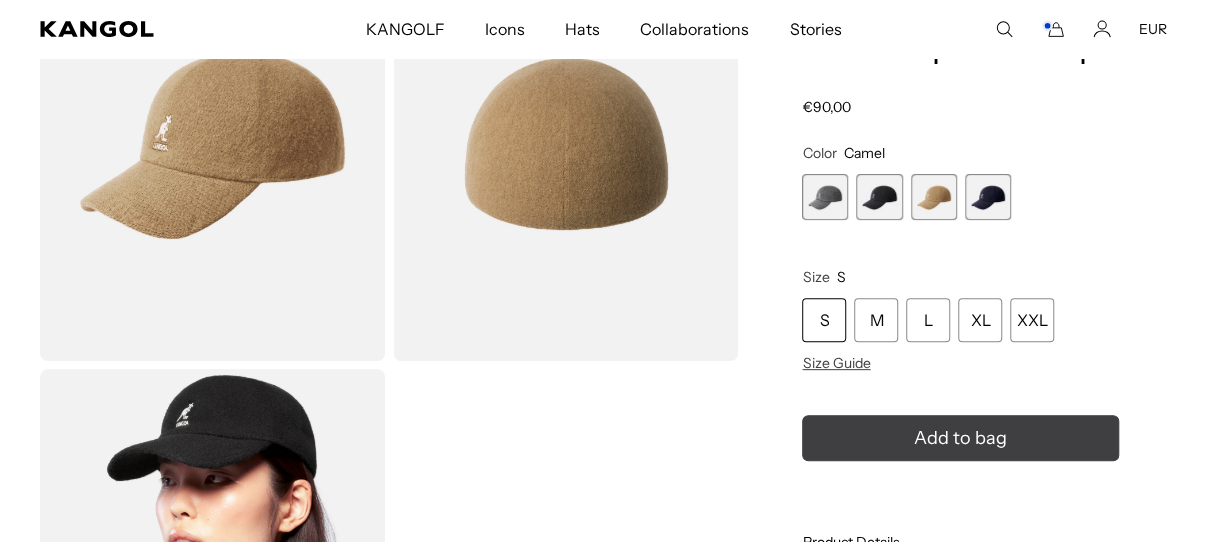 scroll, scrollTop: 0, scrollLeft: 0, axis: both 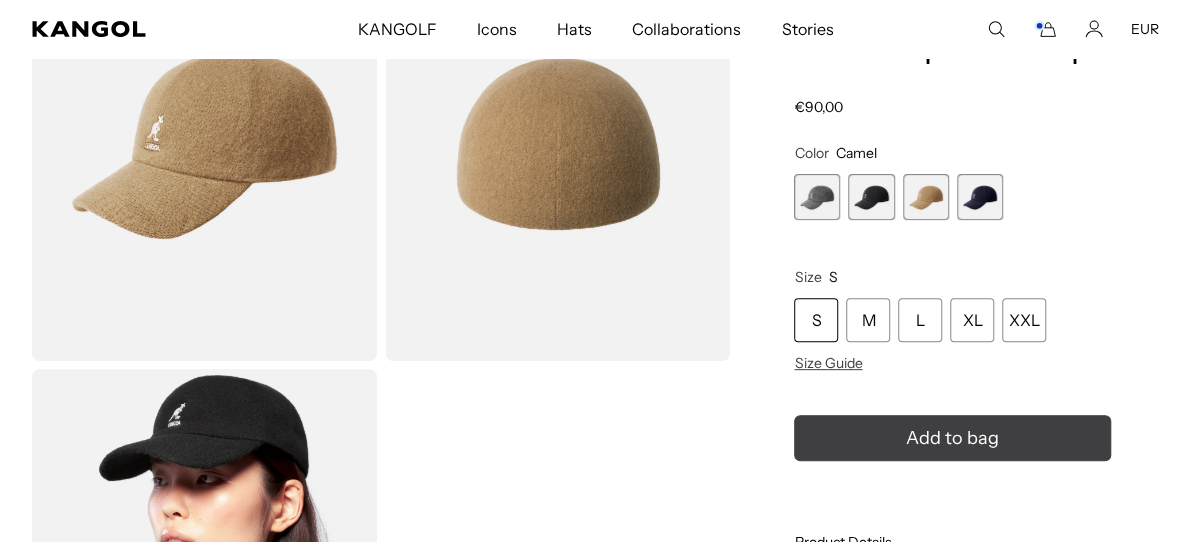 click at bounding box center [952, 438] 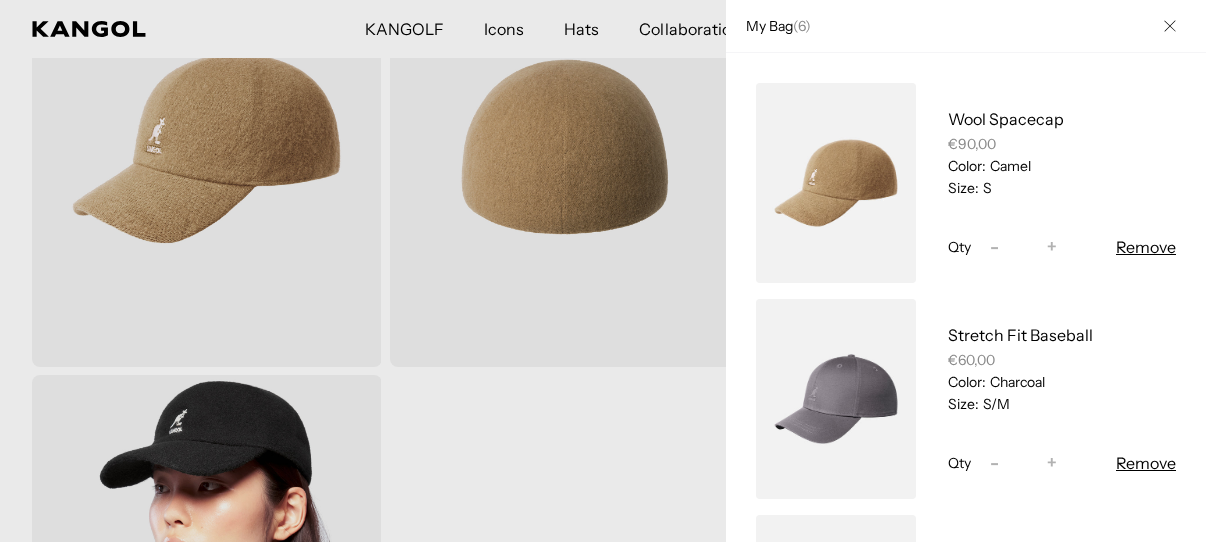 scroll, scrollTop: 0, scrollLeft: 0, axis: both 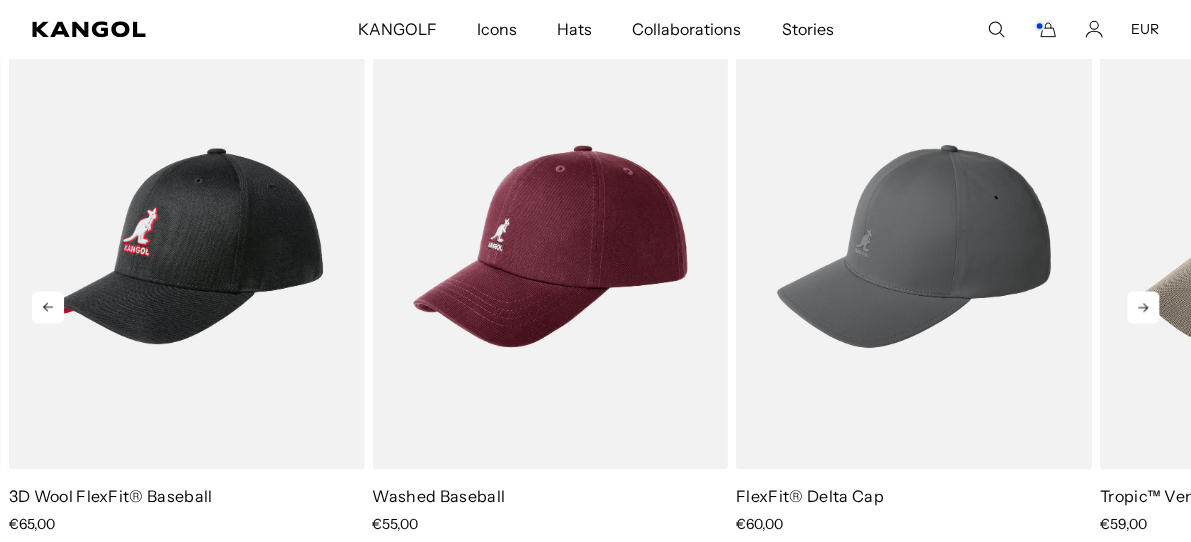click 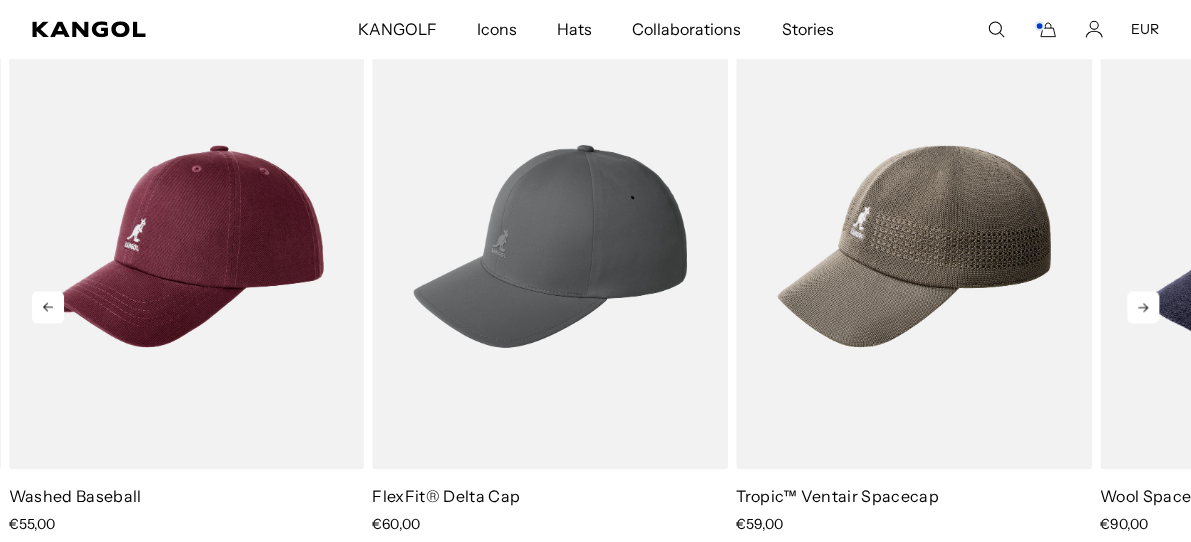 click 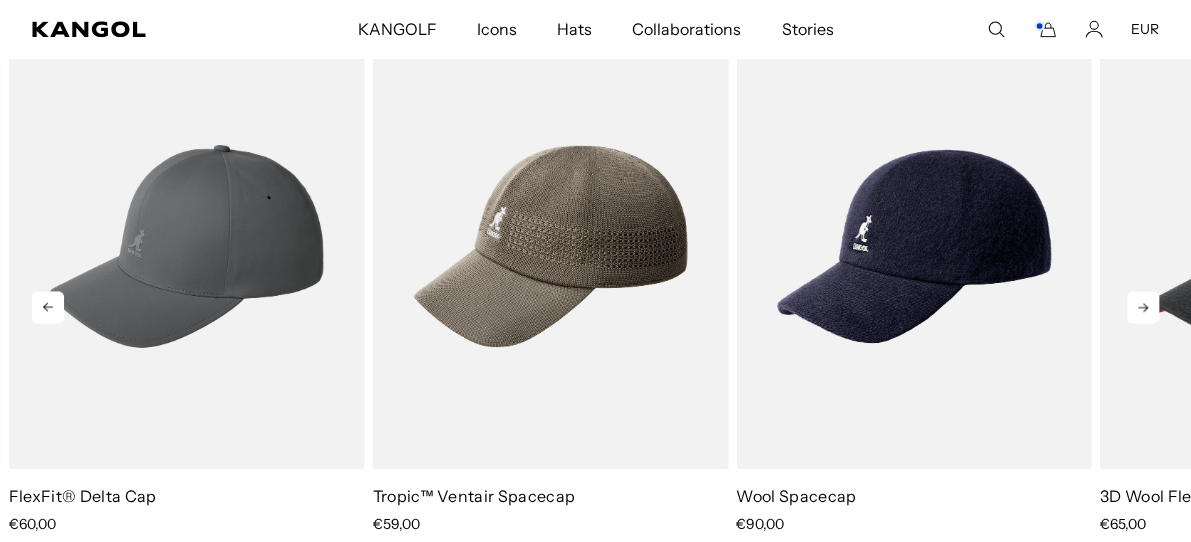 scroll, scrollTop: 0, scrollLeft: 412, axis: horizontal 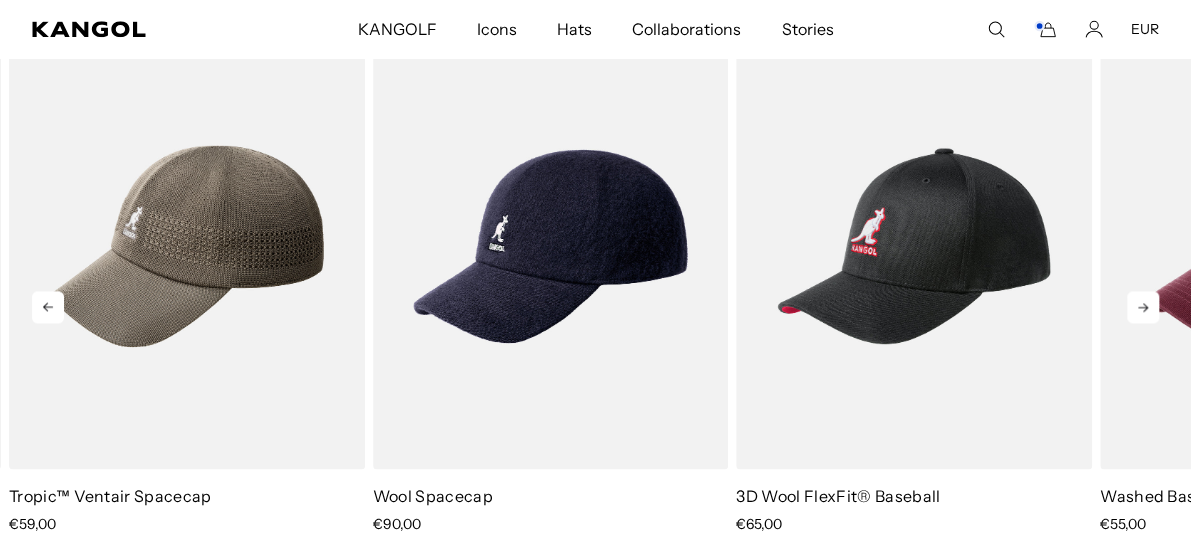 click 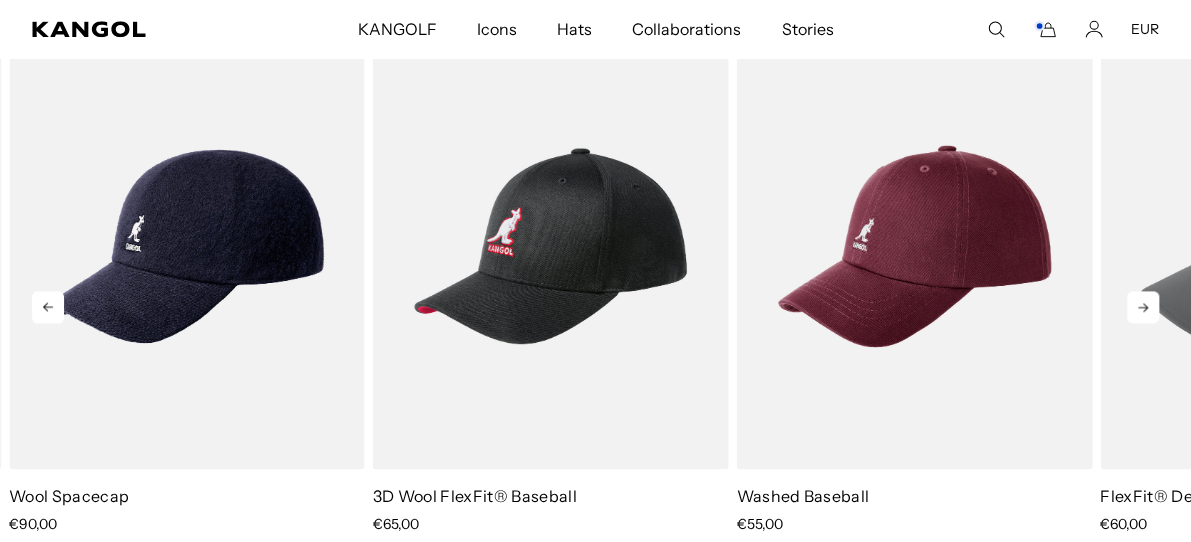 click 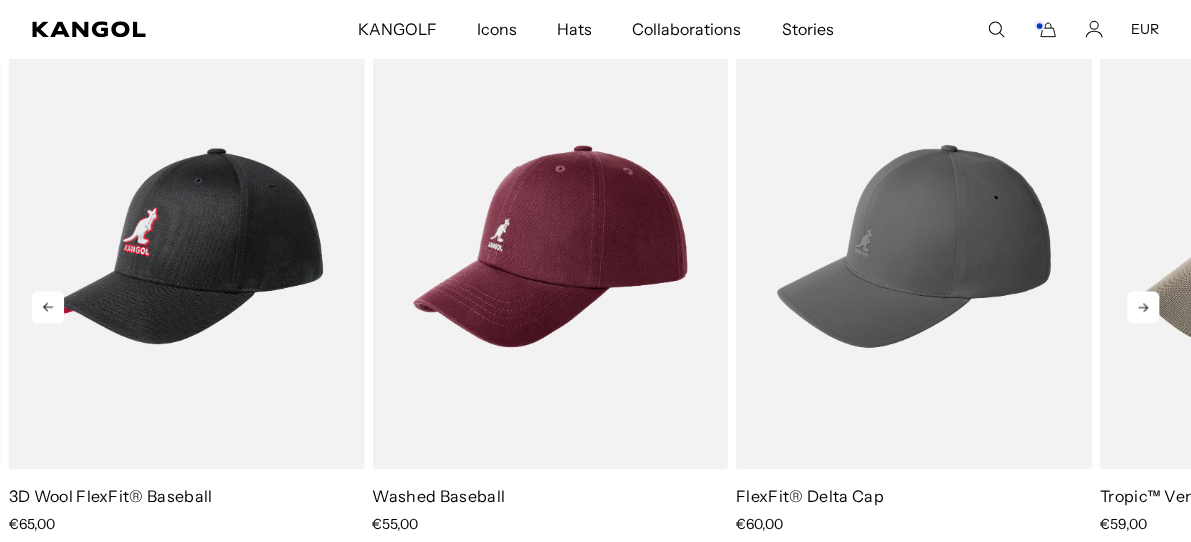 scroll, scrollTop: 0, scrollLeft: 0, axis: both 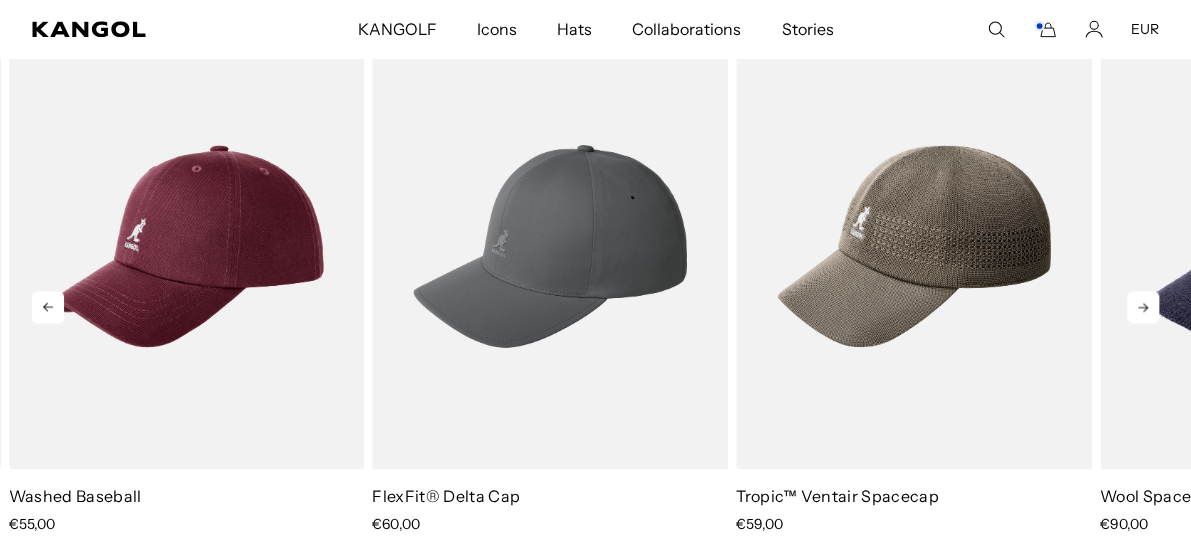 click 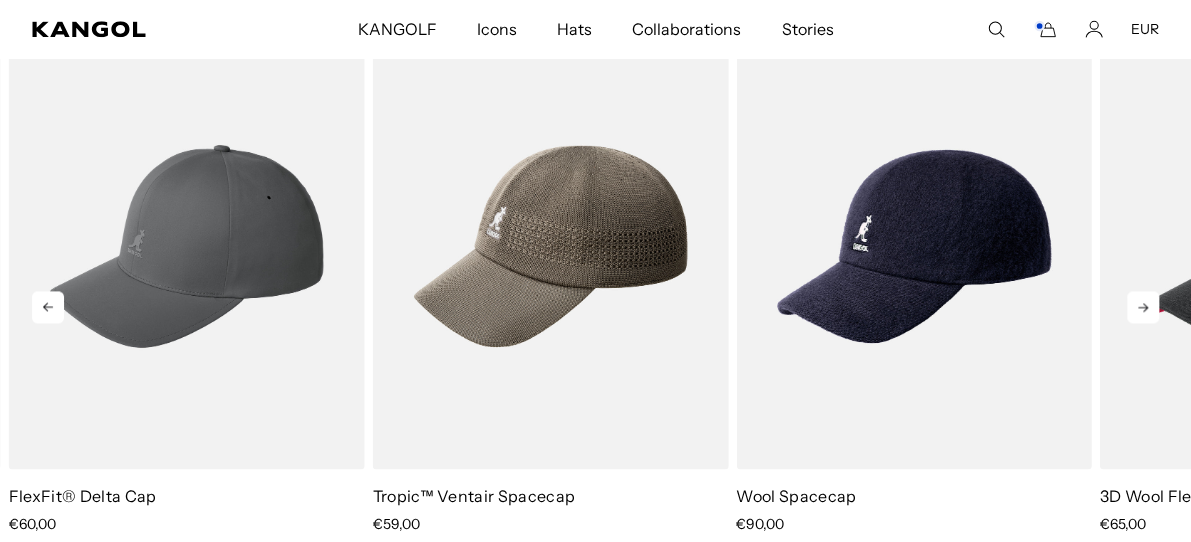 scroll, scrollTop: 0, scrollLeft: 412, axis: horizontal 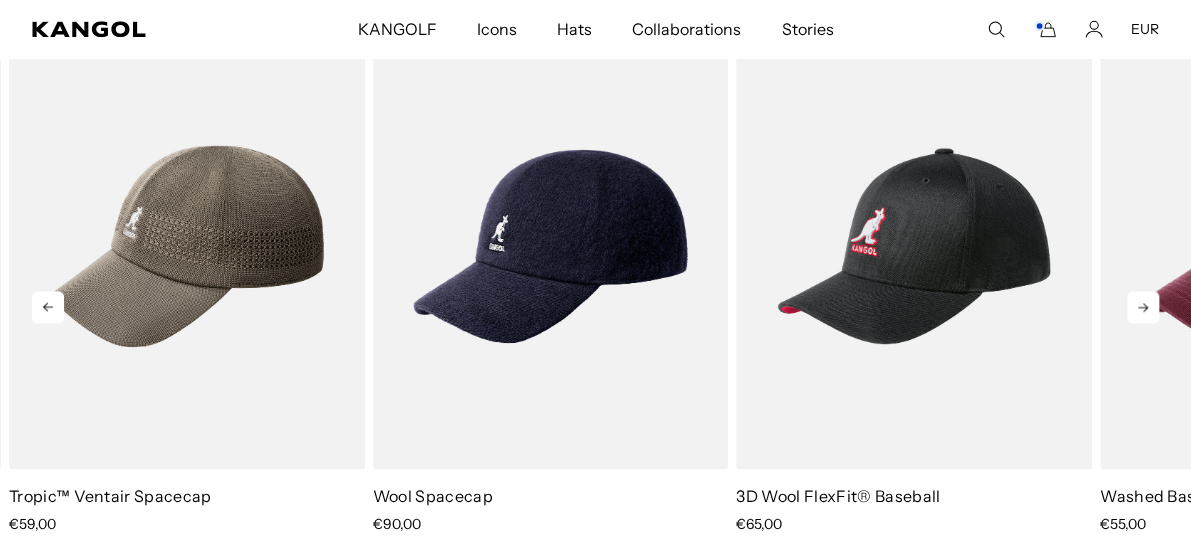 click 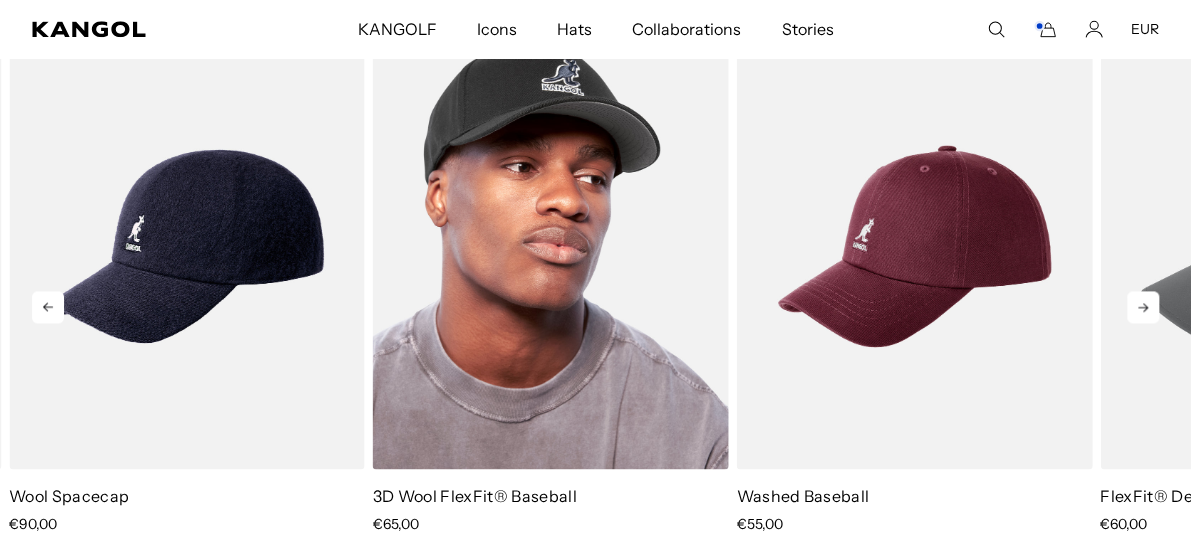 scroll, scrollTop: 0, scrollLeft: 0, axis: both 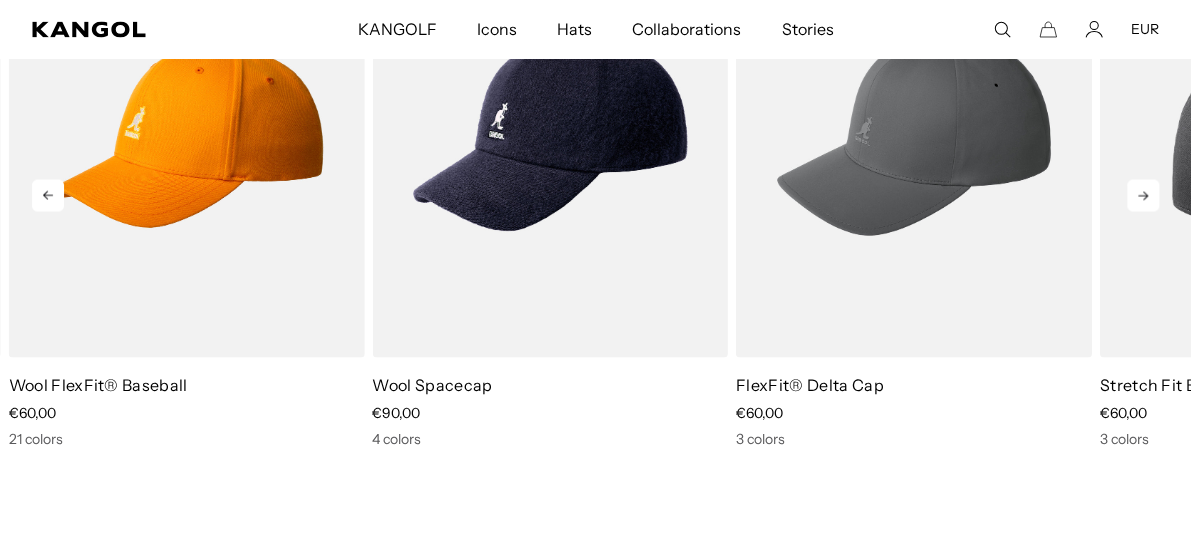 click at bounding box center (1278, 133) 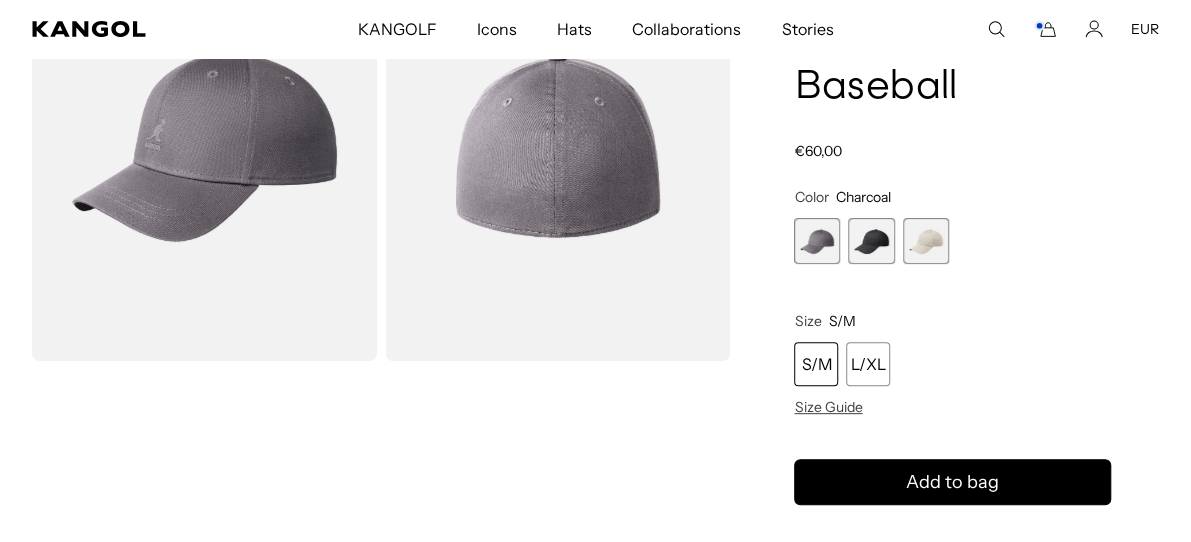 scroll, scrollTop: 0, scrollLeft: 0, axis: both 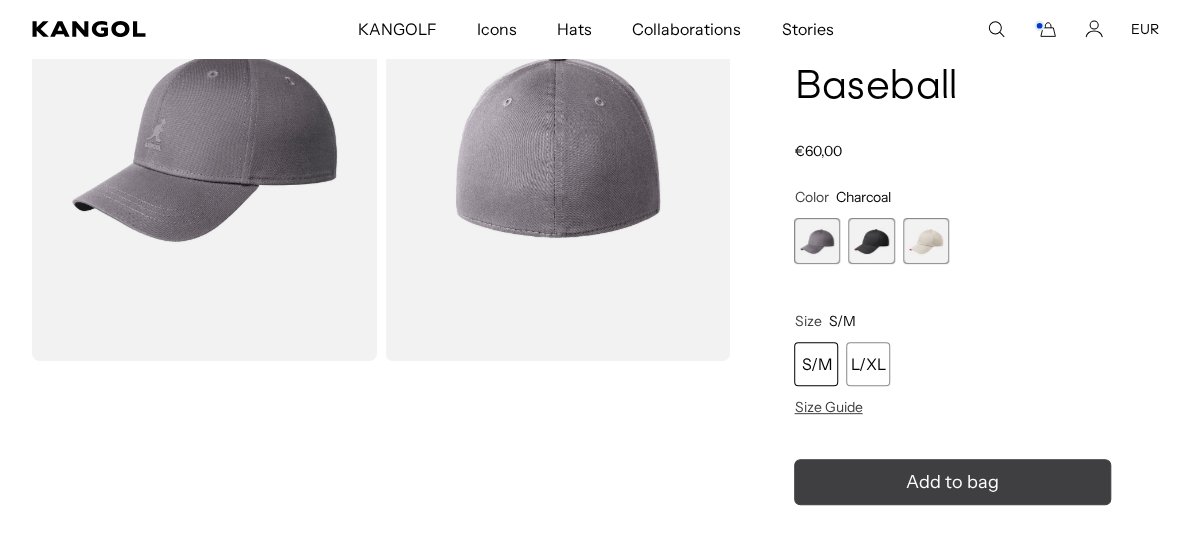 click on "Add to bag" at bounding box center [952, 482] 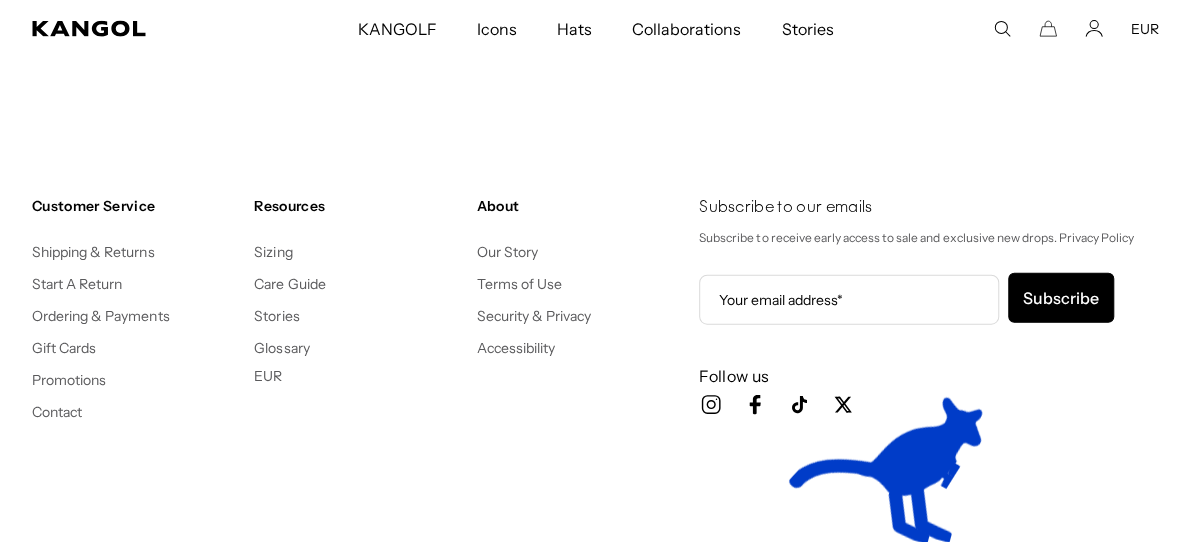 scroll, scrollTop: 5800, scrollLeft: 0, axis: vertical 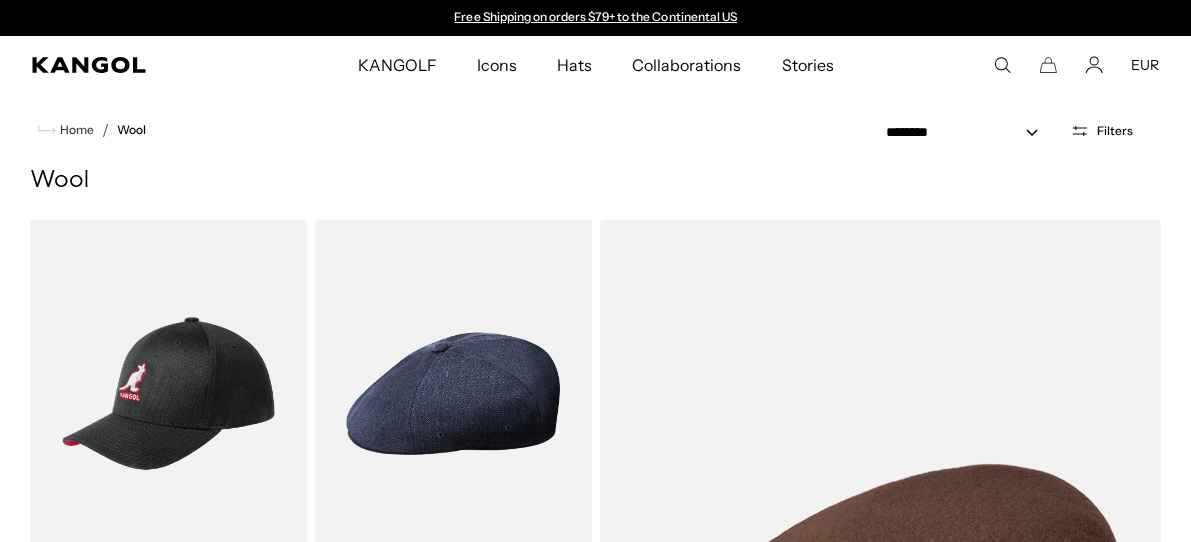 click 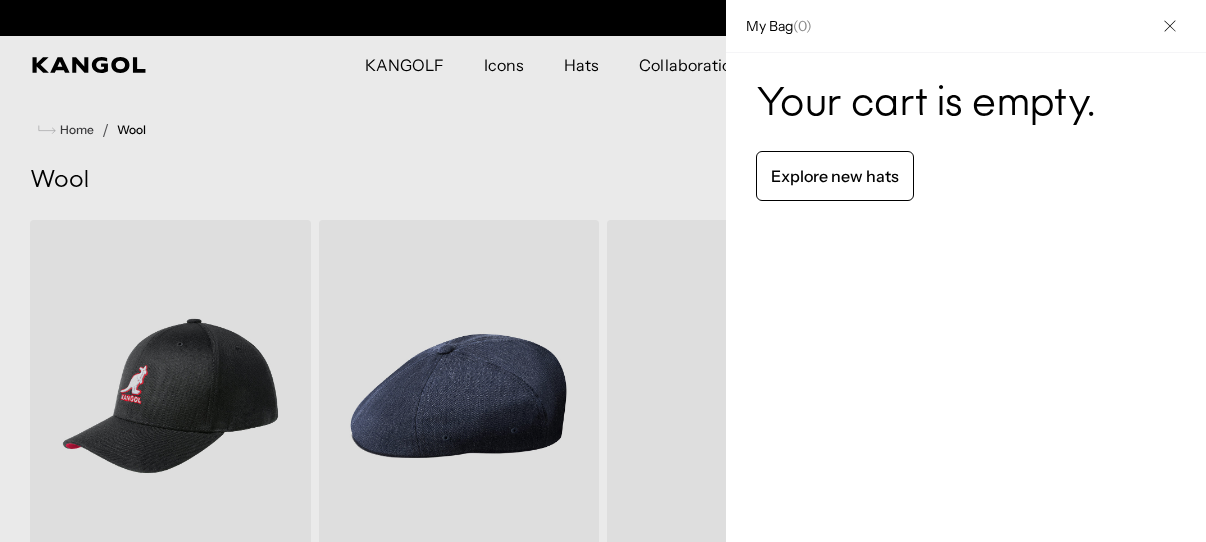 click at bounding box center (603, 271) 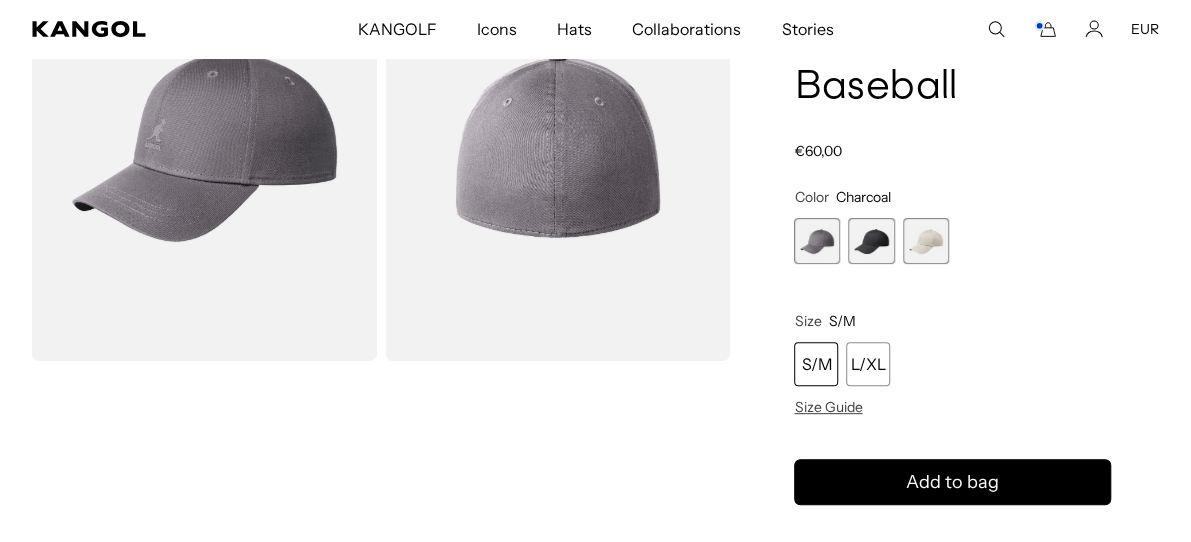 scroll, scrollTop: 0, scrollLeft: 0, axis: both 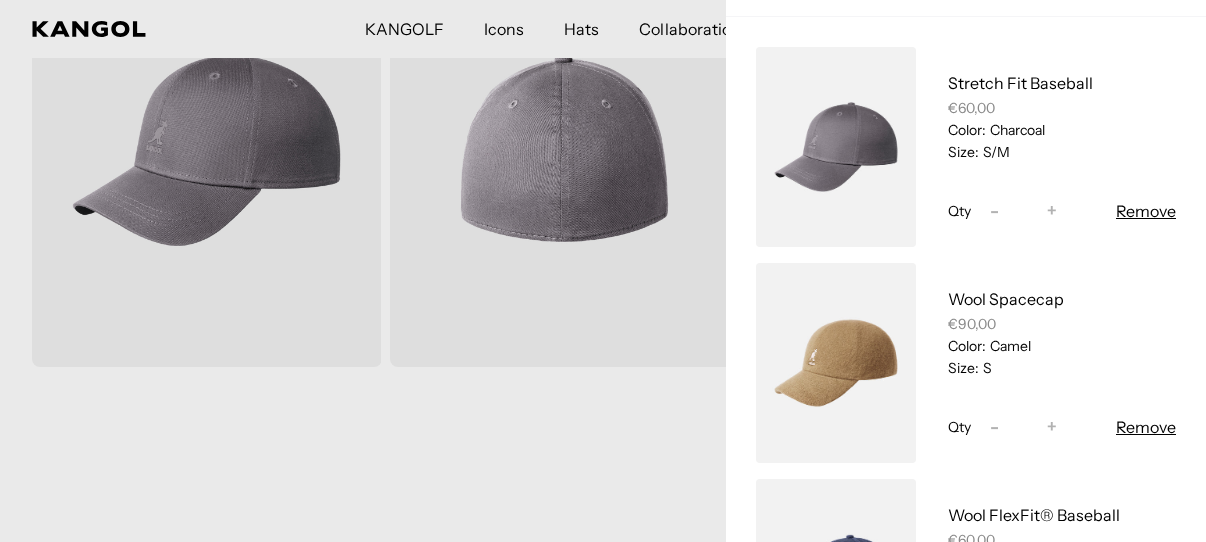 click on "Remove" at bounding box center [1146, 211] 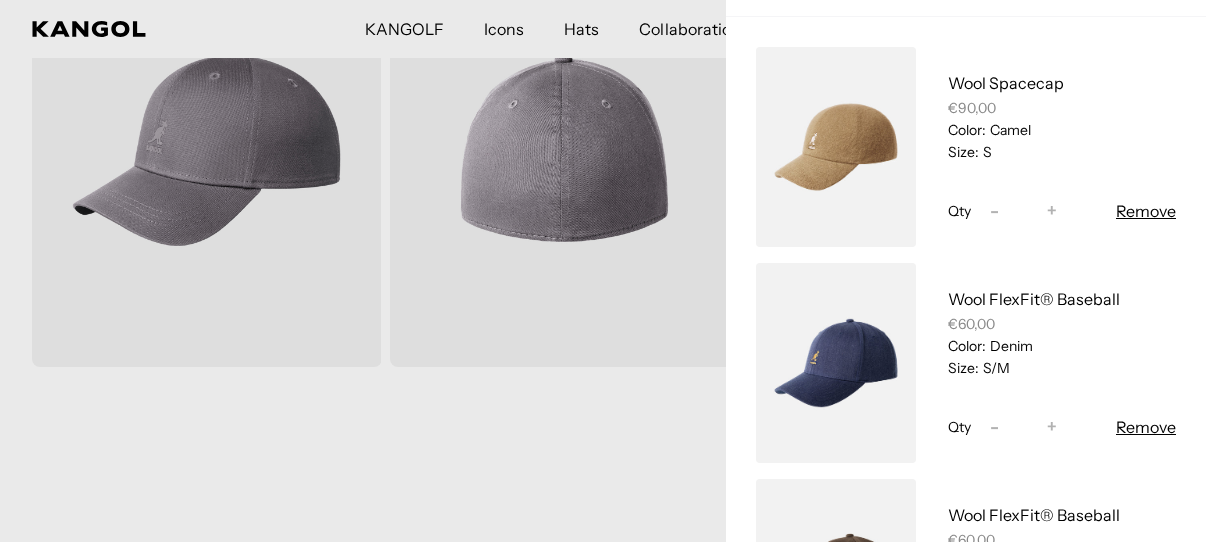 scroll, scrollTop: 0, scrollLeft: 0, axis: both 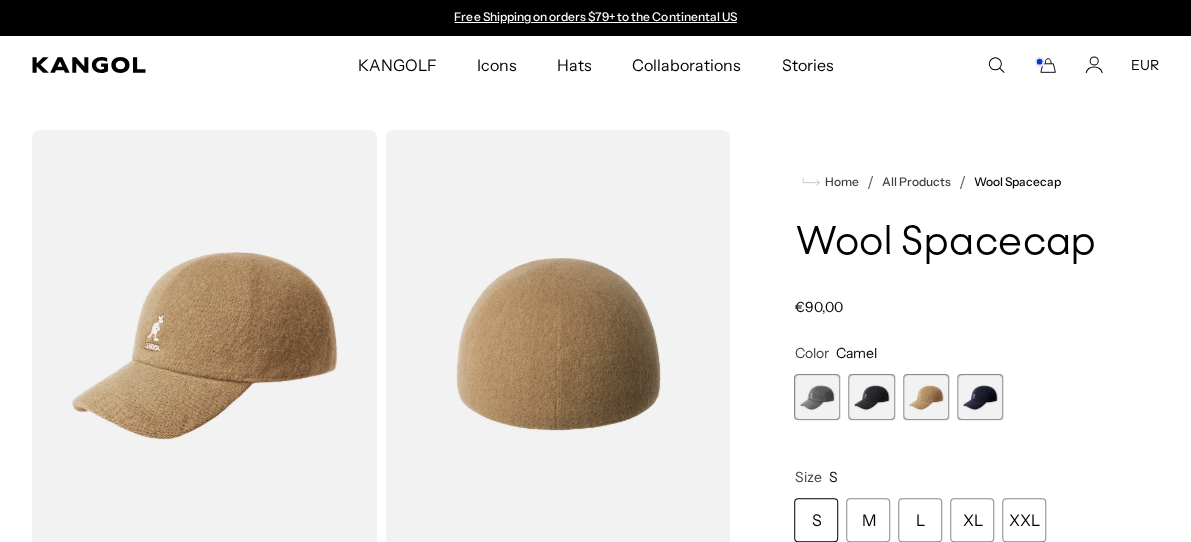 click at bounding box center [204, 345] 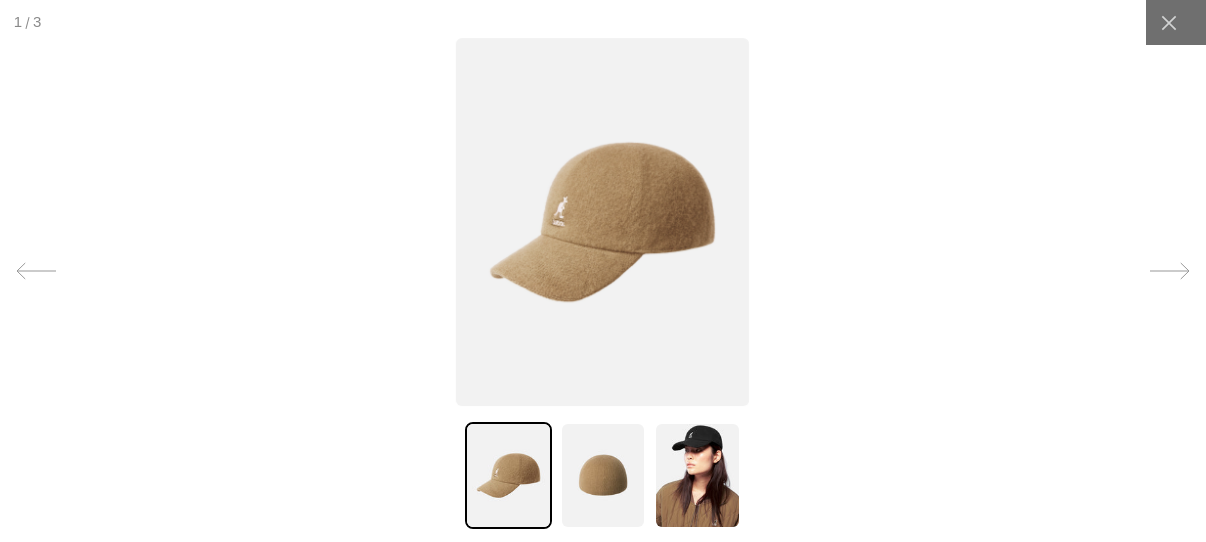 scroll, scrollTop: 0, scrollLeft: 412, axis: horizontal 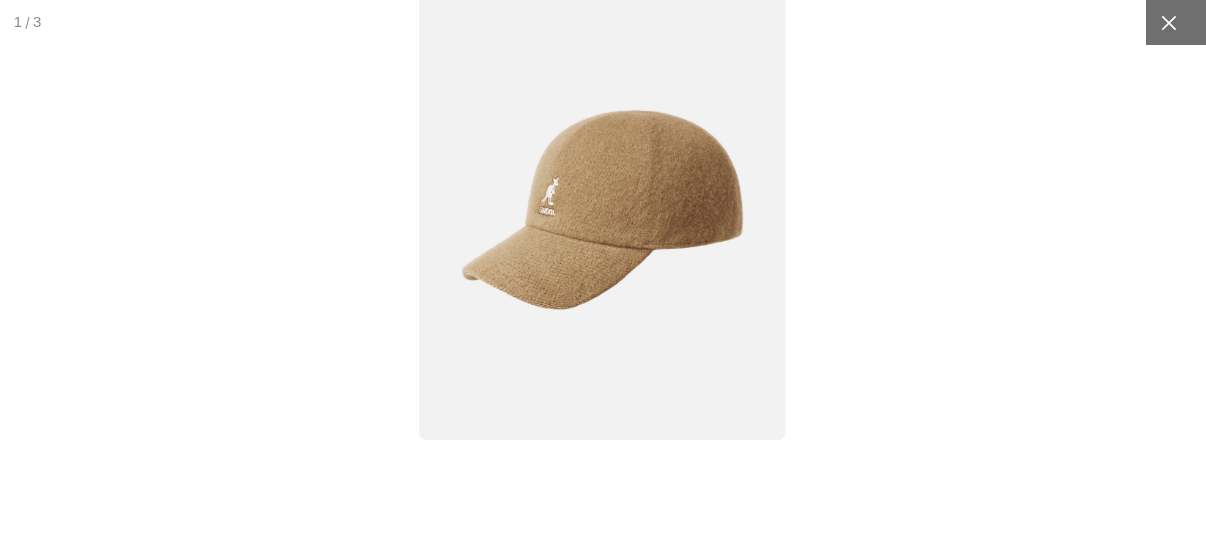 click 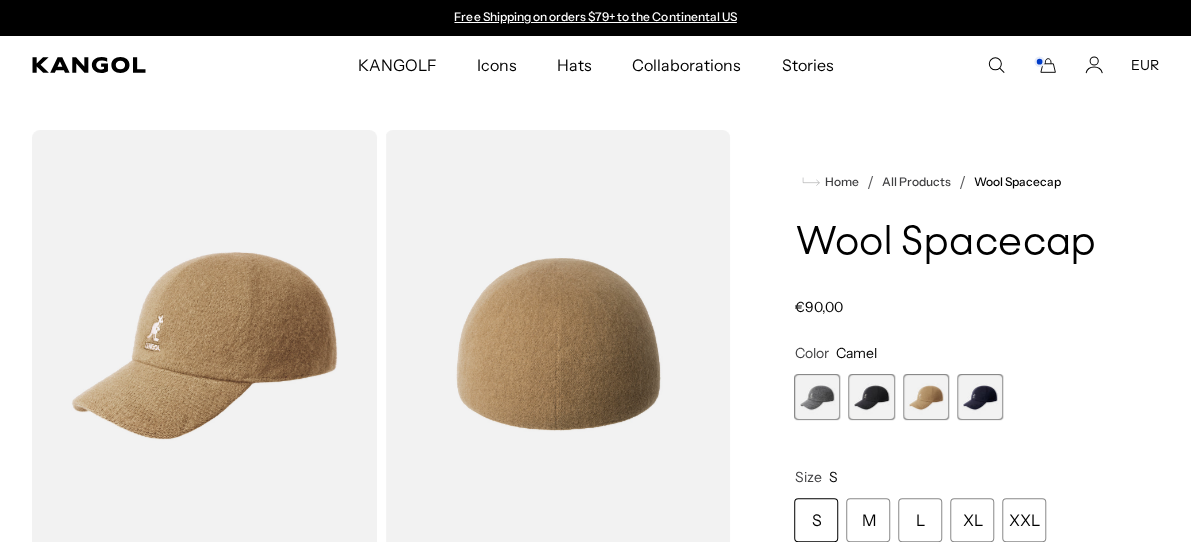 click at bounding box center [817, 397] 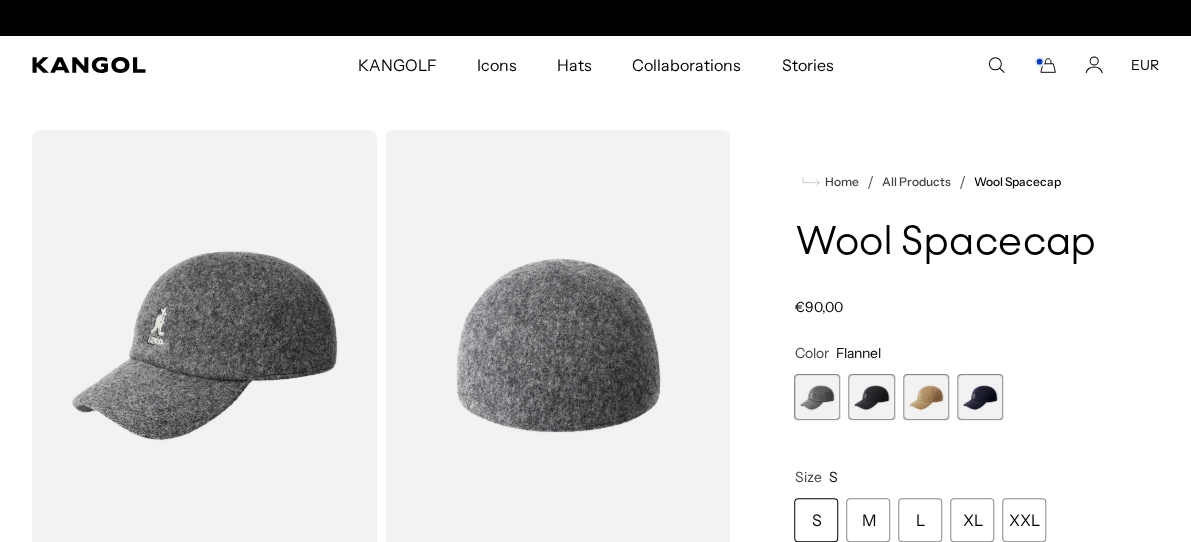 scroll, scrollTop: 0, scrollLeft: 412, axis: horizontal 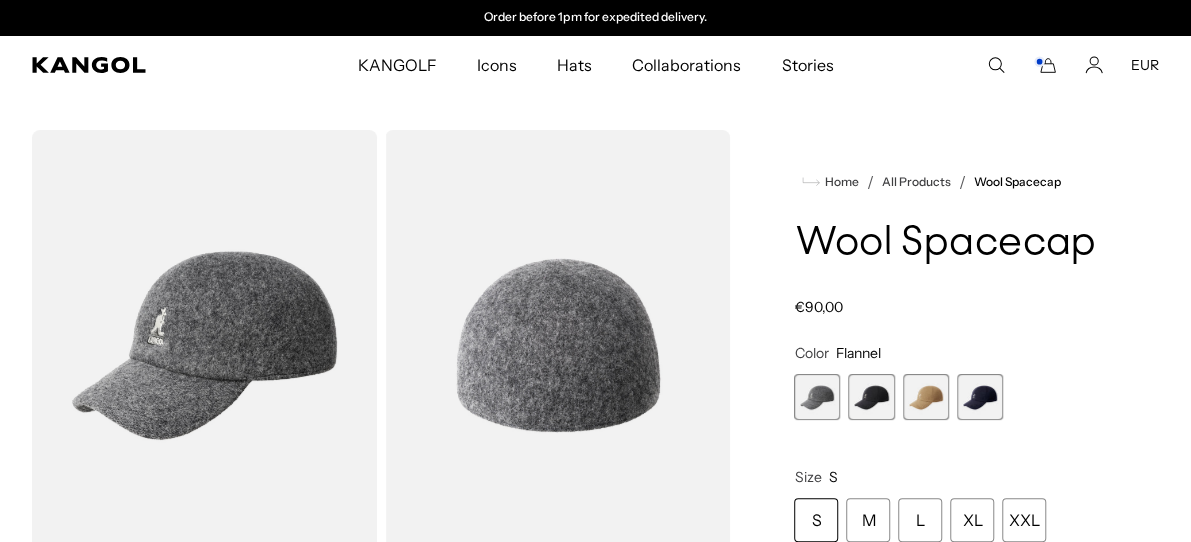 click at bounding box center [871, 397] 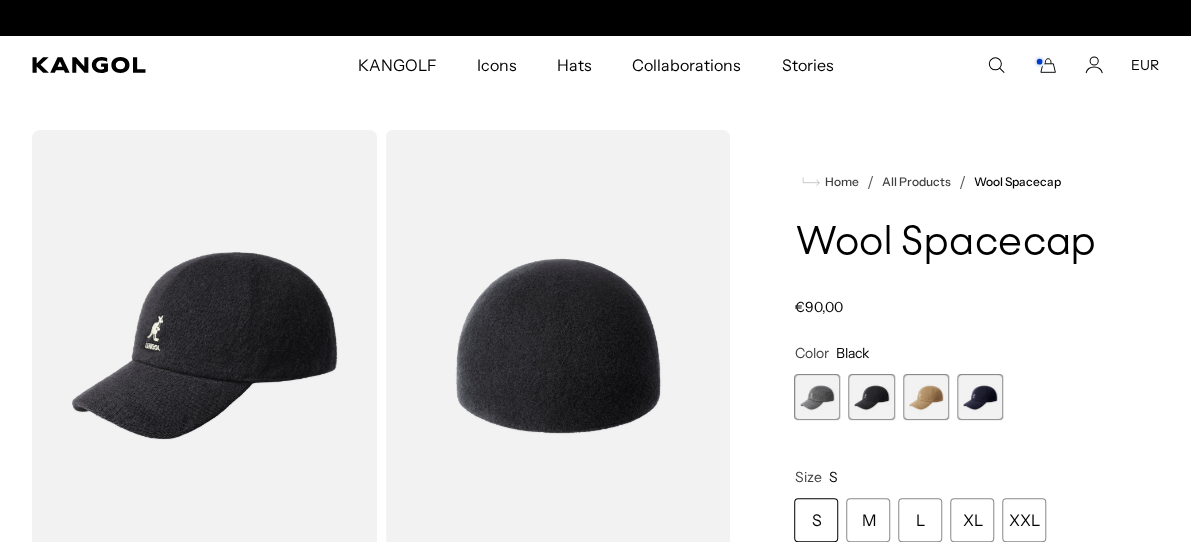 scroll, scrollTop: 0, scrollLeft: 0, axis: both 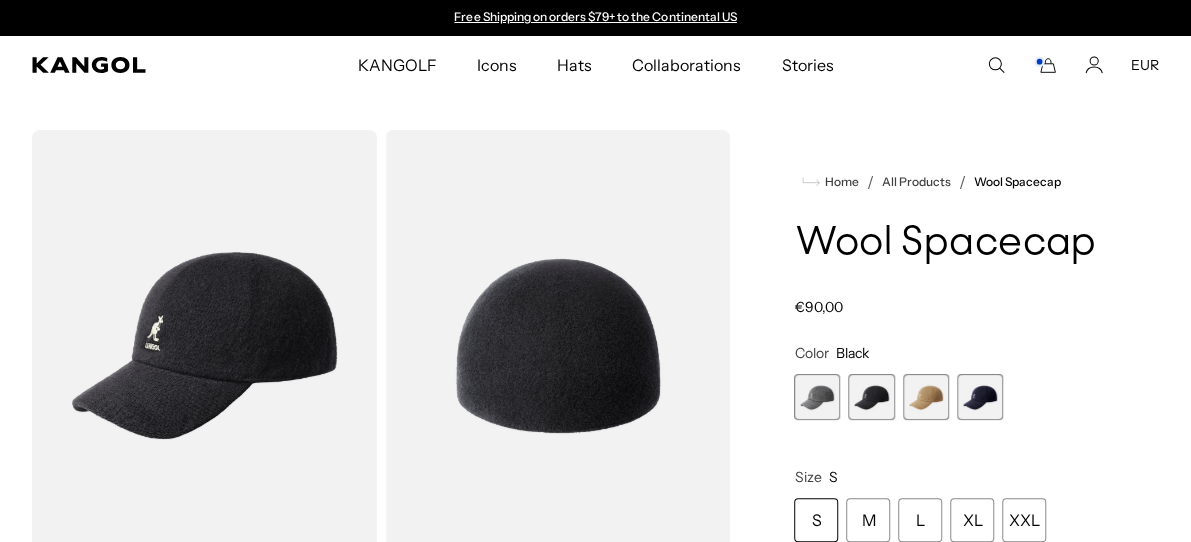click at bounding box center (926, 397) 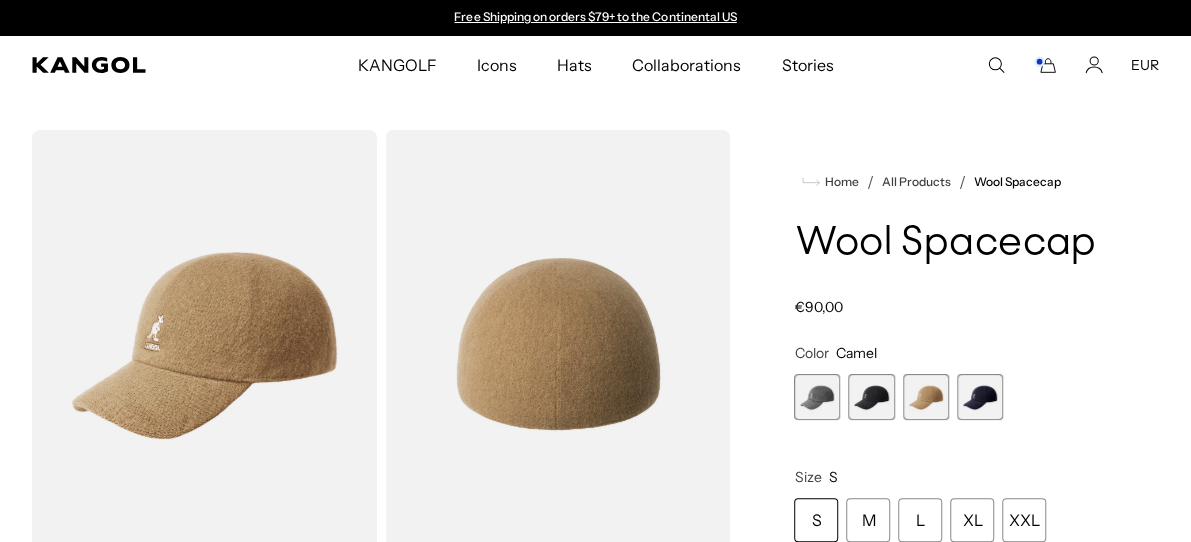 click at bounding box center [980, 397] 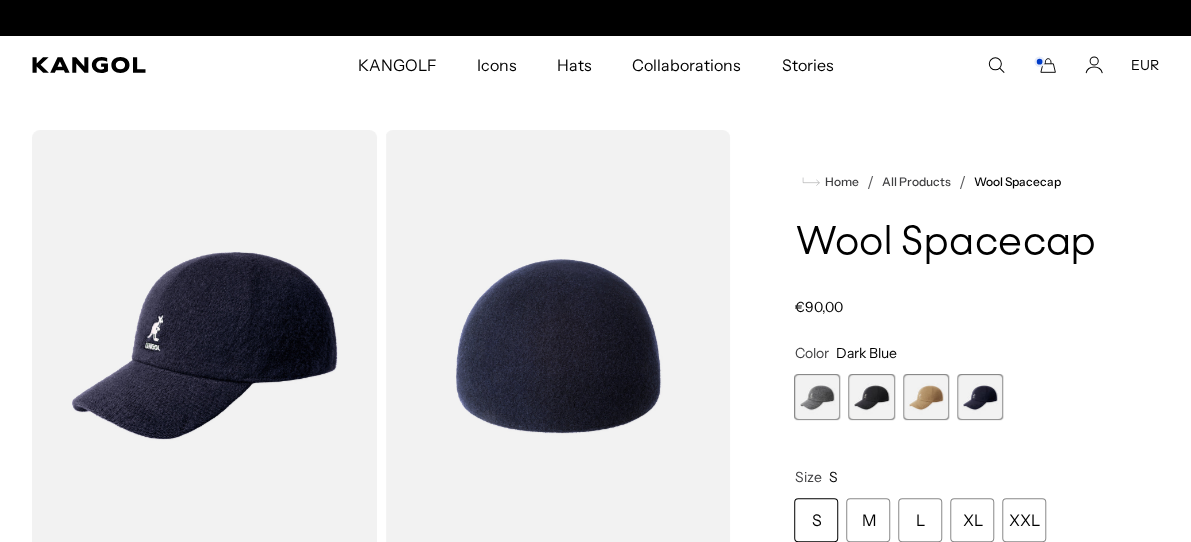 scroll, scrollTop: 0, scrollLeft: 0, axis: both 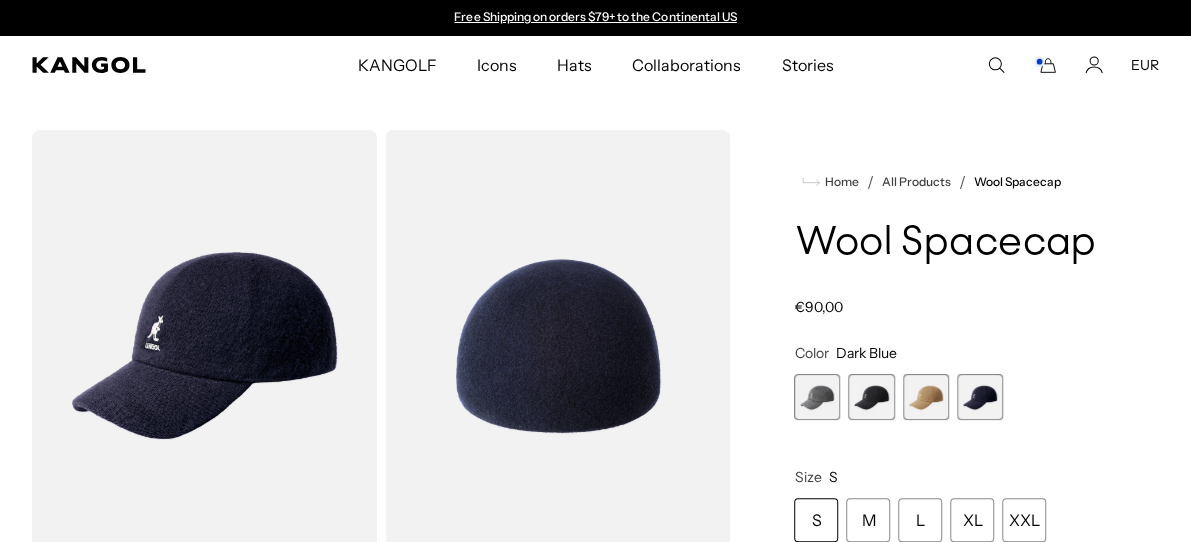 click on "S" at bounding box center [816, 520] 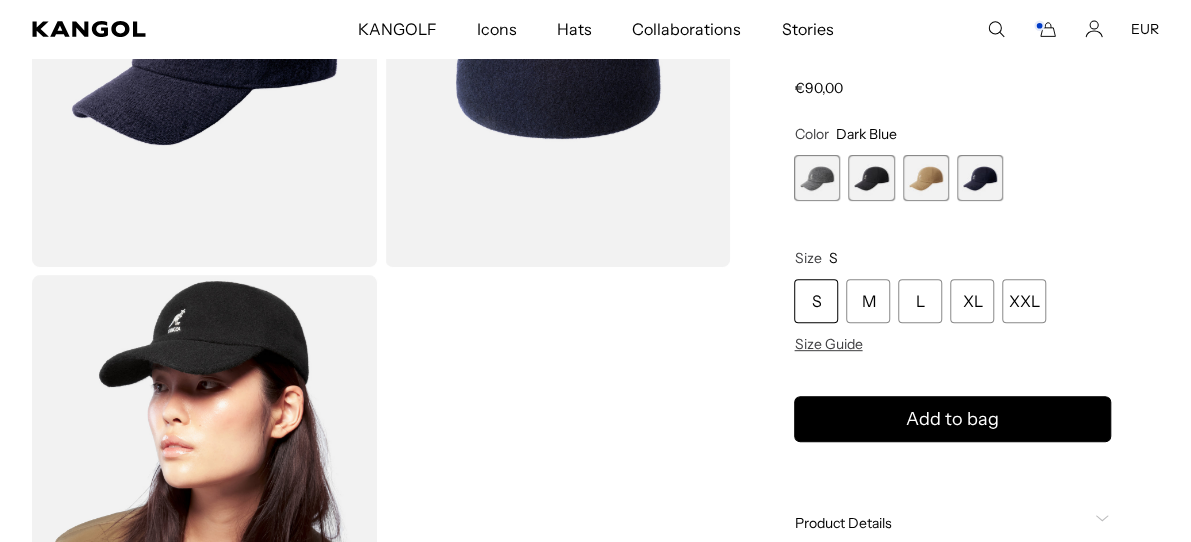 scroll, scrollTop: 400, scrollLeft: 0, axis: vertical 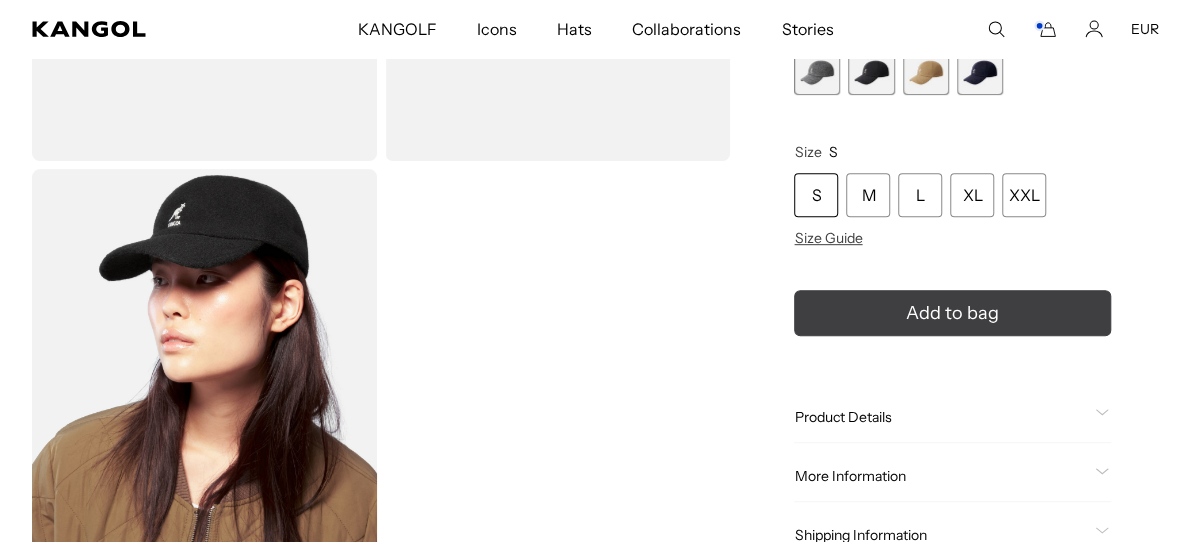 click on "Add to bag" at bounding box center (952, 312) 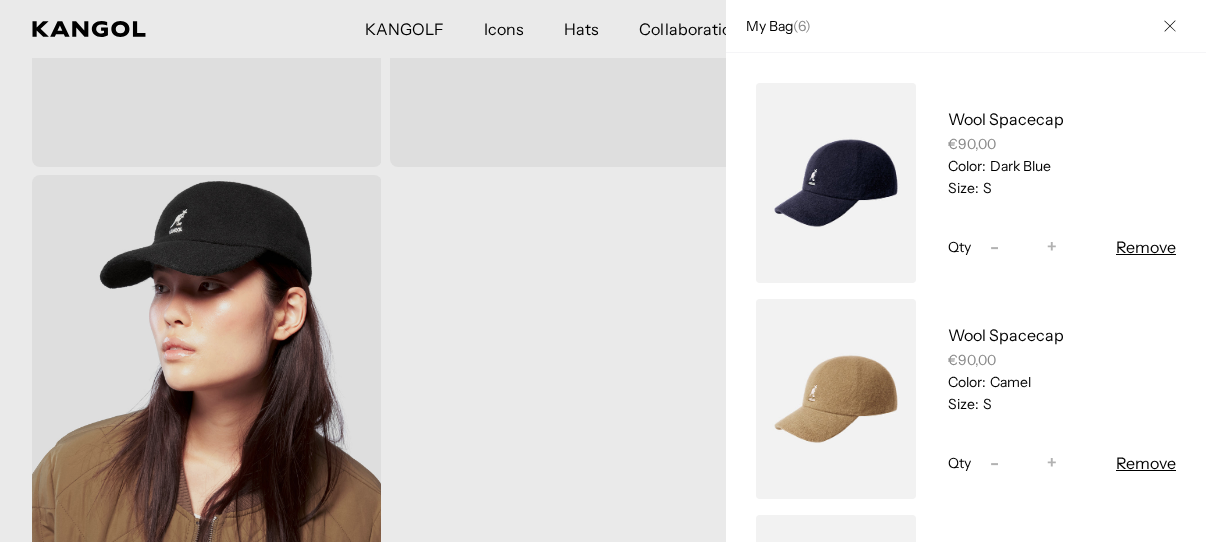 scroll, scrollTop: 0, scrollLeft: 412, axis: horizontal 